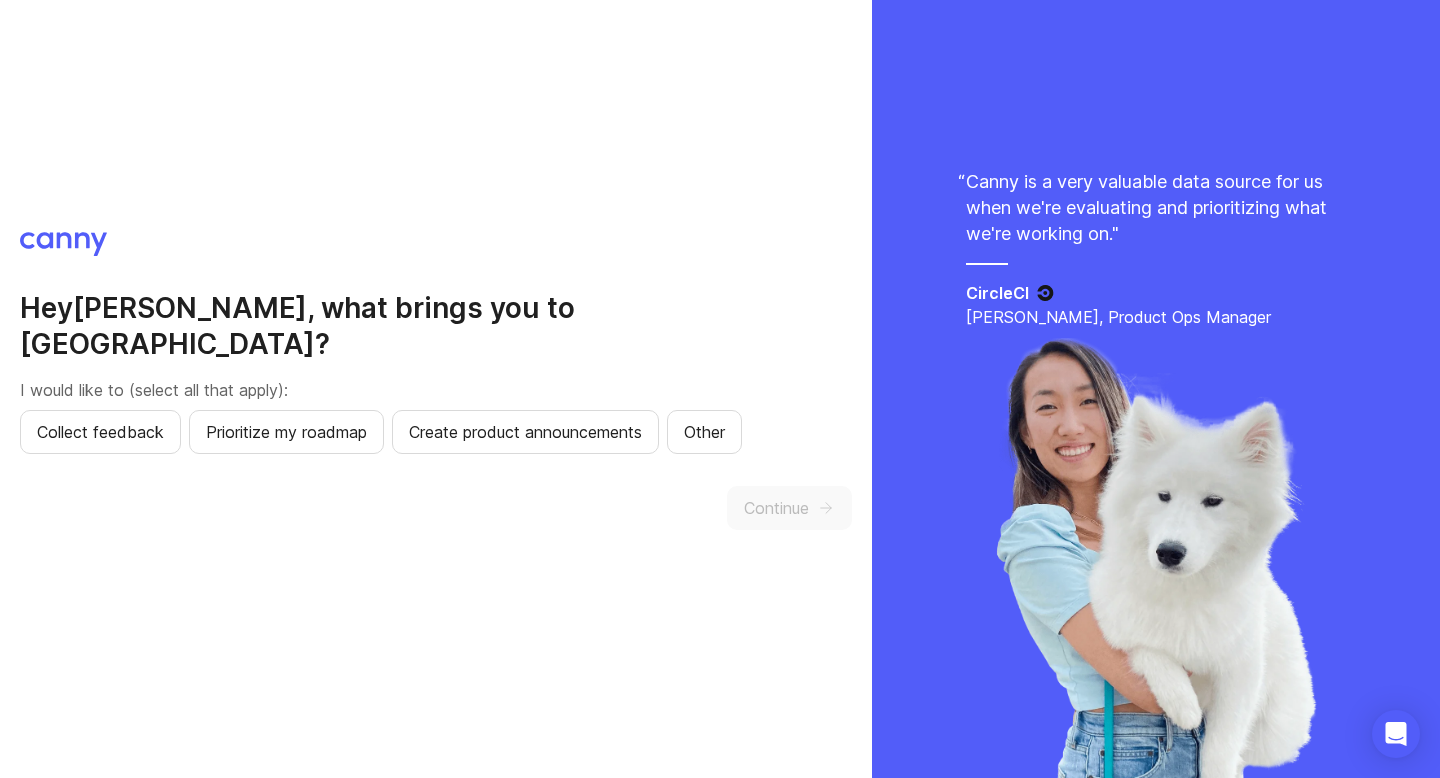 scroll, scrollTop: 0, scrollLeft: 0, axis: both 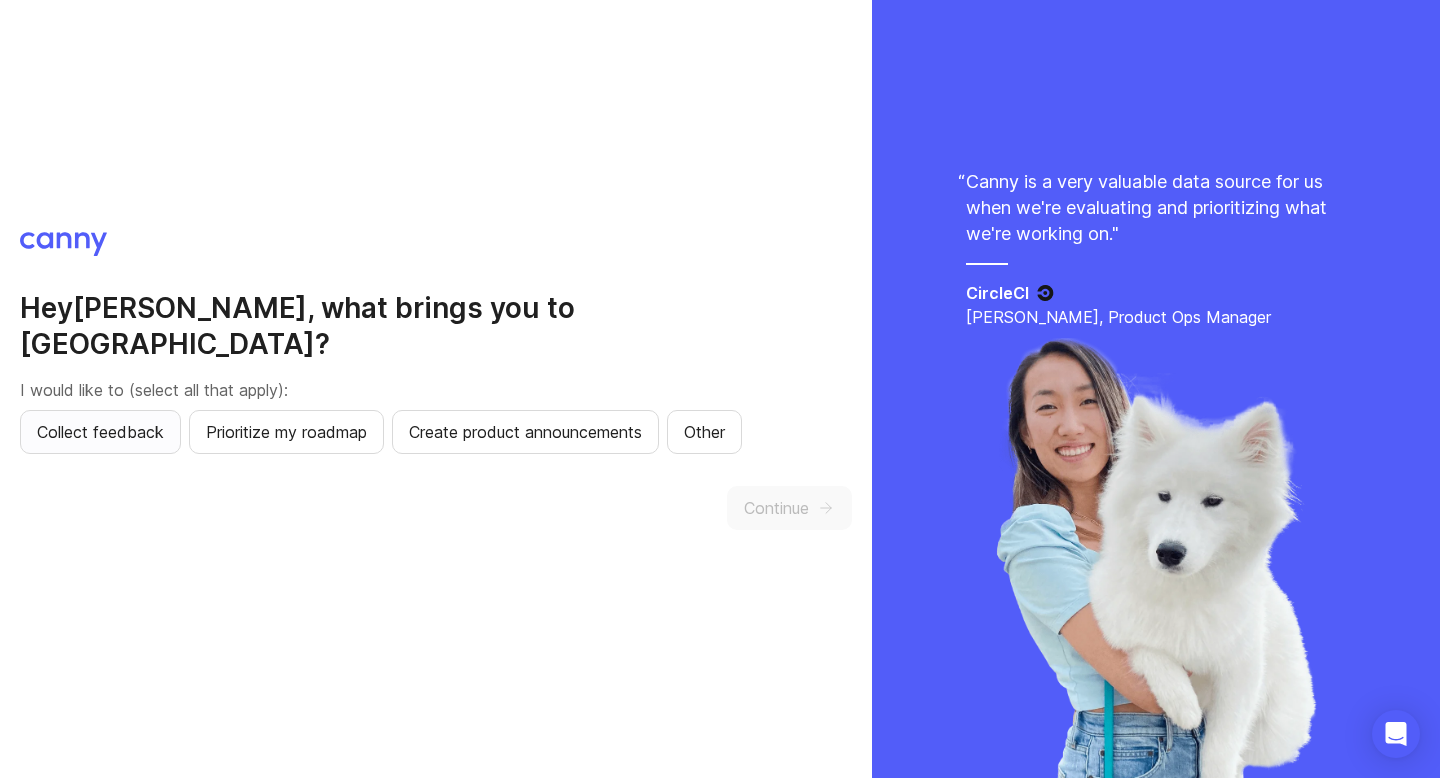 click on "Collect feedback" at bounding box center [100, 432] 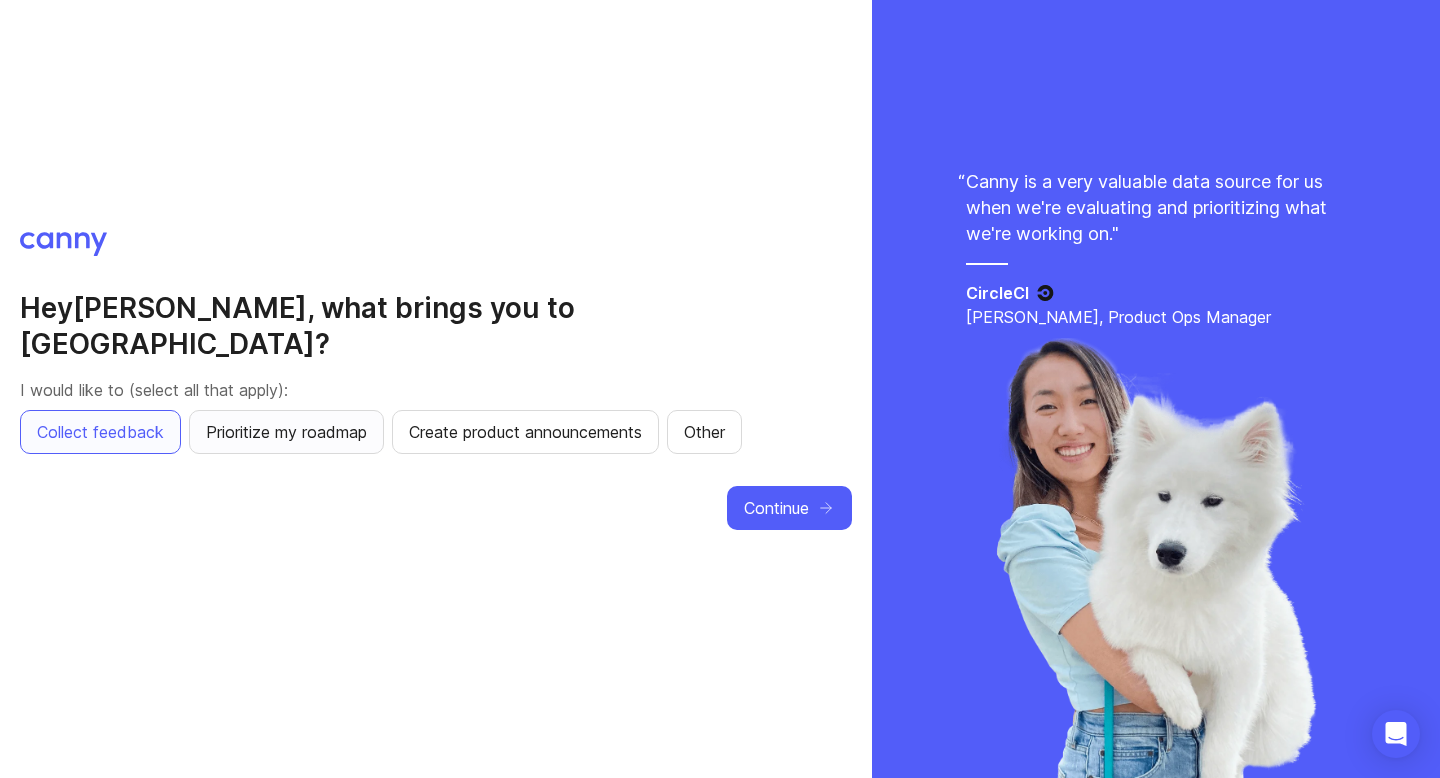 click on "Prioritize my roadmap" at bounding box center [286, 432] 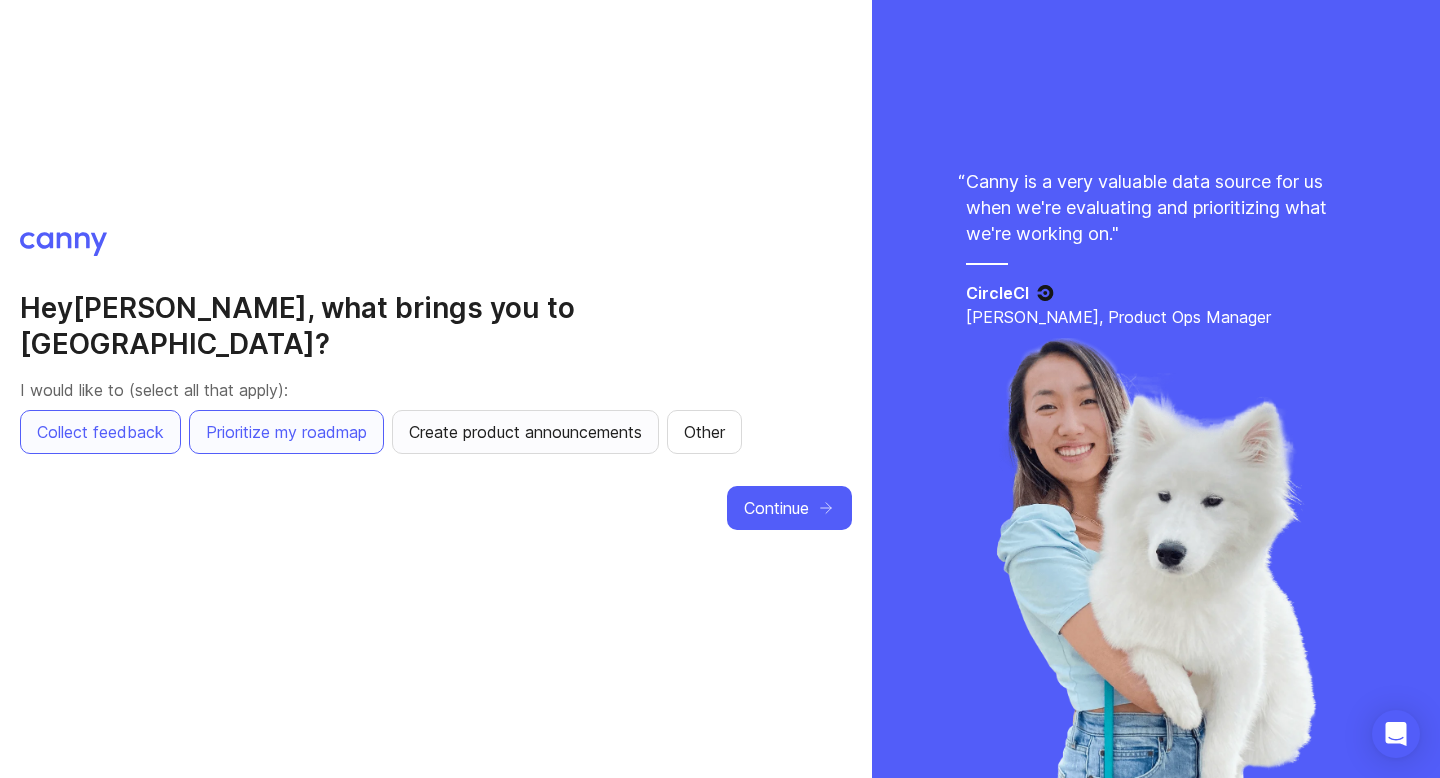 click on "Create product announcements" at bounding box center (525, 432) 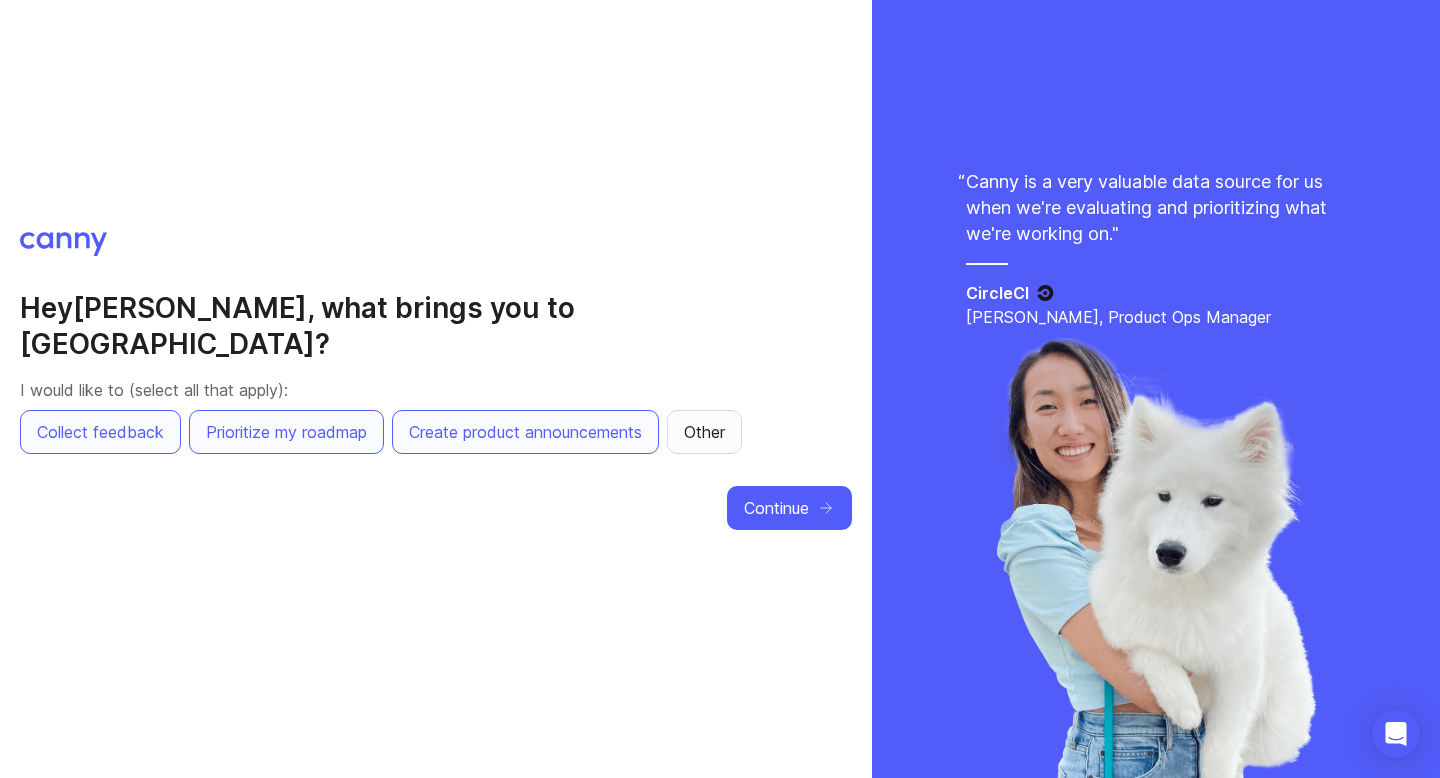 click on "Other" at bounding box center (704, 432) 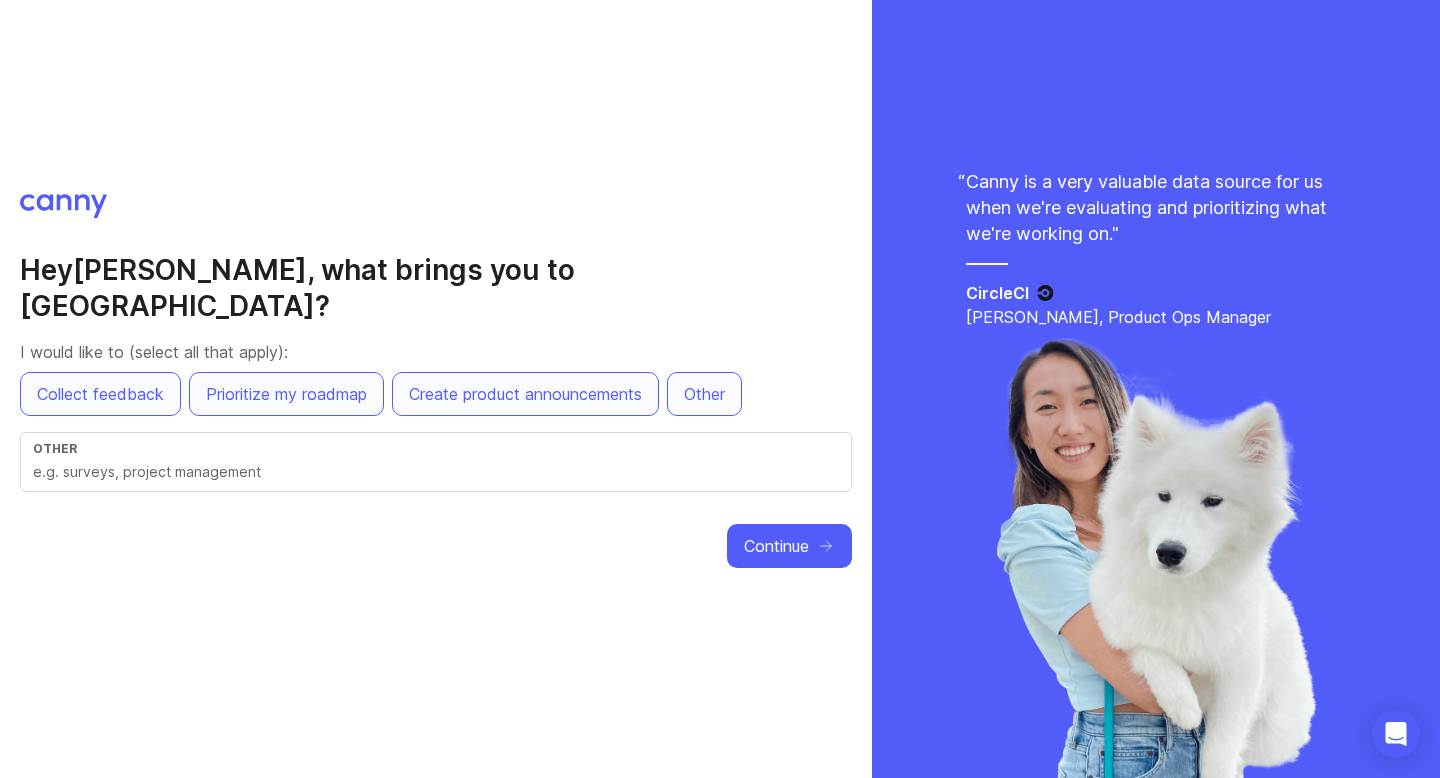 click at bounding box center [436, 472] 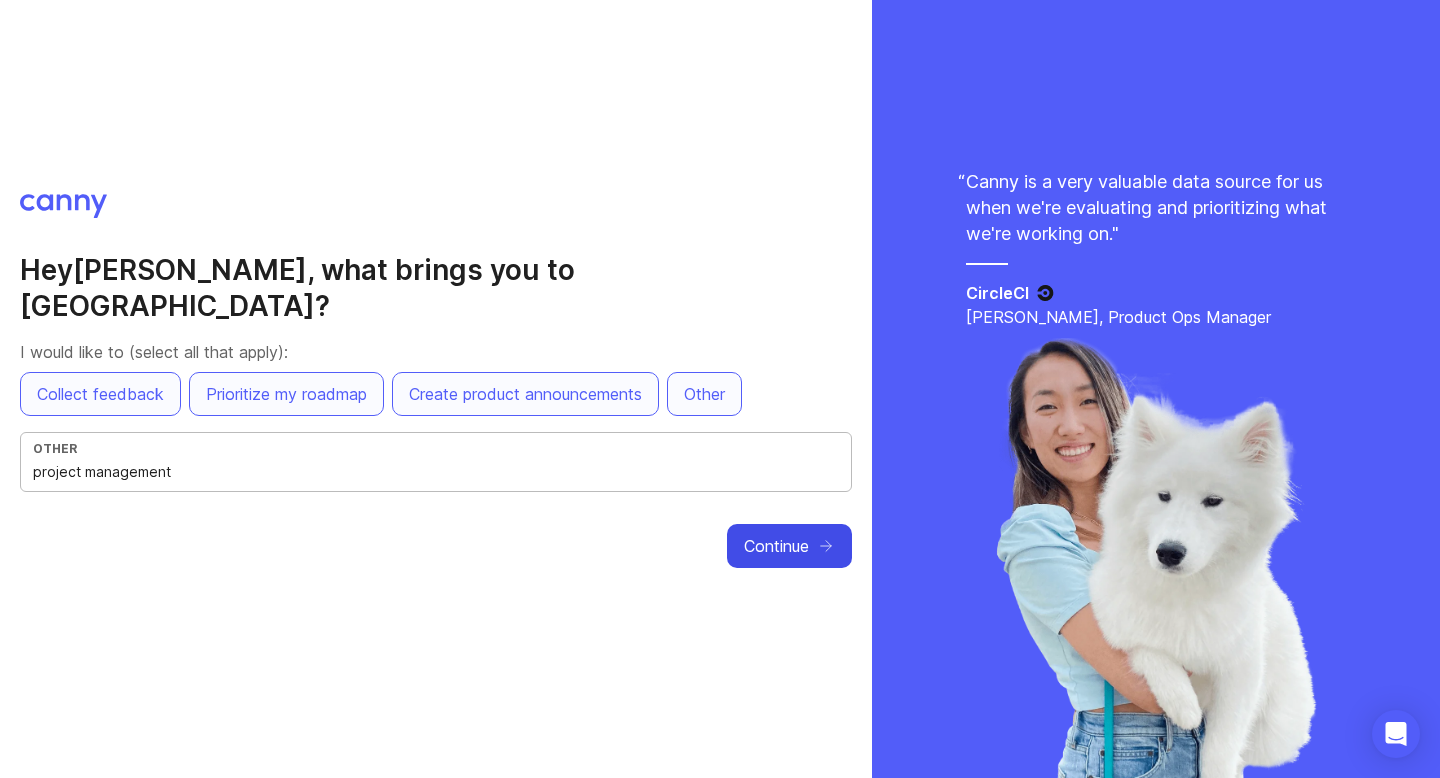 type on "project management" 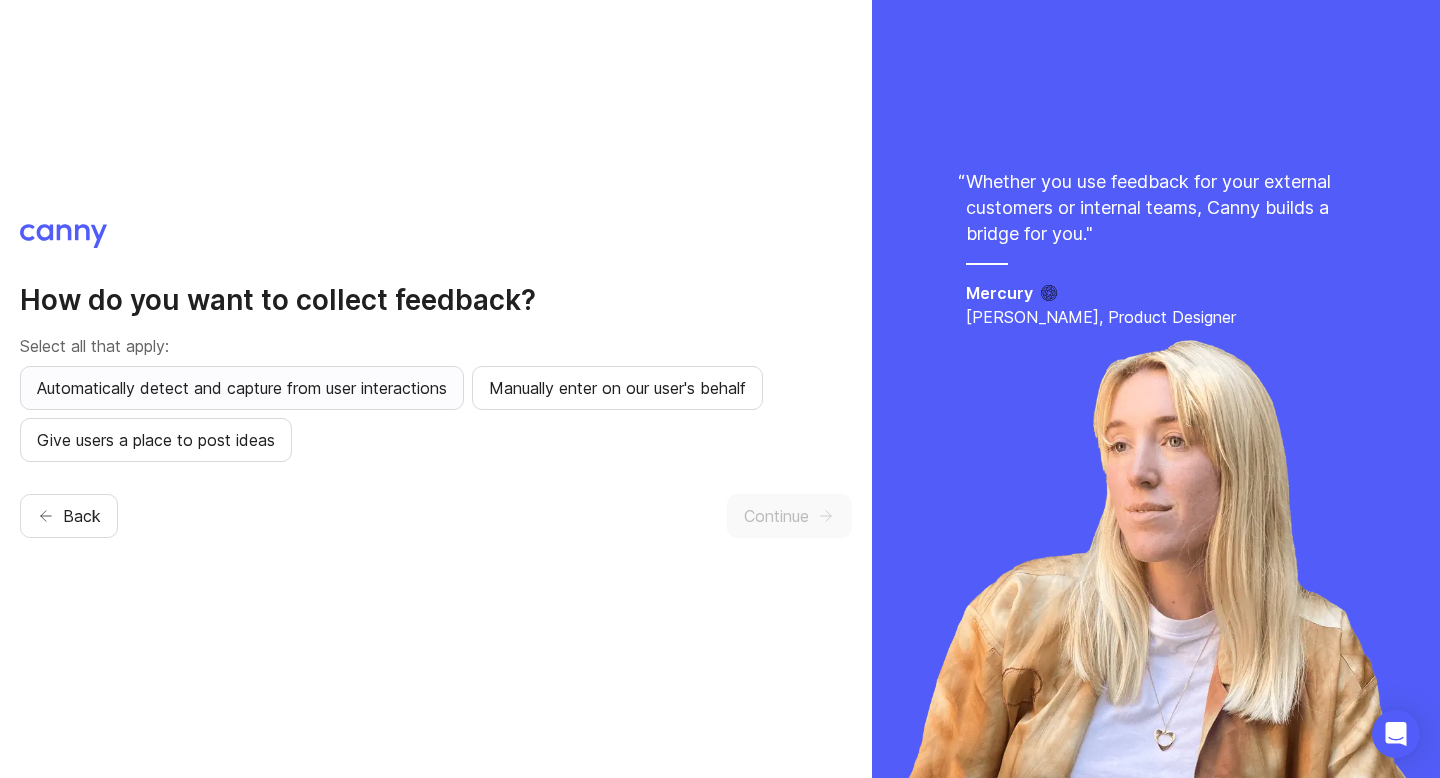 click on "Automatically detect and capture from user interactions" at bounding box center [242, 388] 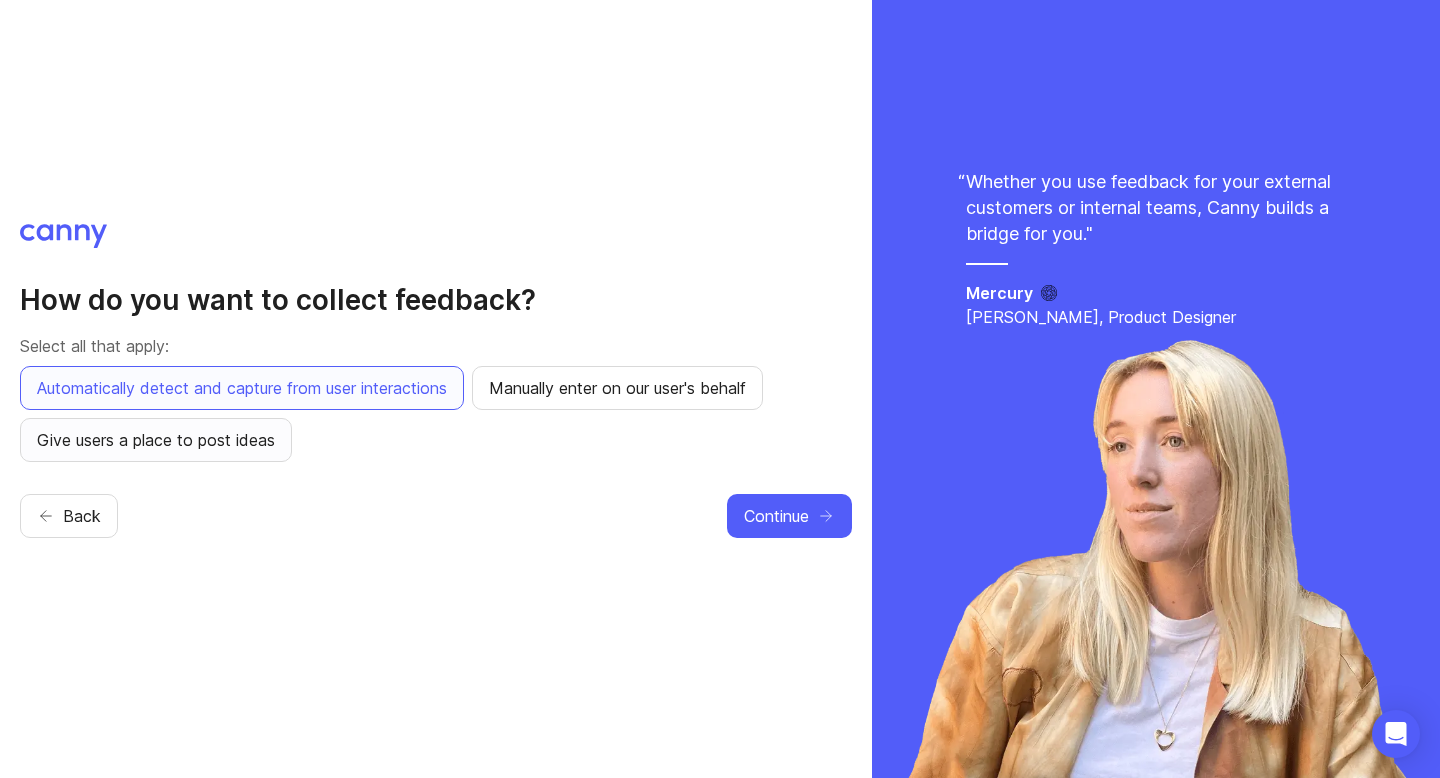 click on "Give users a place to post ideas" at bounding box center (156, 440) 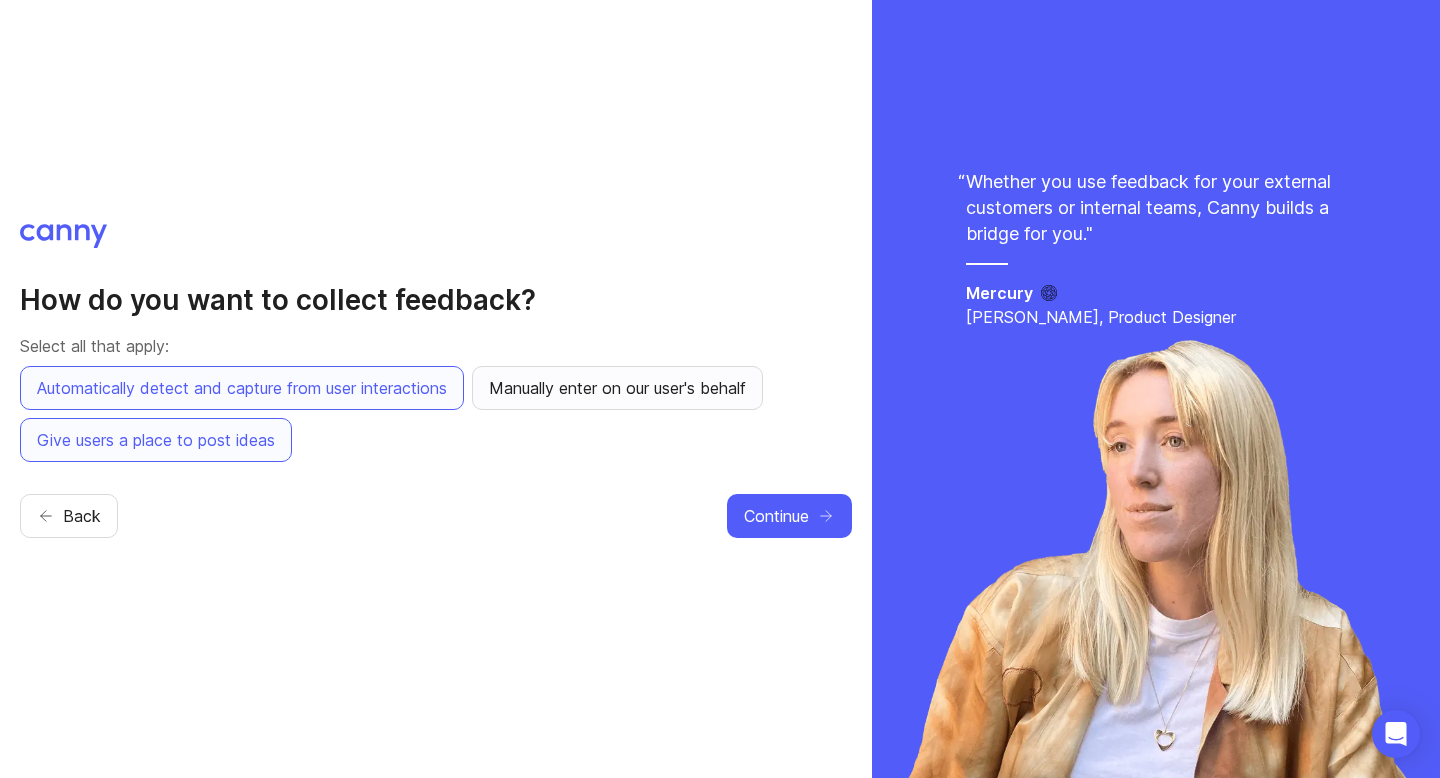 click on "Manually enter on our user's behalf" at bounding box center [617, 388] 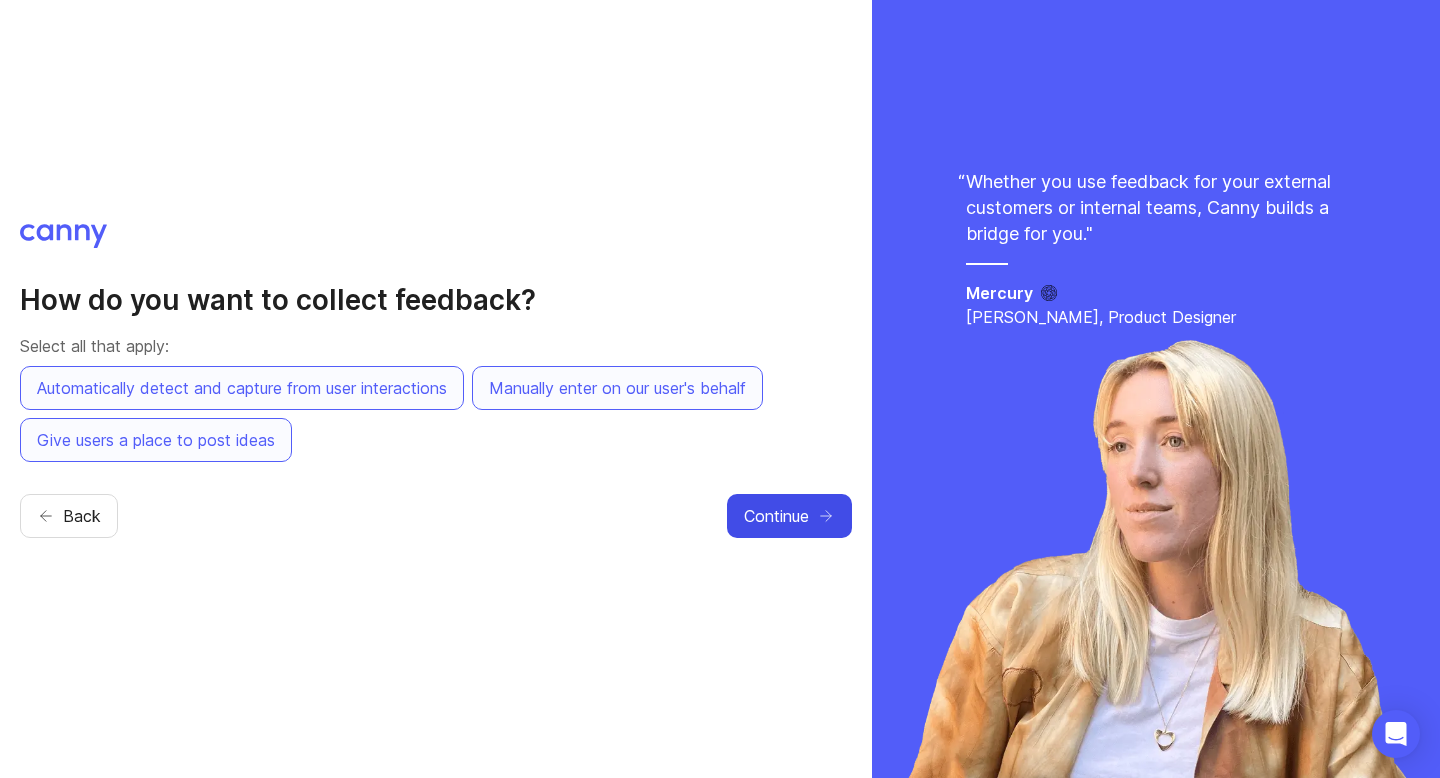 click on "Continue" at bounding box center (776, 516) 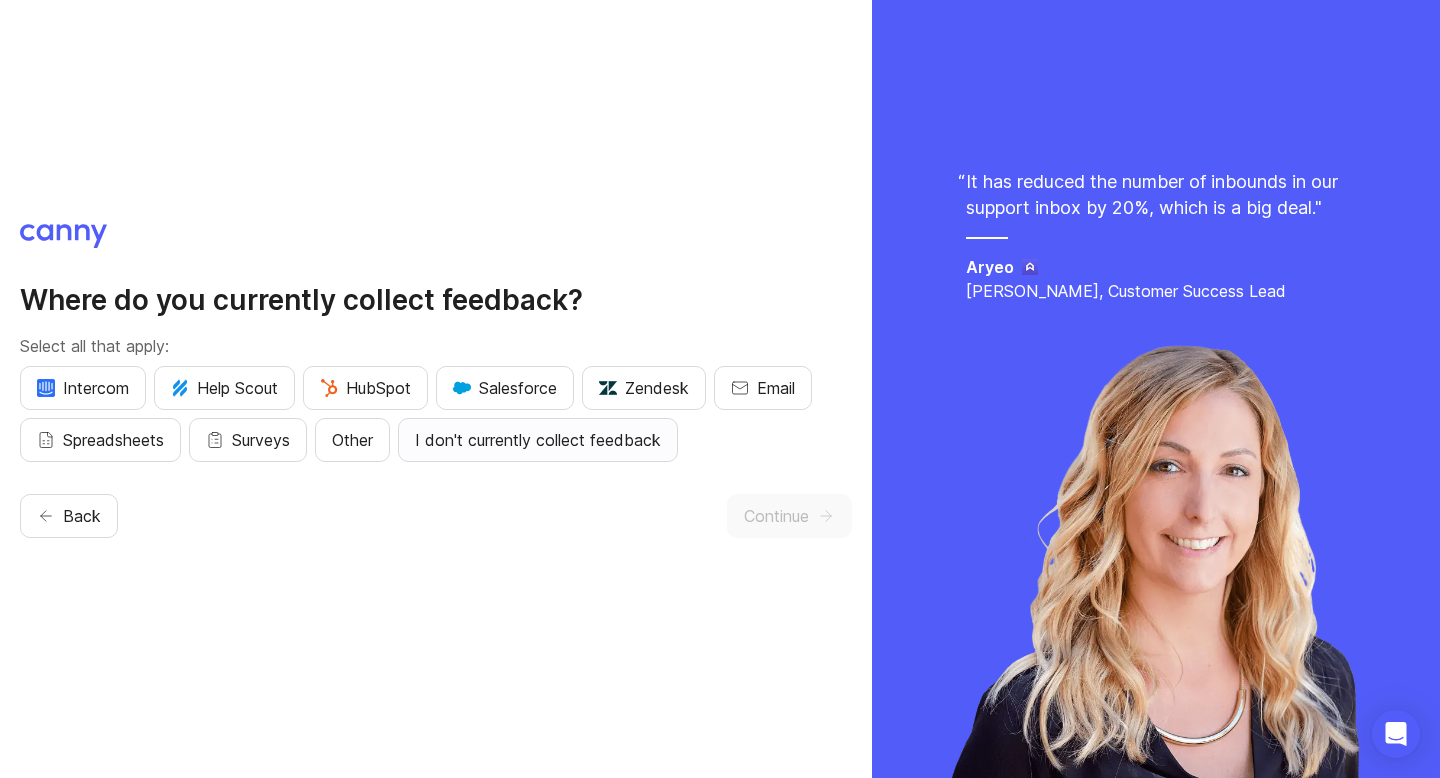 click on "I don't currently collect feedback" at bounding box center [538, 440] 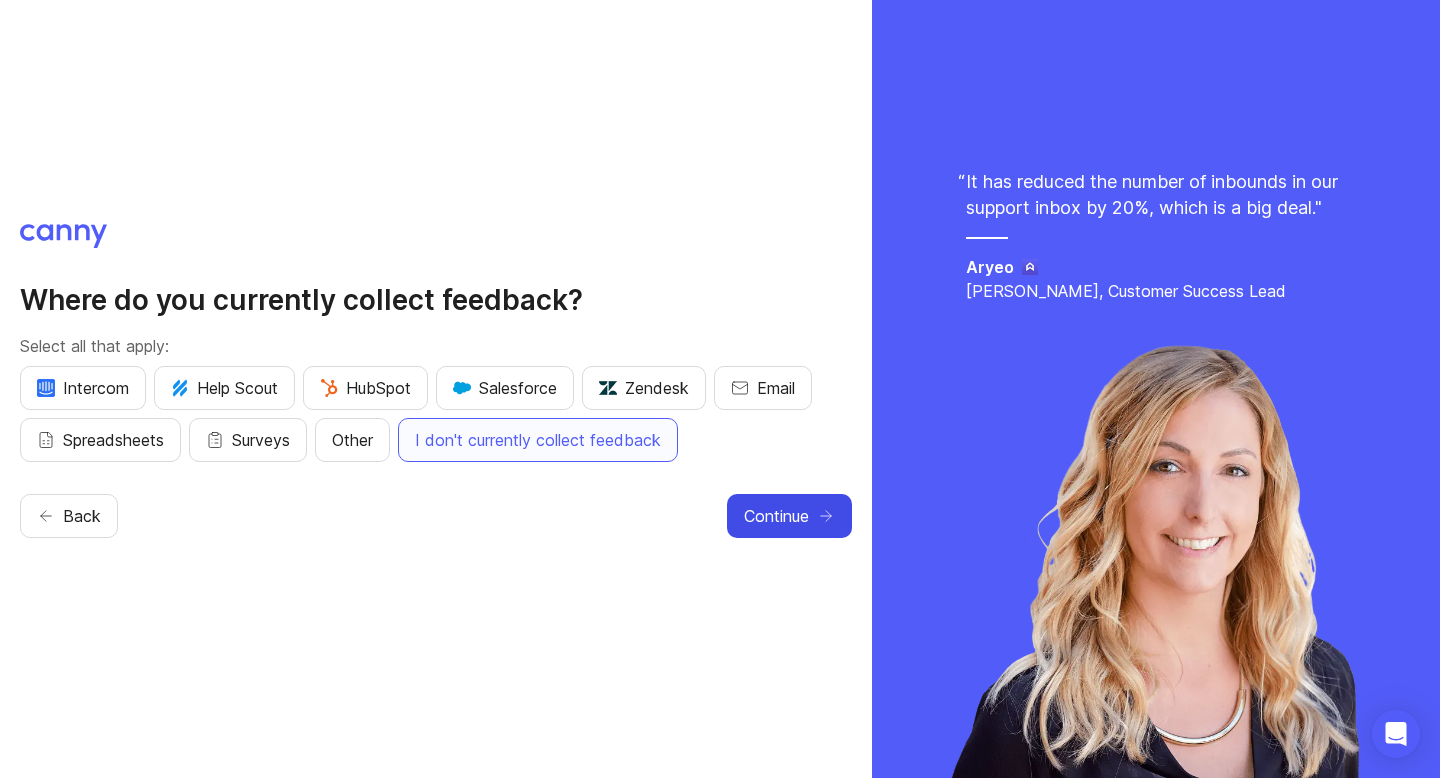 click on "Continue" at bounding box center (776, 516) 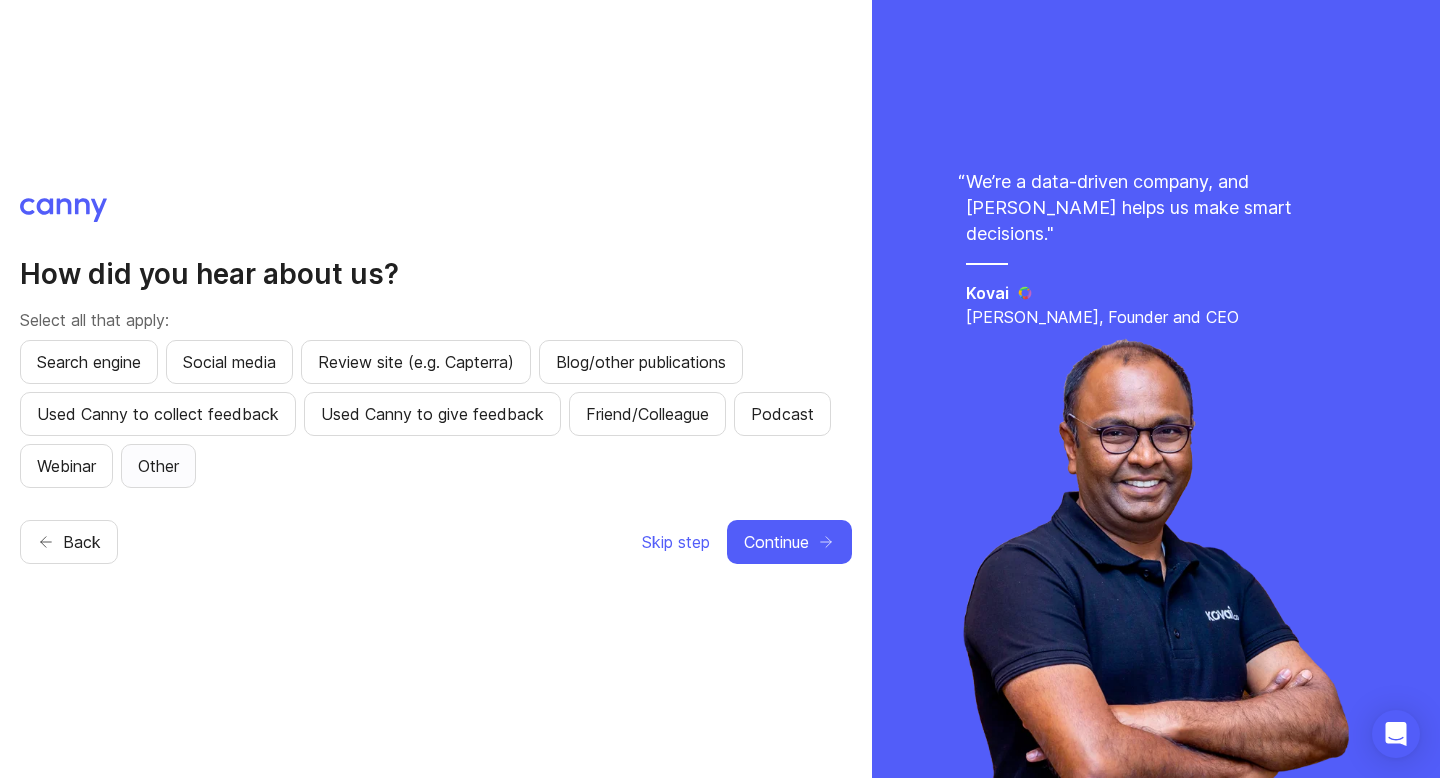 click on "Other" at bounding box center (158, 466) 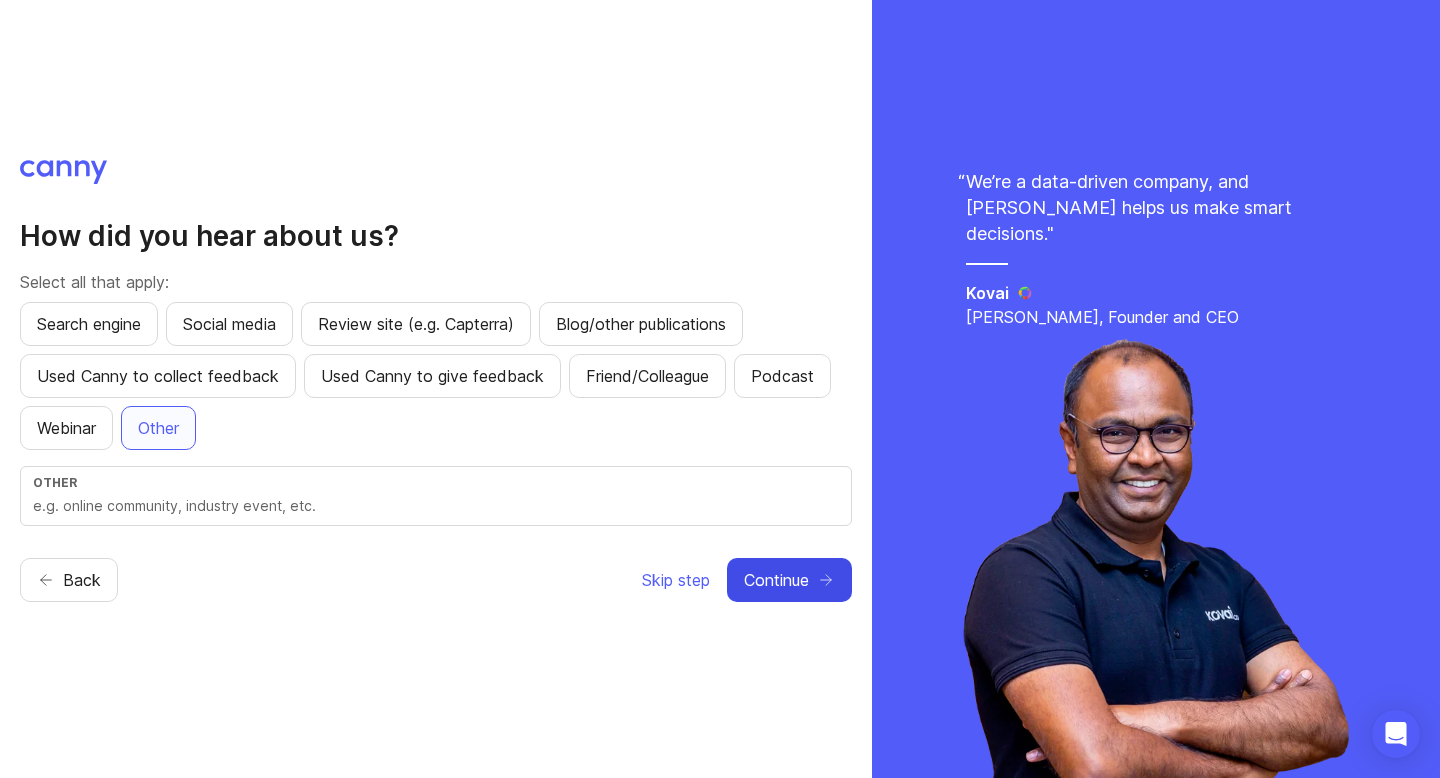 click on "Continue" at bounding box center (776, 580) 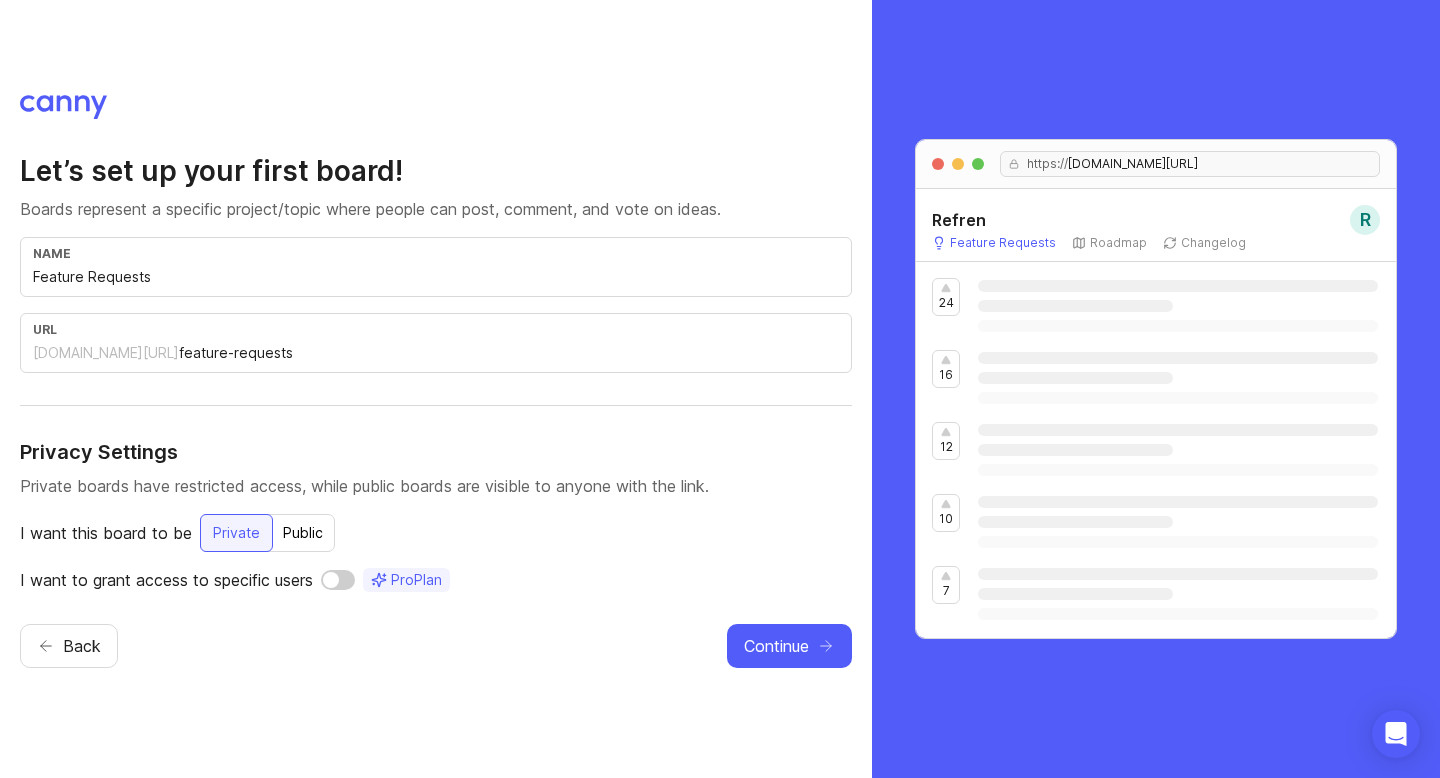 click at bounding box center [338, 580] 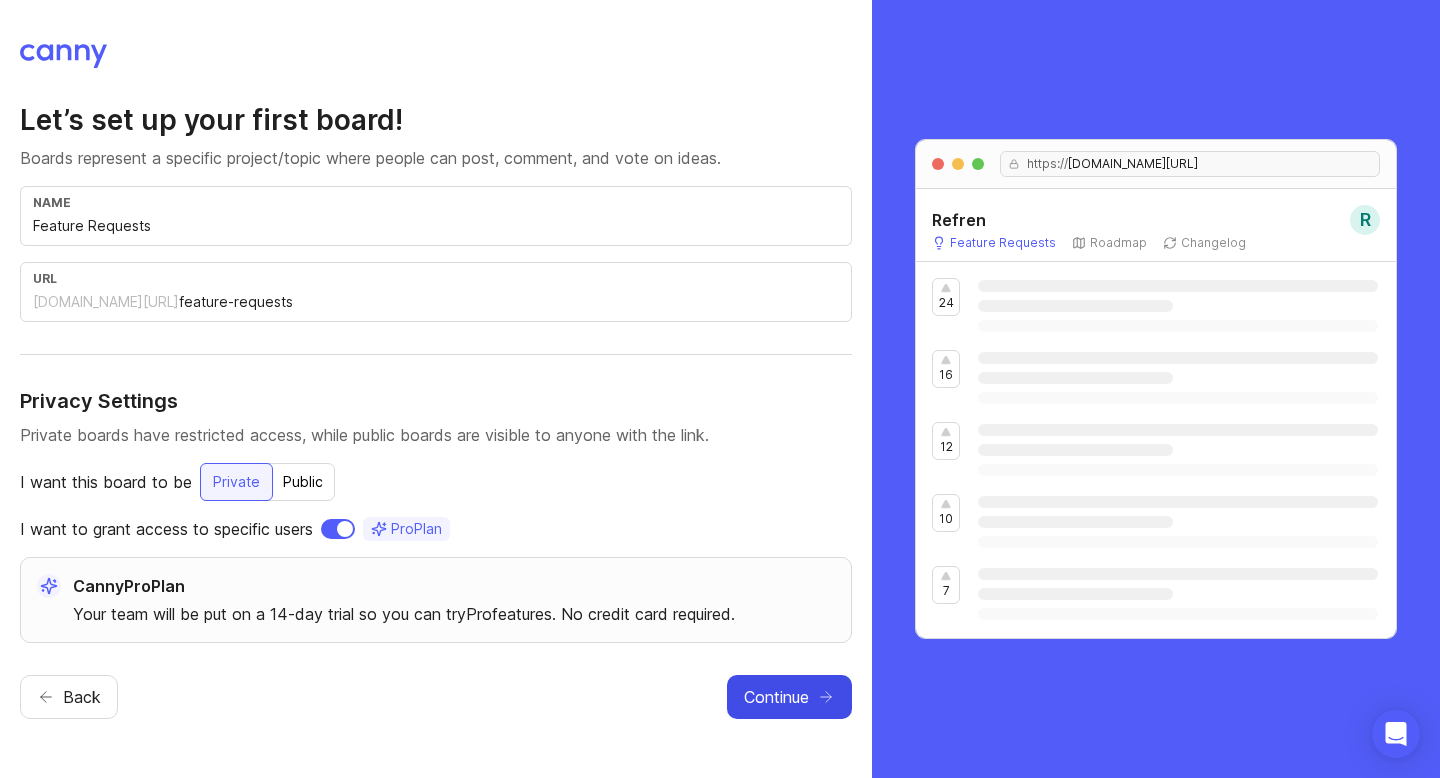 click on "Continue" at bounding box center [776, 697] 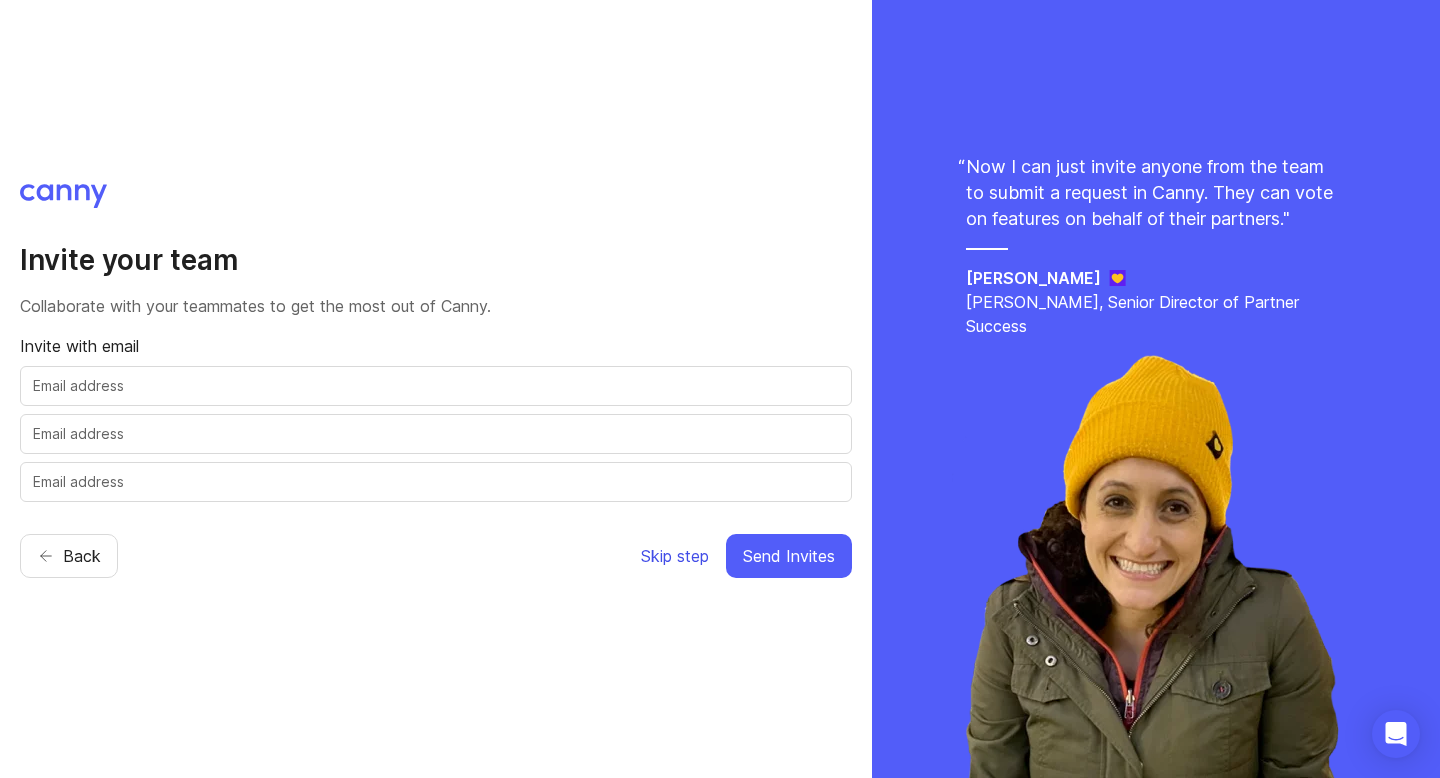 click on "Skip step" at bounding box center [675, 556] 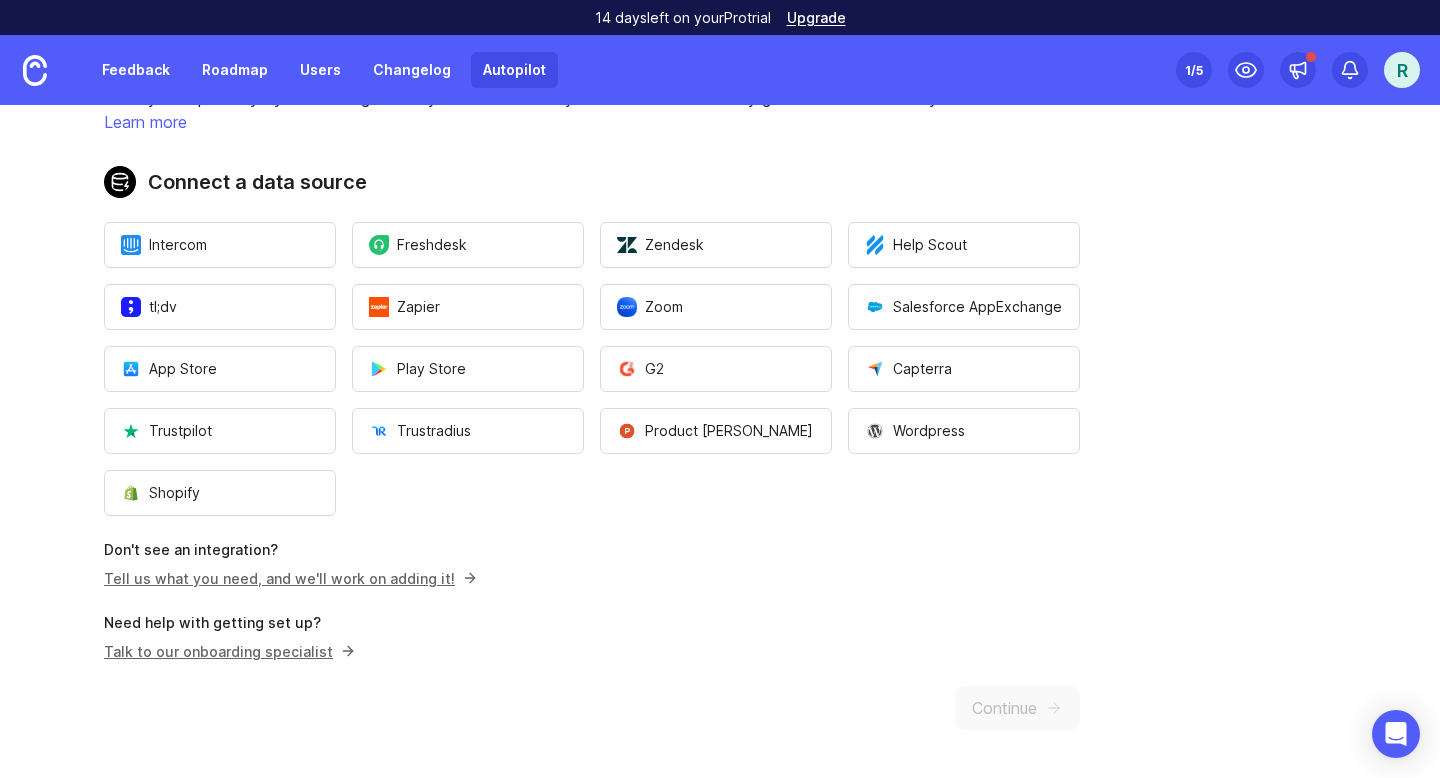 scroll, scrollTop: 0, scrollLeft: 0, axis: both 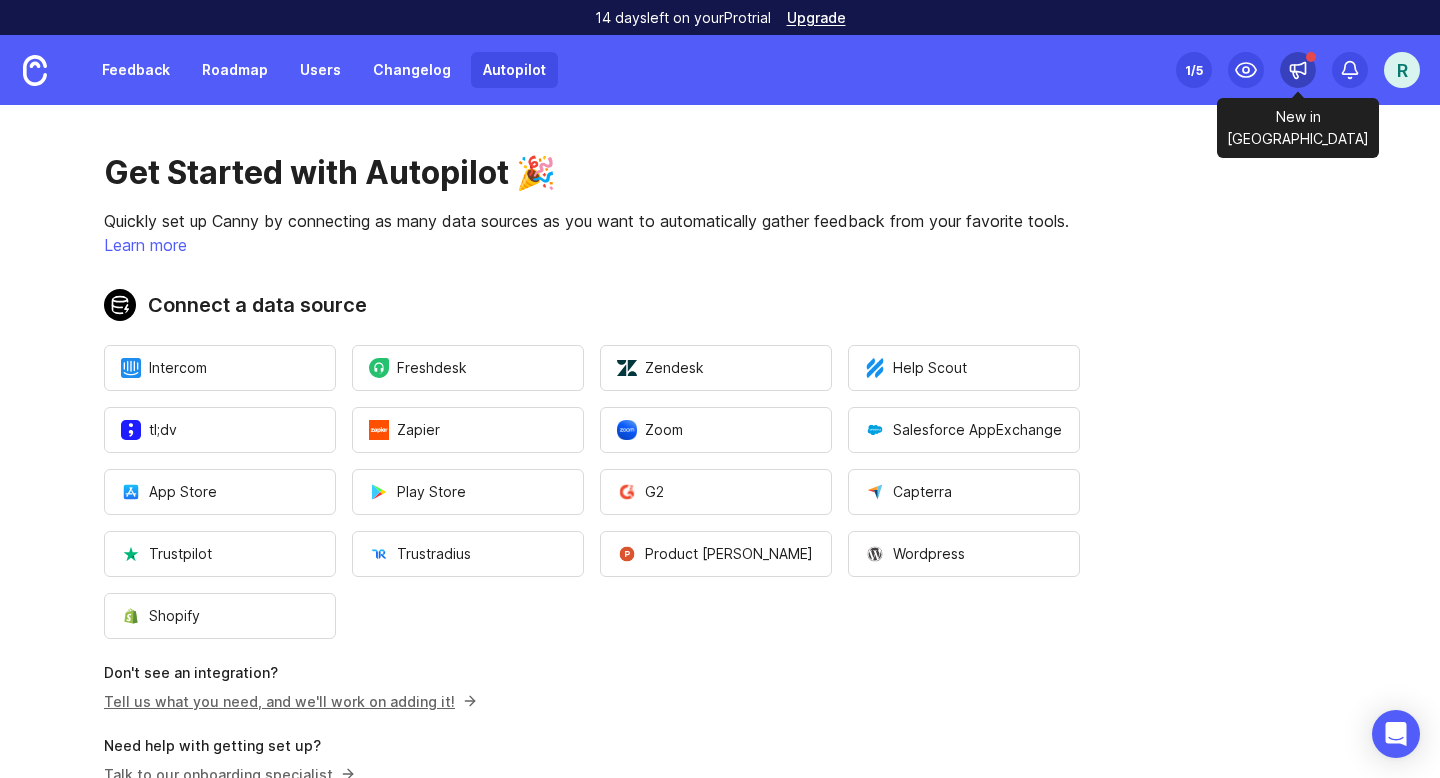 click 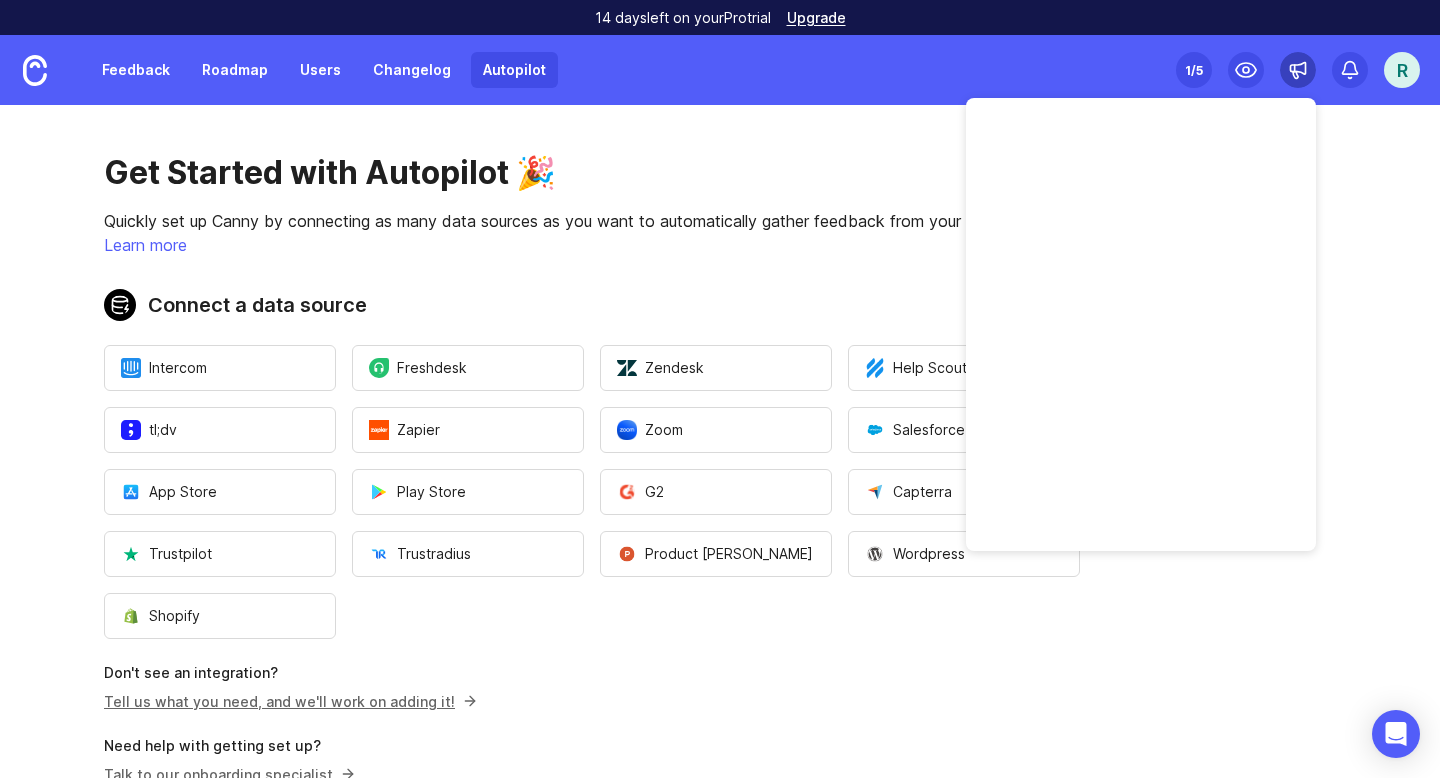 click at bounding box center (1298, 70) 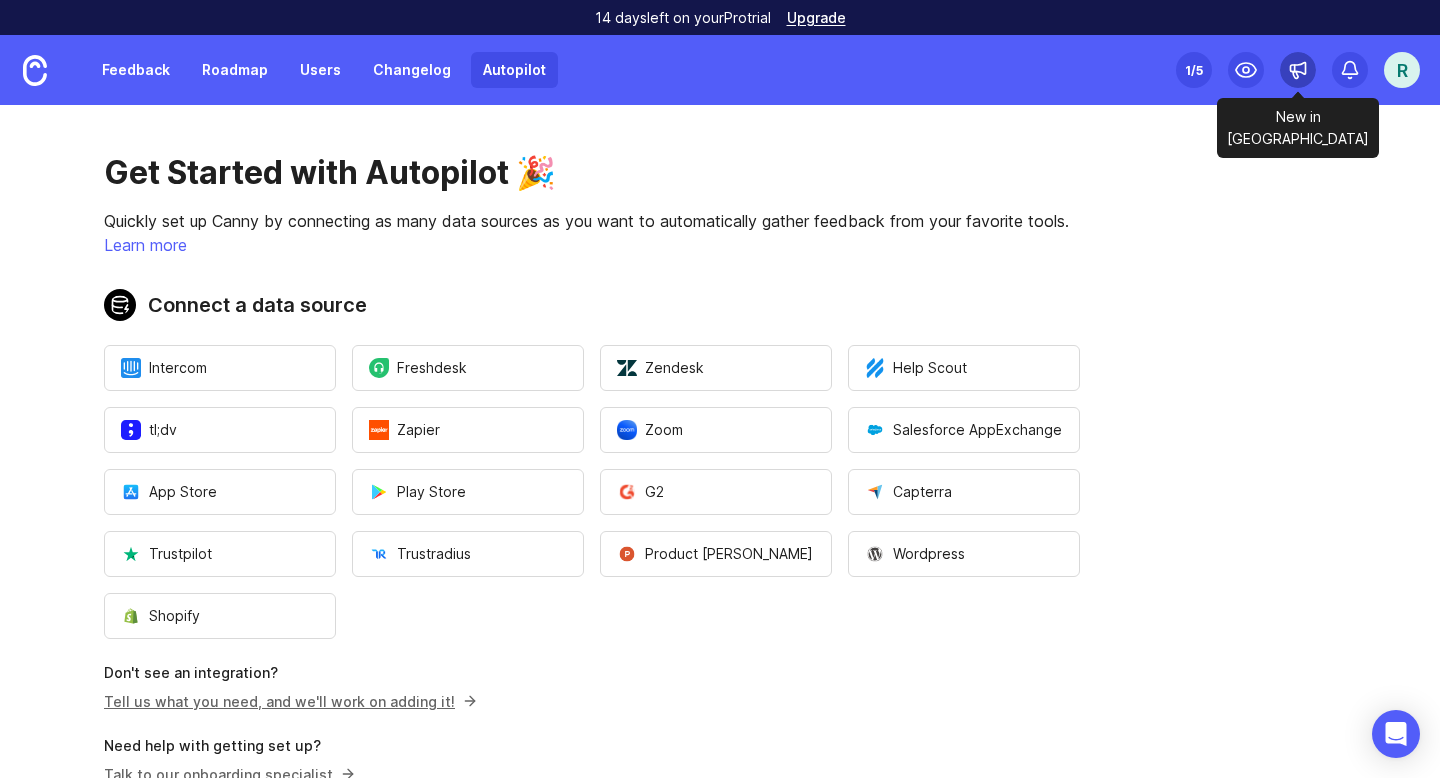 click at bounding box center (1298, 70) 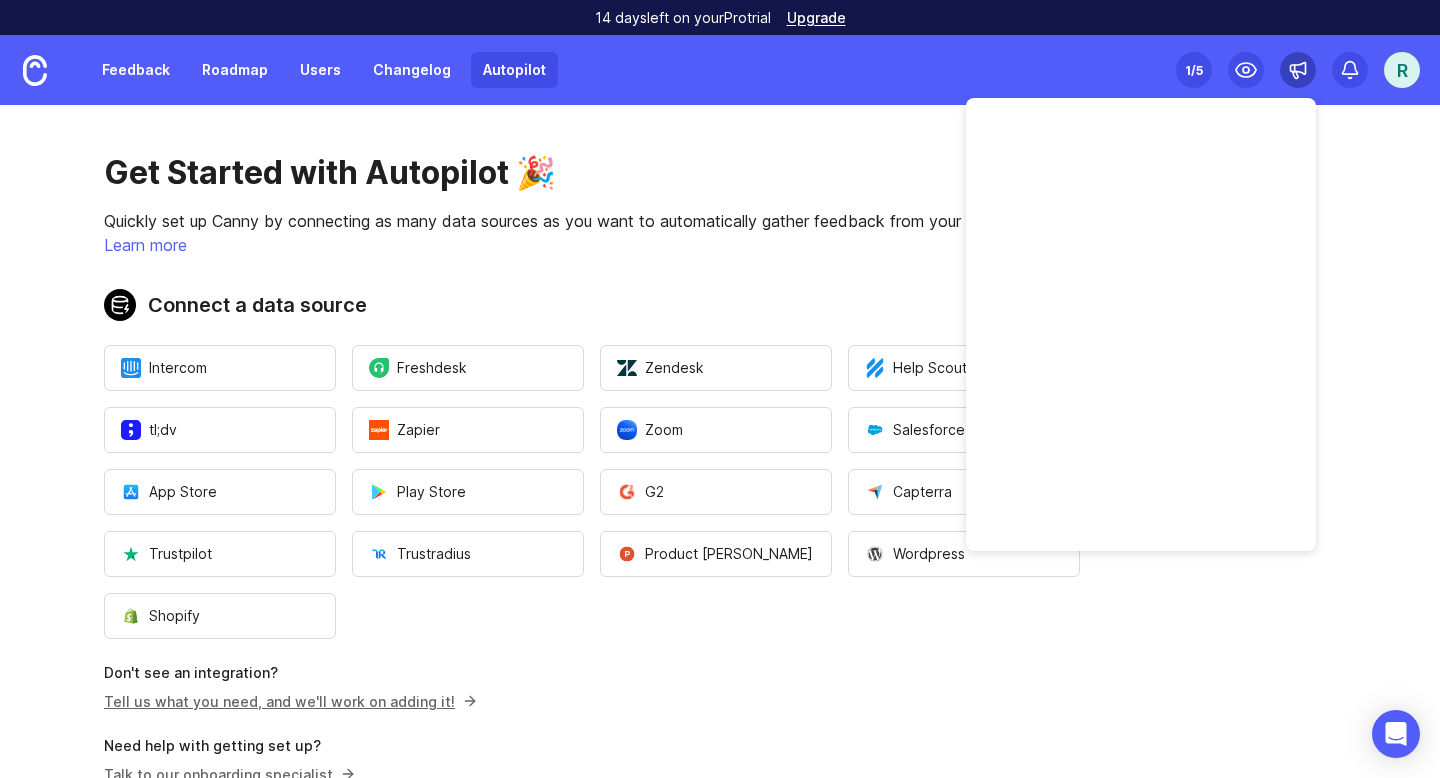 click at bounding box center (1298, 70) 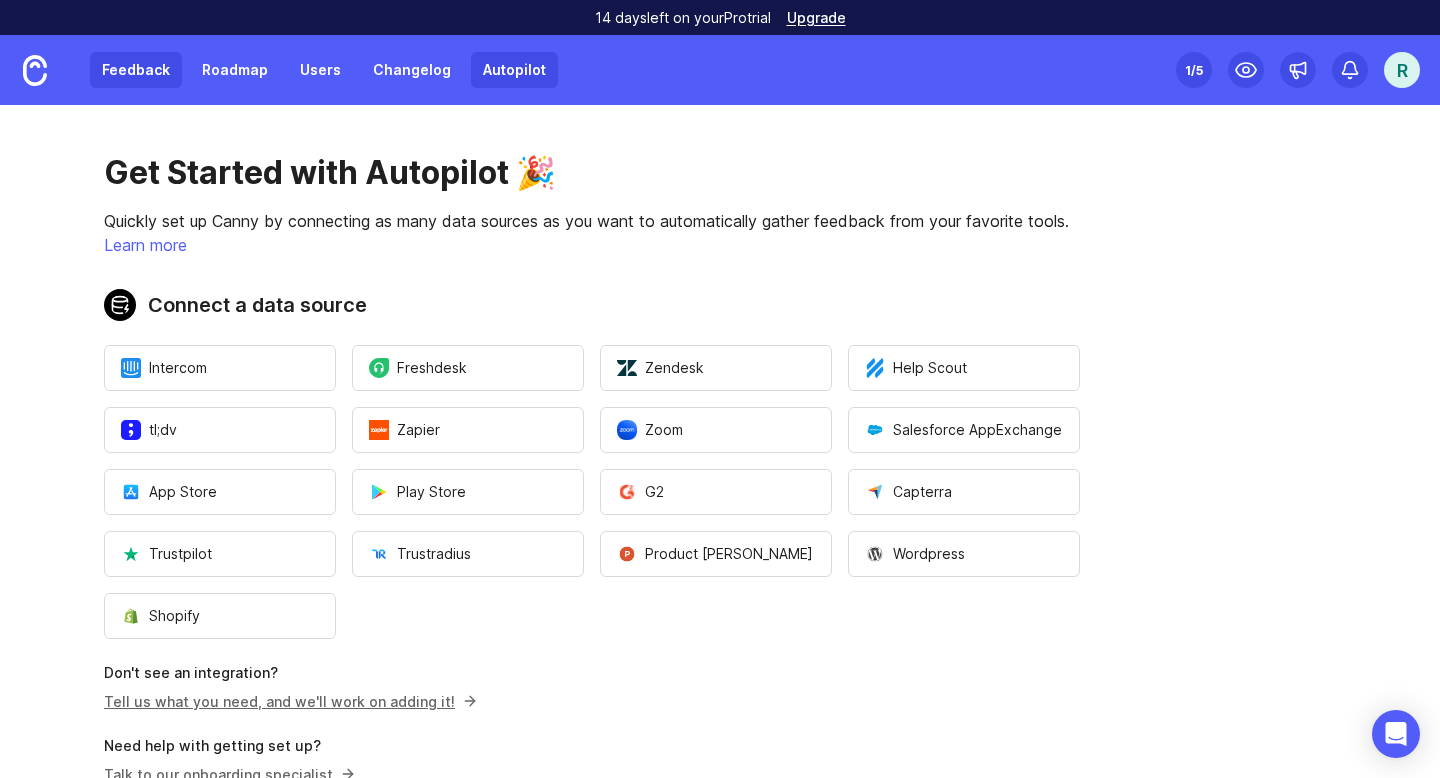 click on "Feedback" at bounding box center [136, 70] 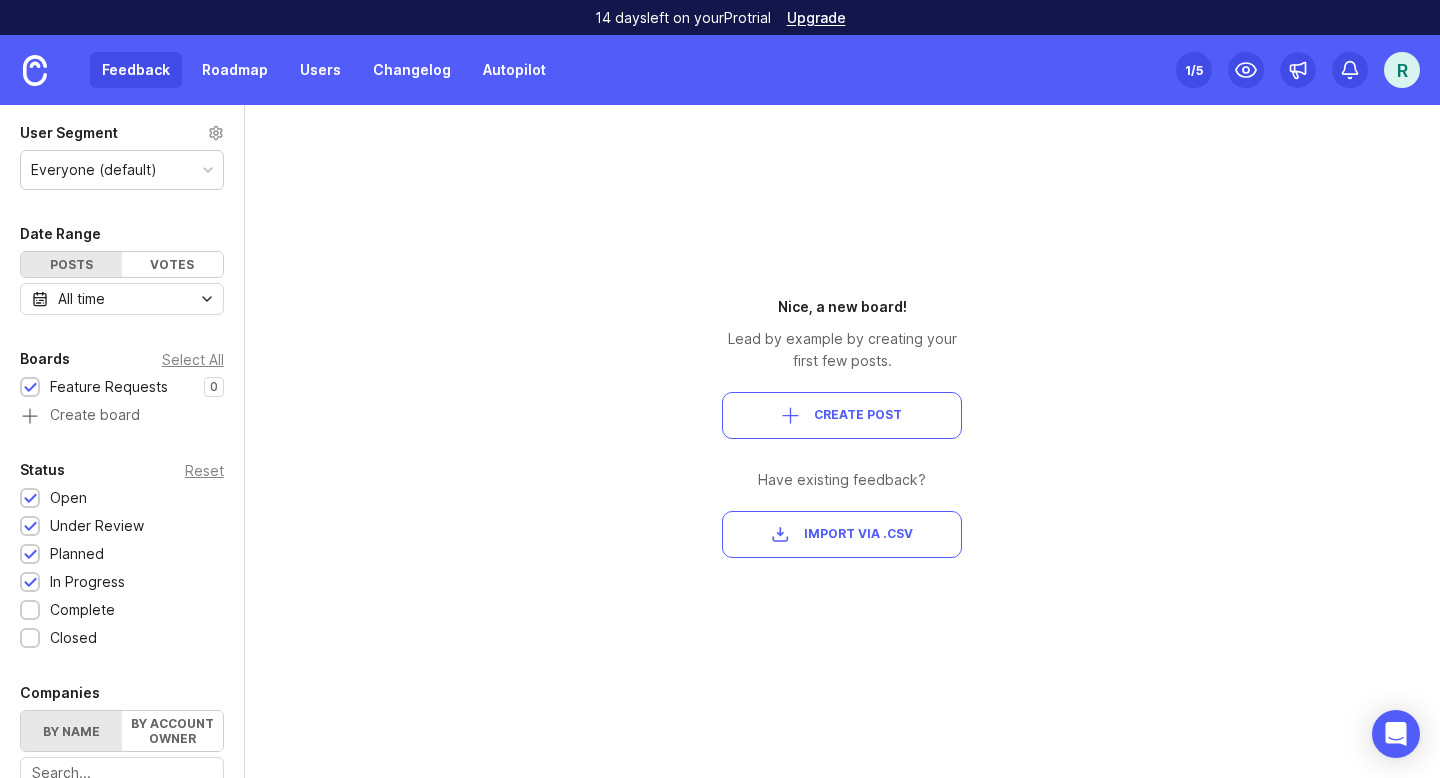 click on "Everyone (default)" at bounding box center (122, 170) 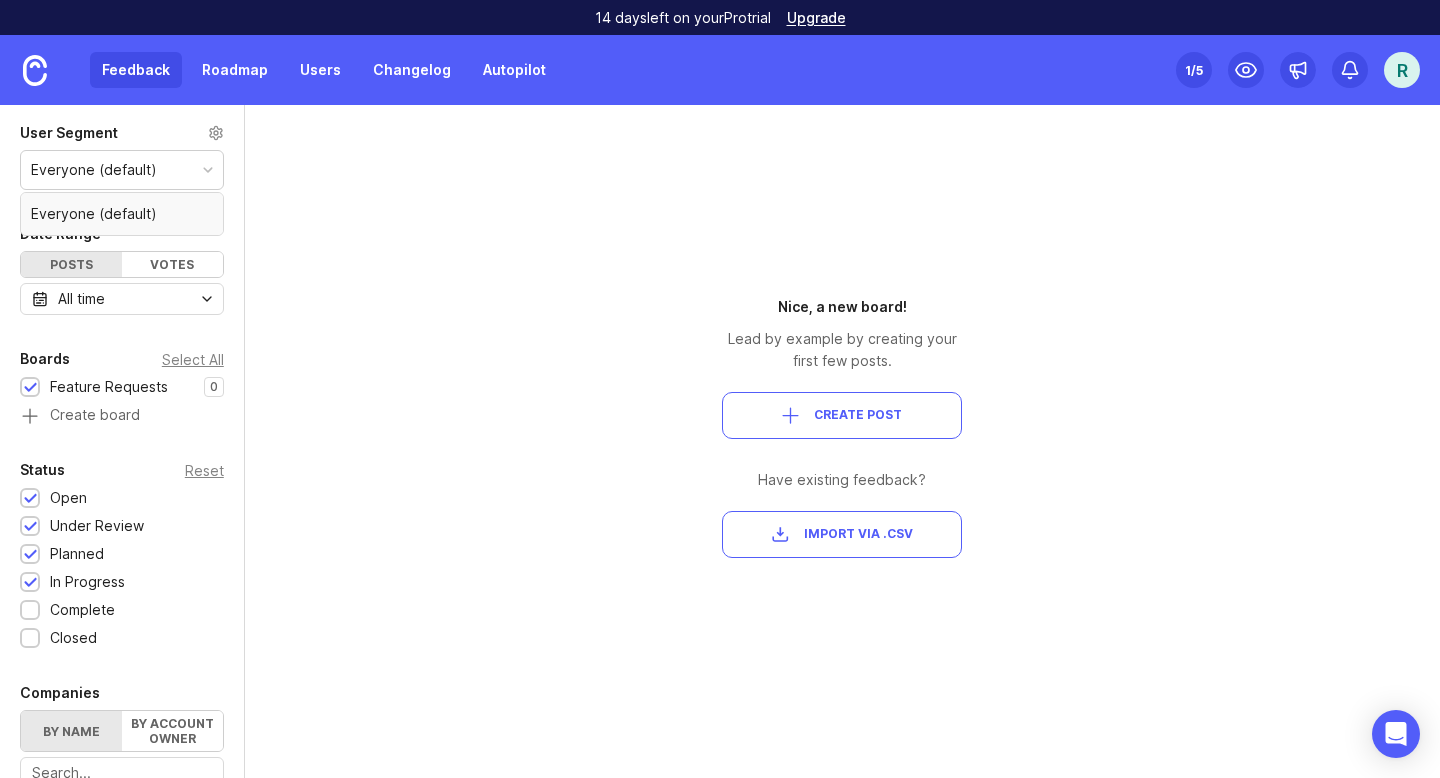 click on "Everyone (default)" at bounding box center (122, 170) 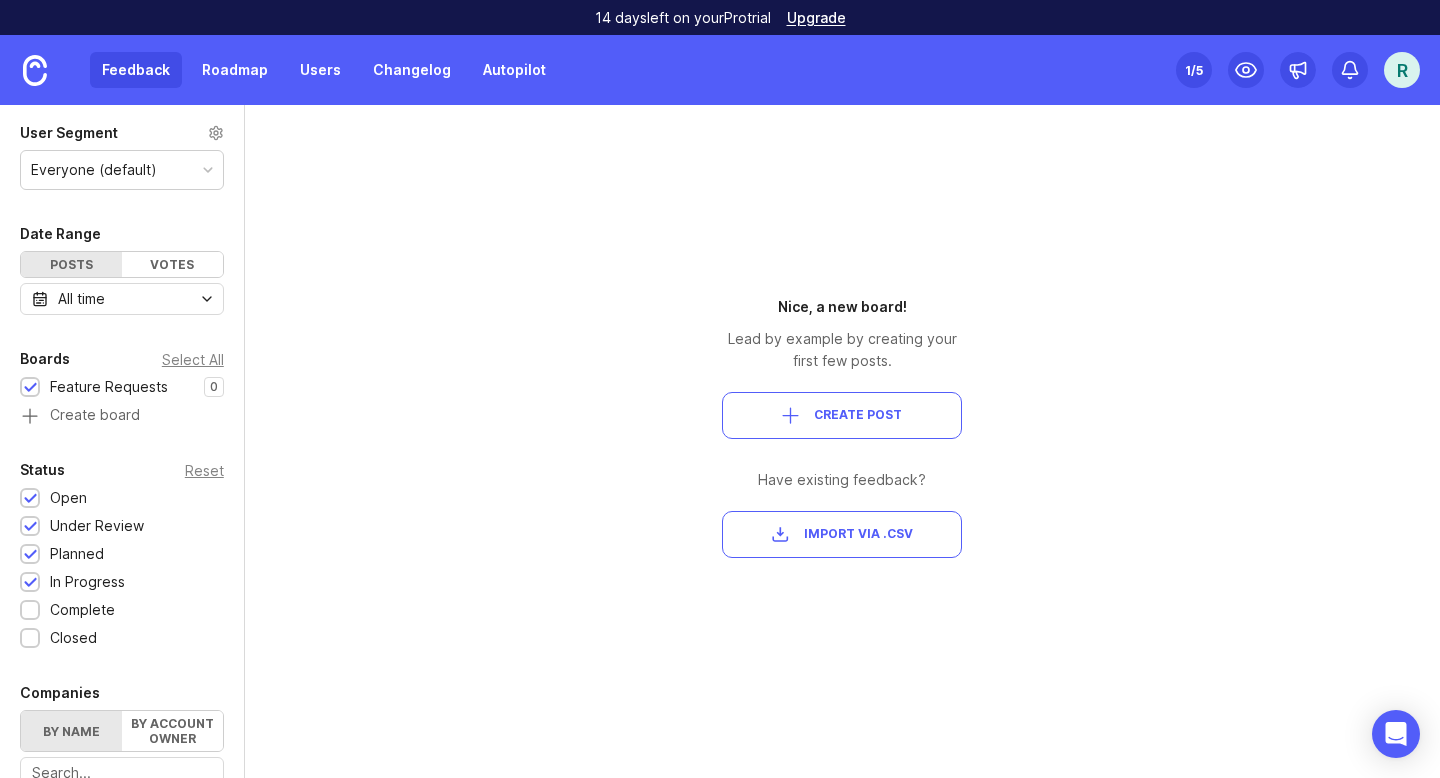 click on "Nice, a new board! Lead by example by creating your first few posts. Create Post   Have existing feedback? Import via .csv" at bounding box center [842, 427] 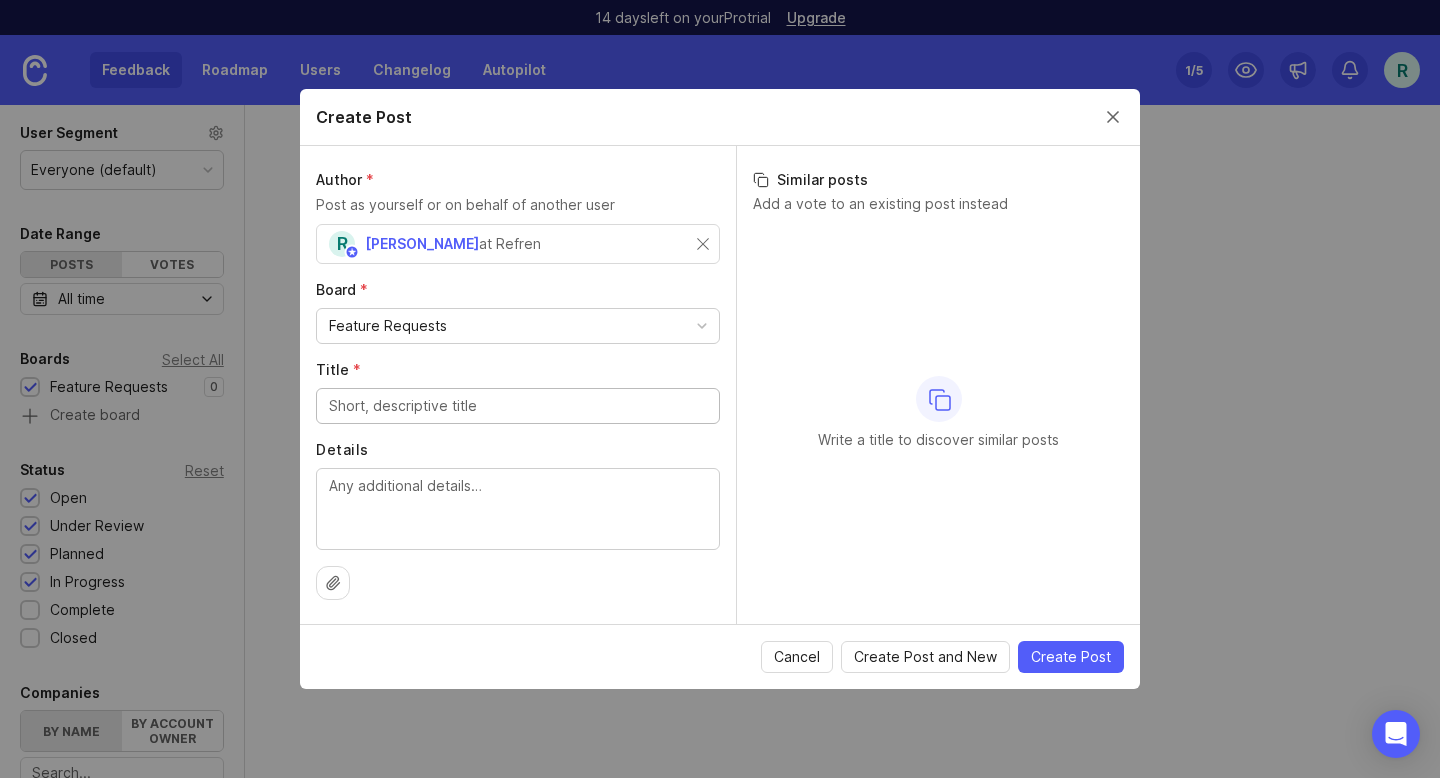 click on "Feature Requests" at bounding box center [518, 326] 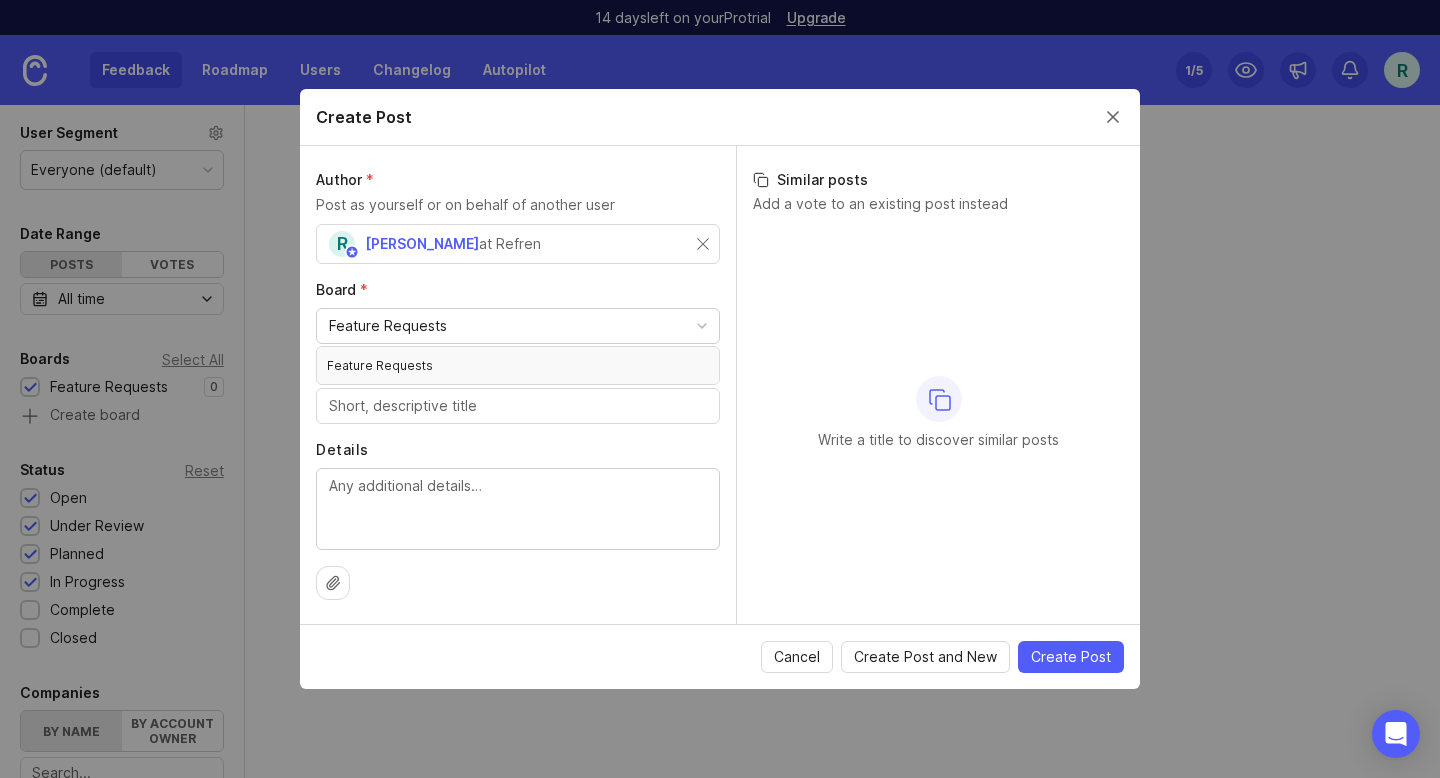 click on "Feature Requests" at bounding box center (518, 326) 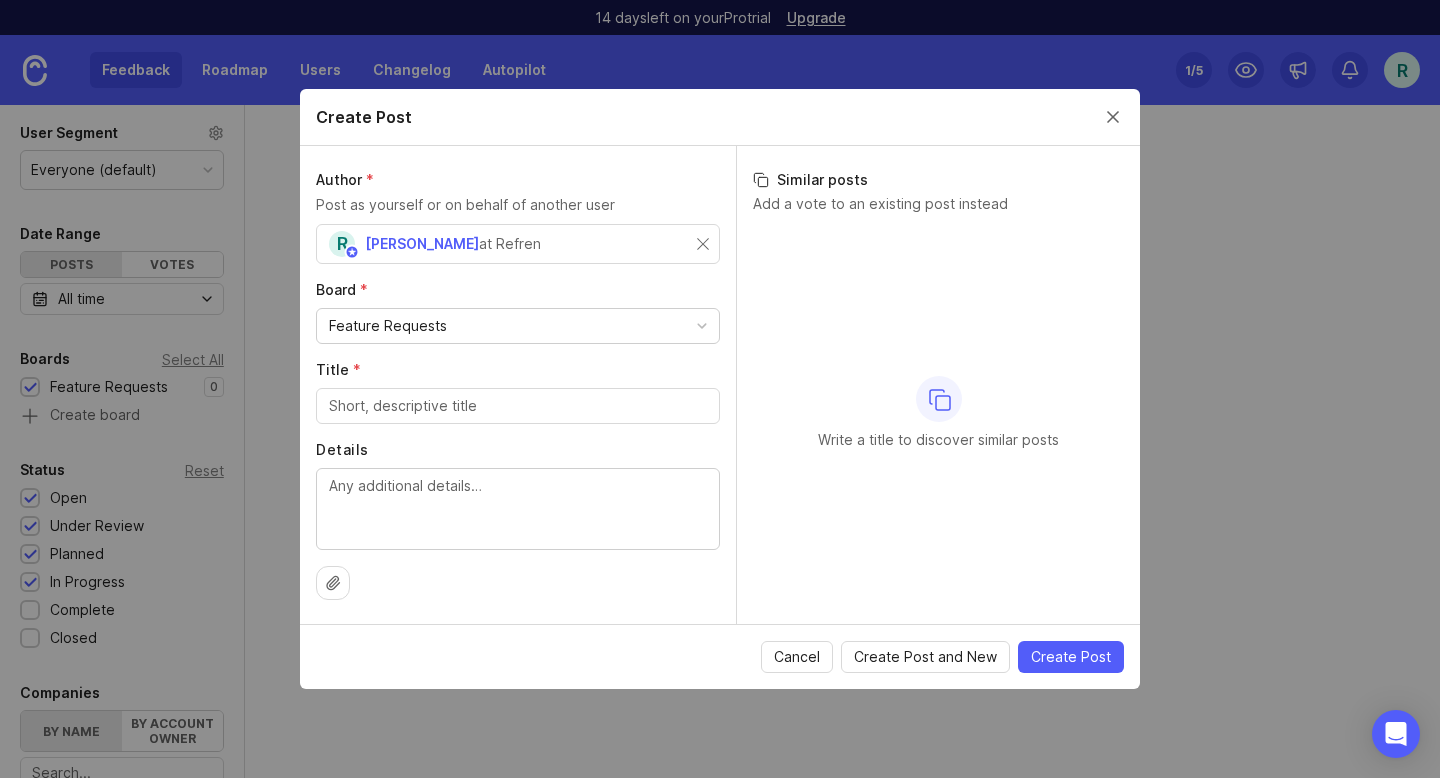 click on "Title *" at bounding box center [518, 406] 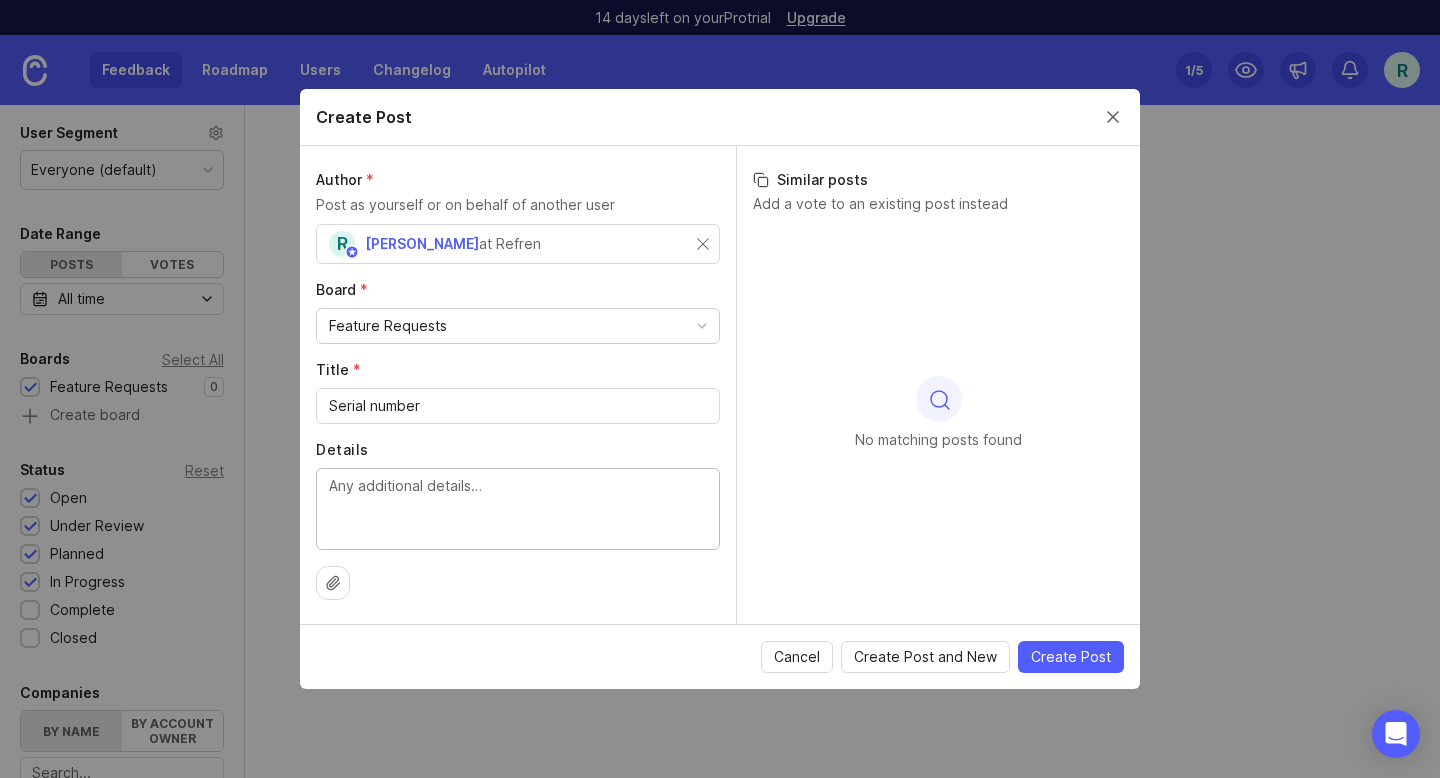 click on "Serial number" at bounding box center [518, 406] 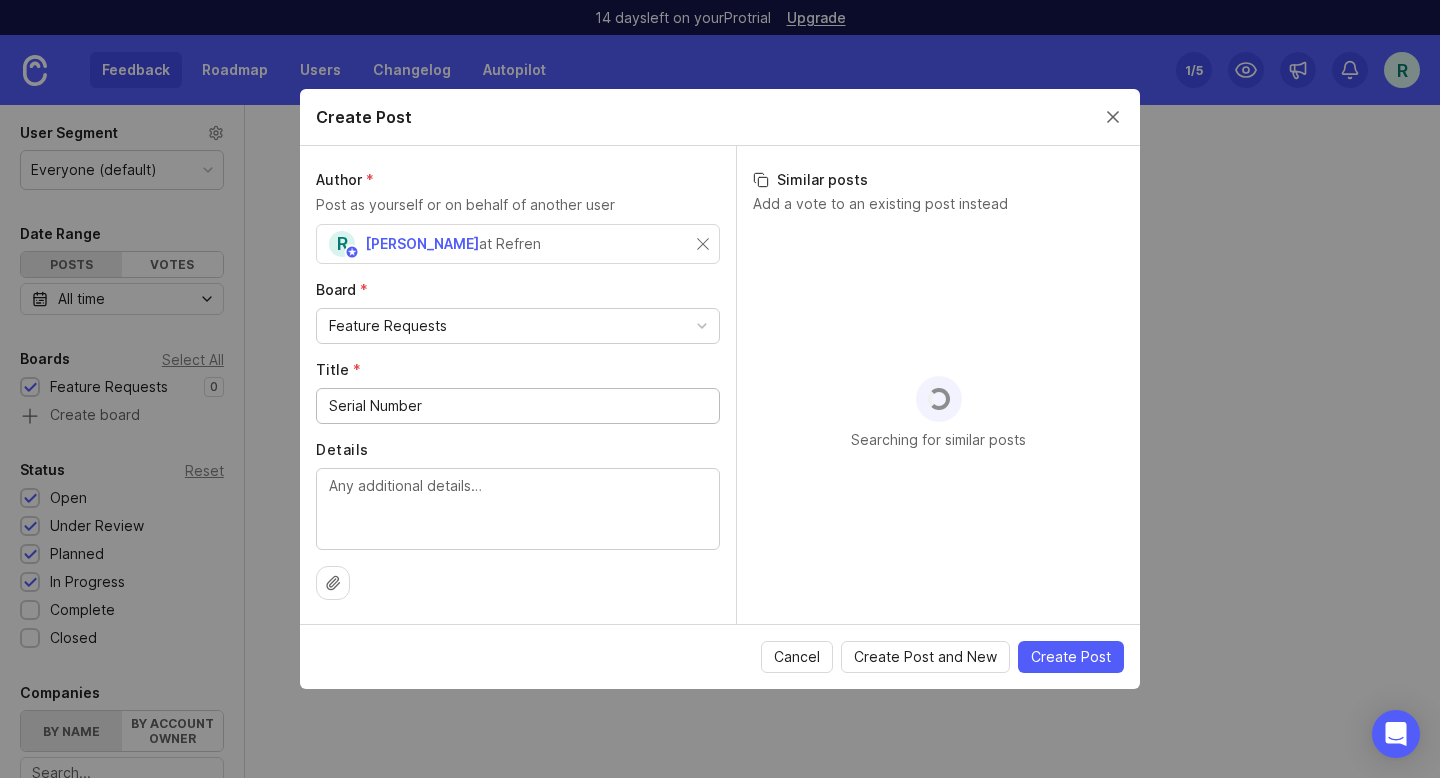 click on "Serial Number" at bounding box center [518, 406] 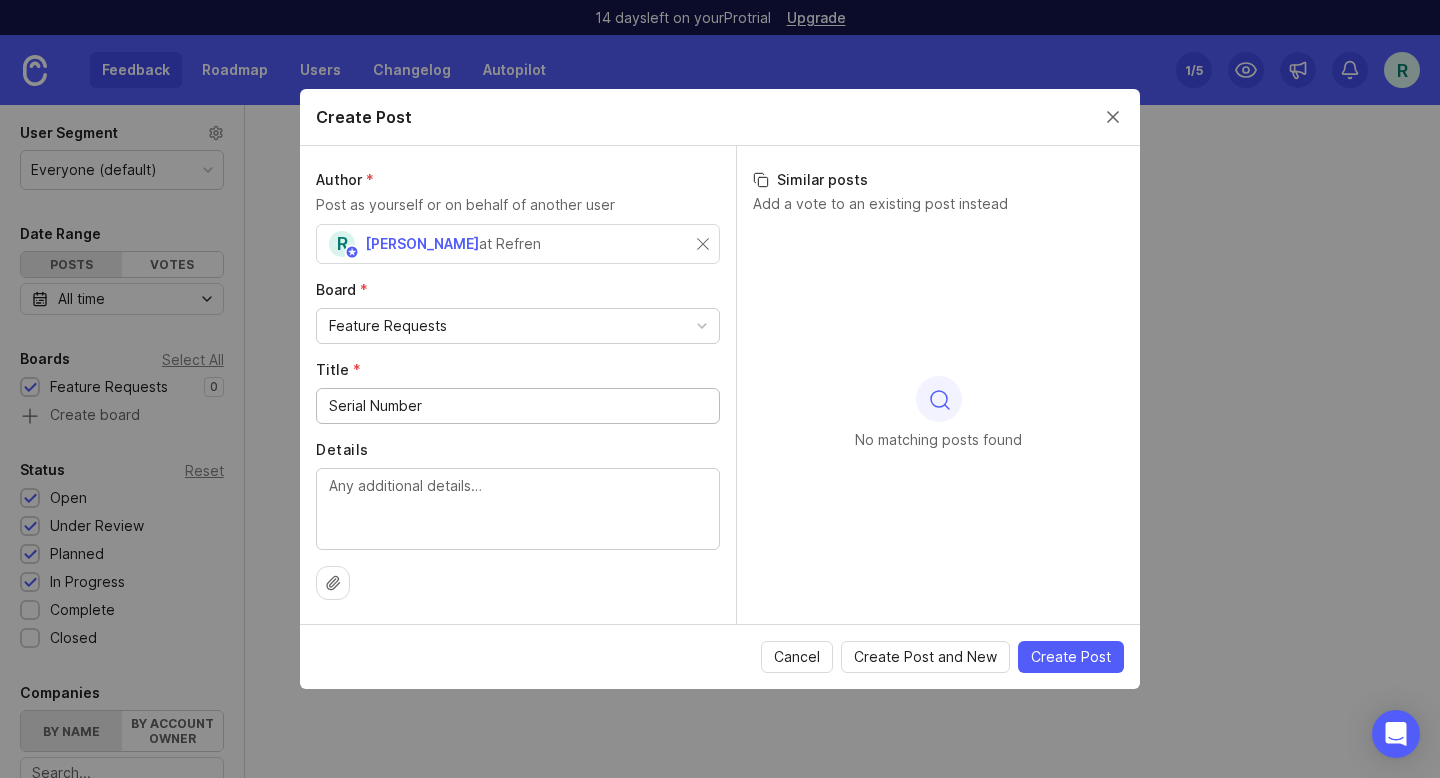 click on "Serial Number" at bounding box center (518, 406) 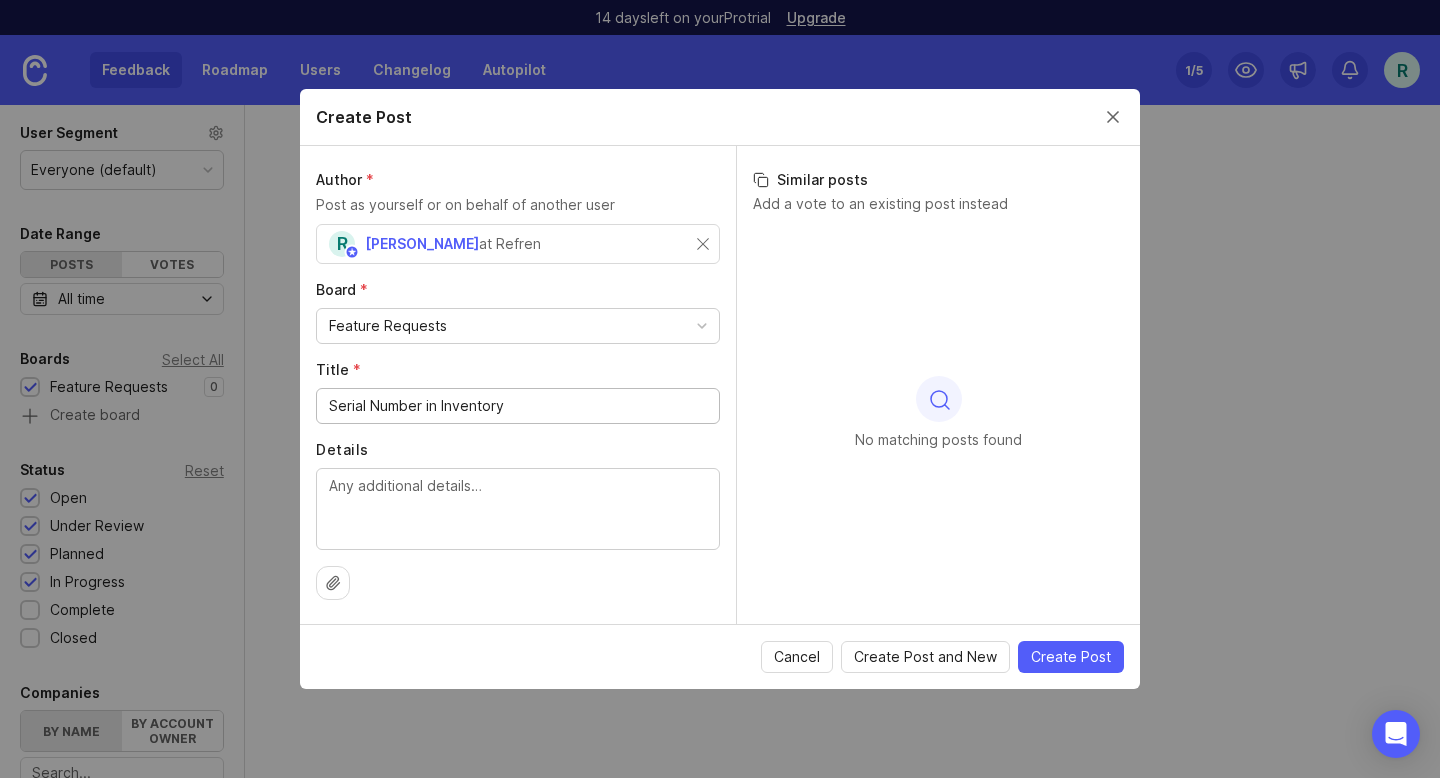 type on "Serial Number in Inventory" 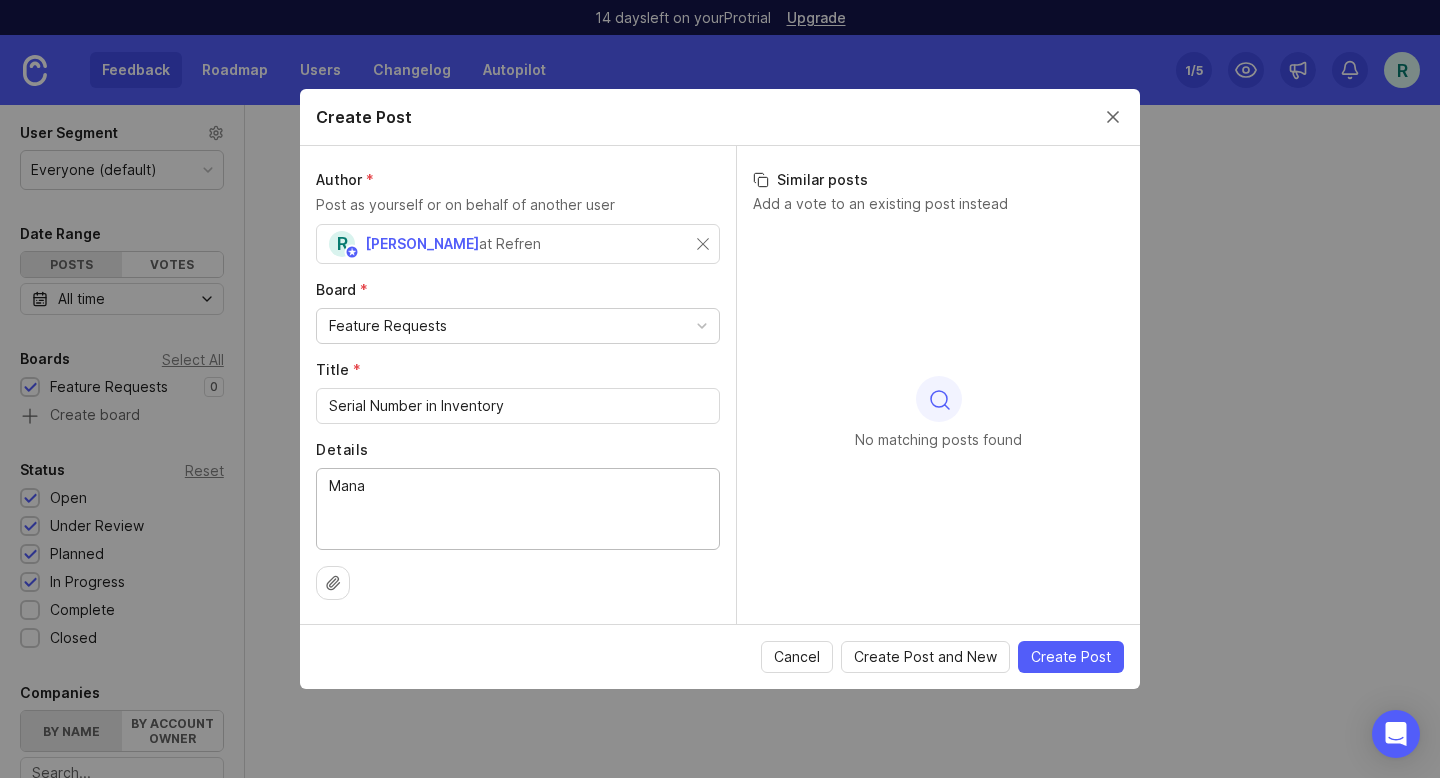type on "Mana" 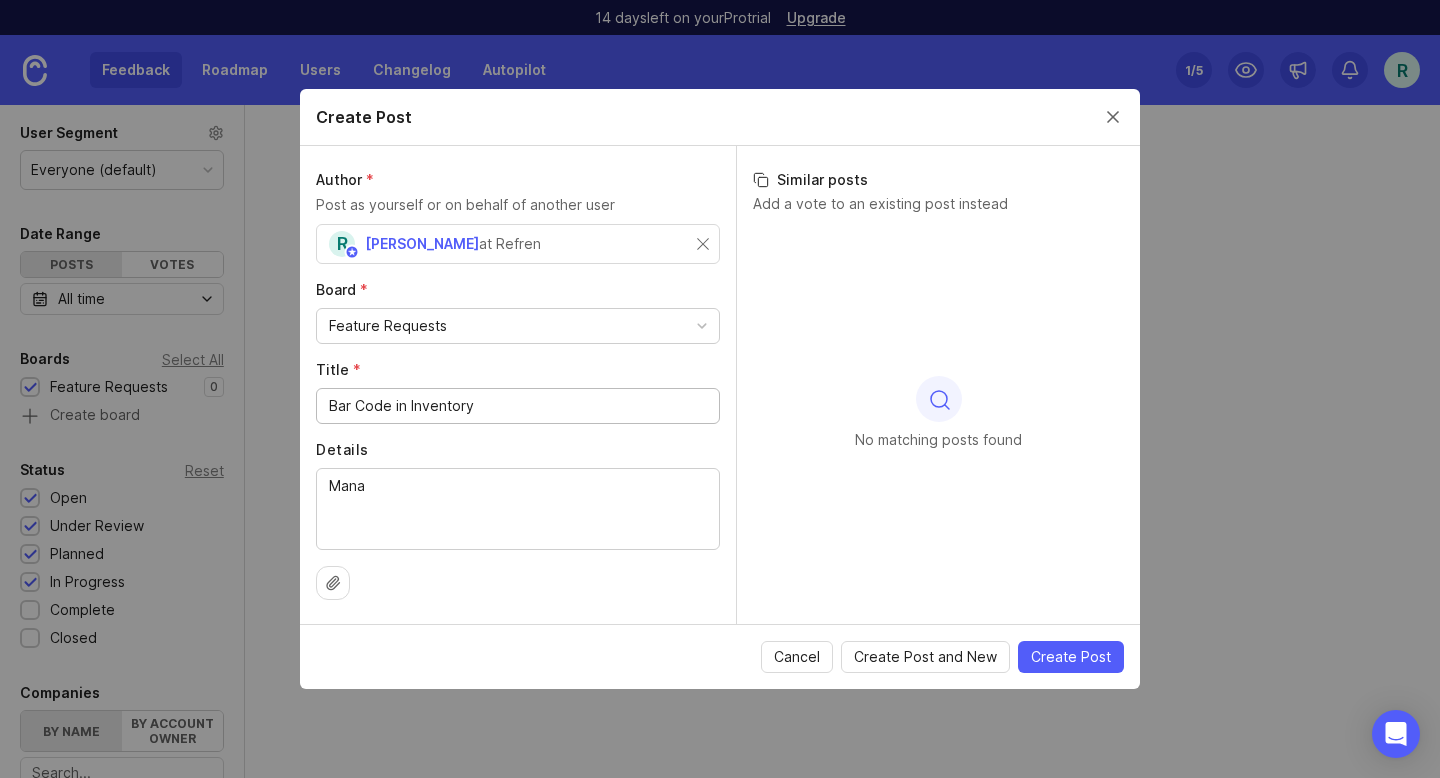 type on "Bar Code in Inventory" 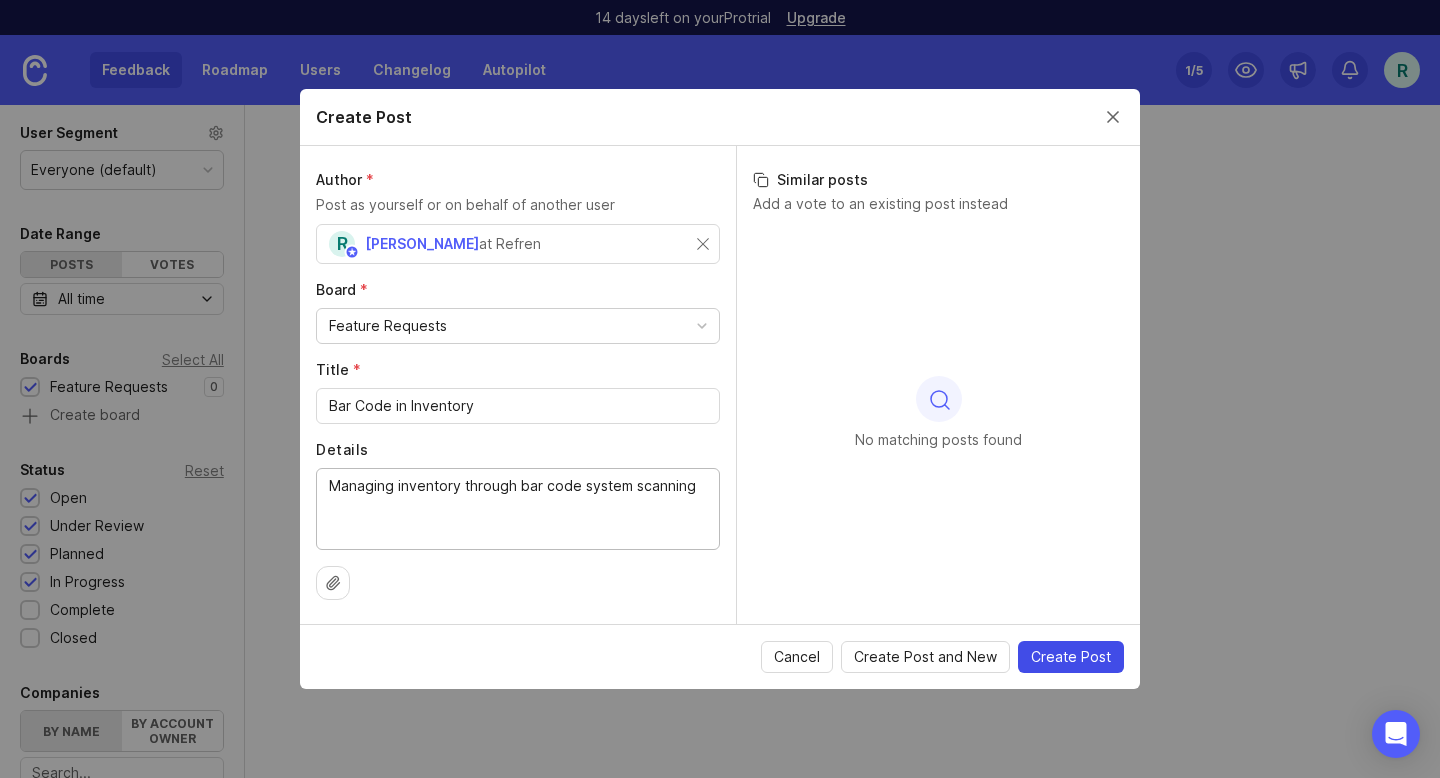 type on "Managing inventory through bar code system scanning" 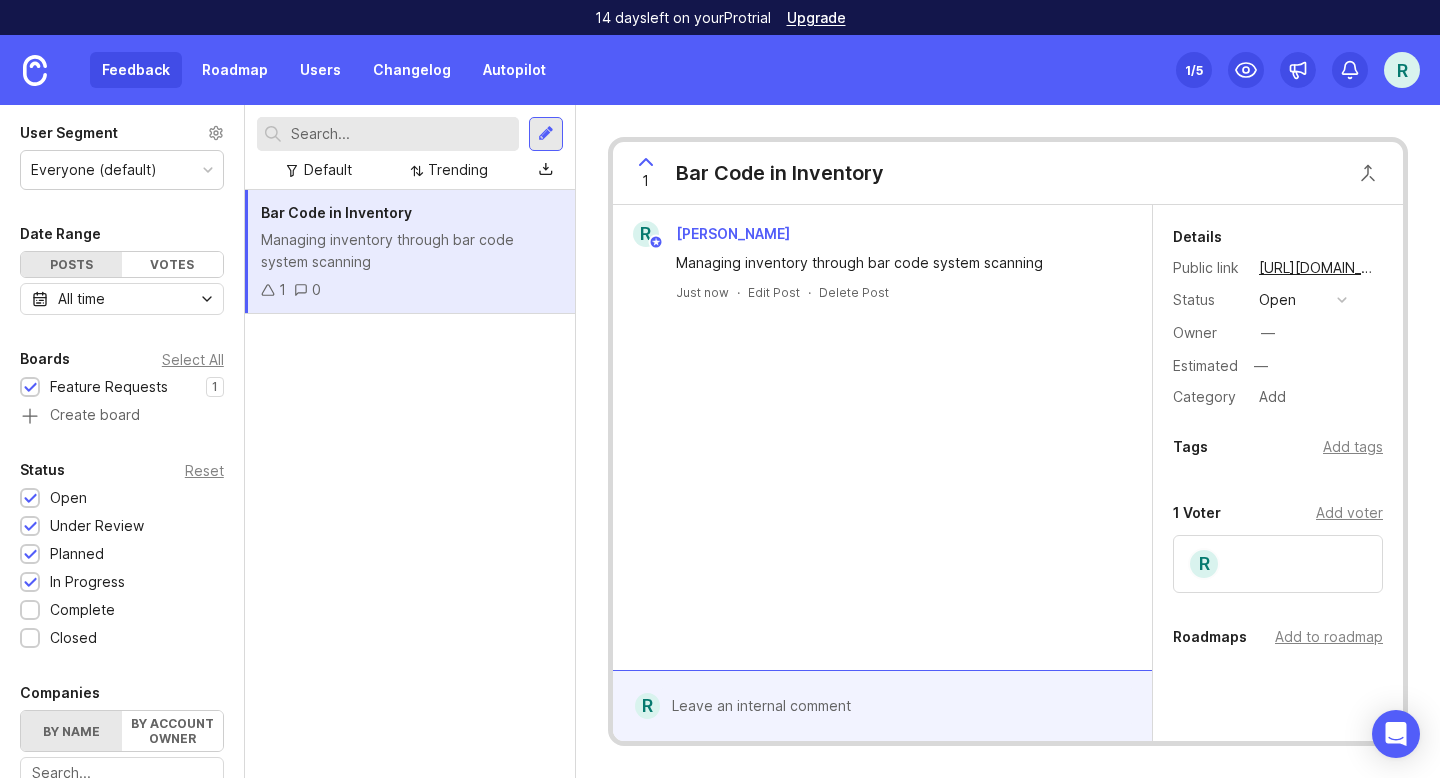 click at bounding box center [897, 706] 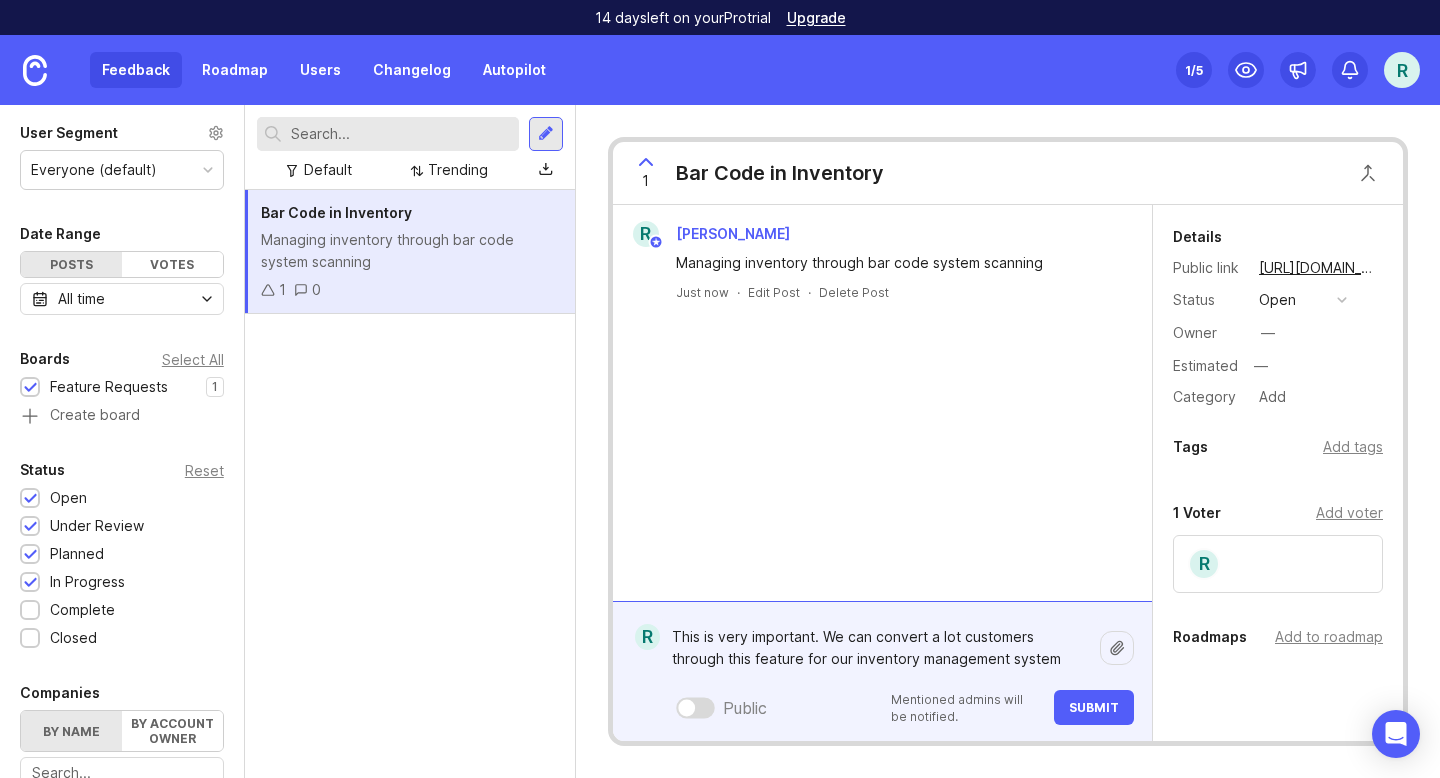 type on "This is very important. We can convert a lot customers through this feature for our inventory management system" 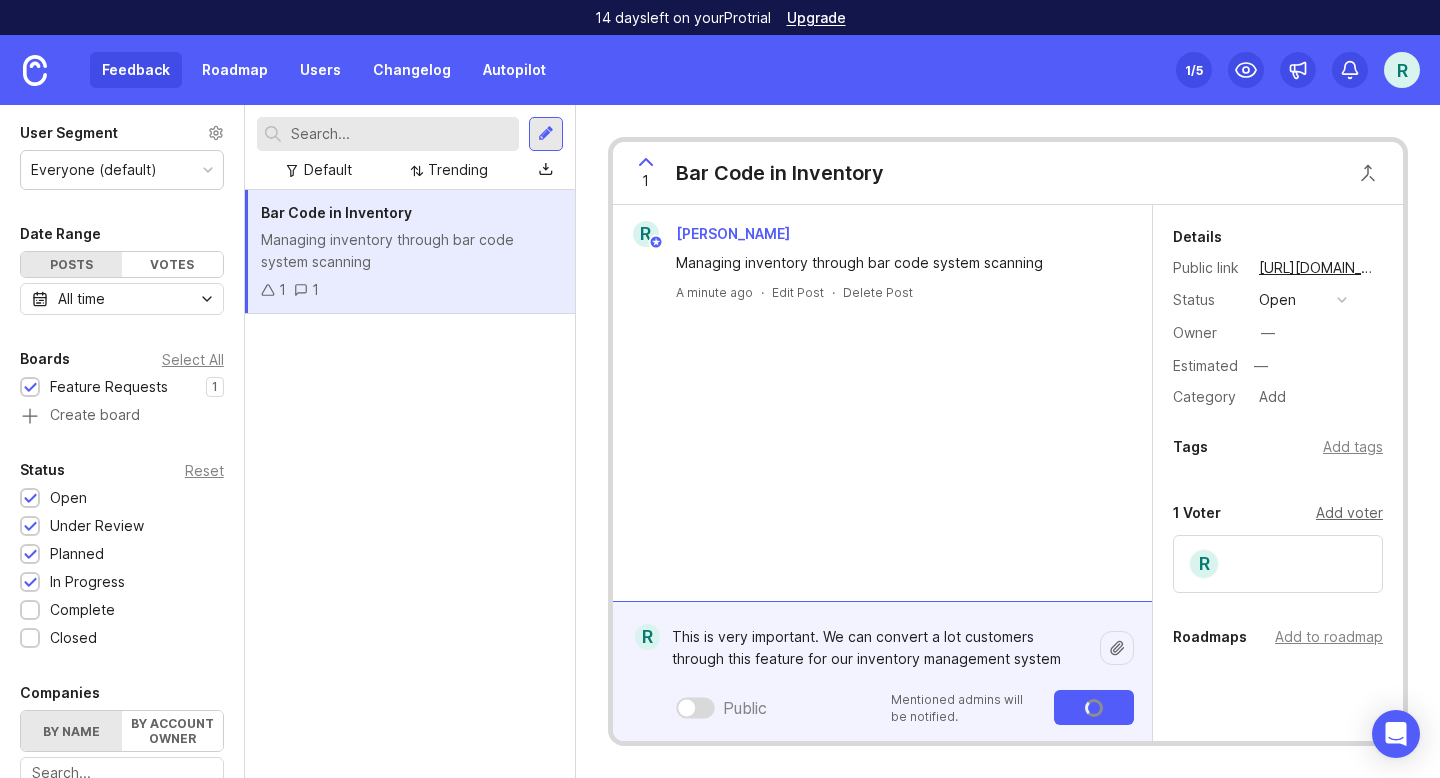 type 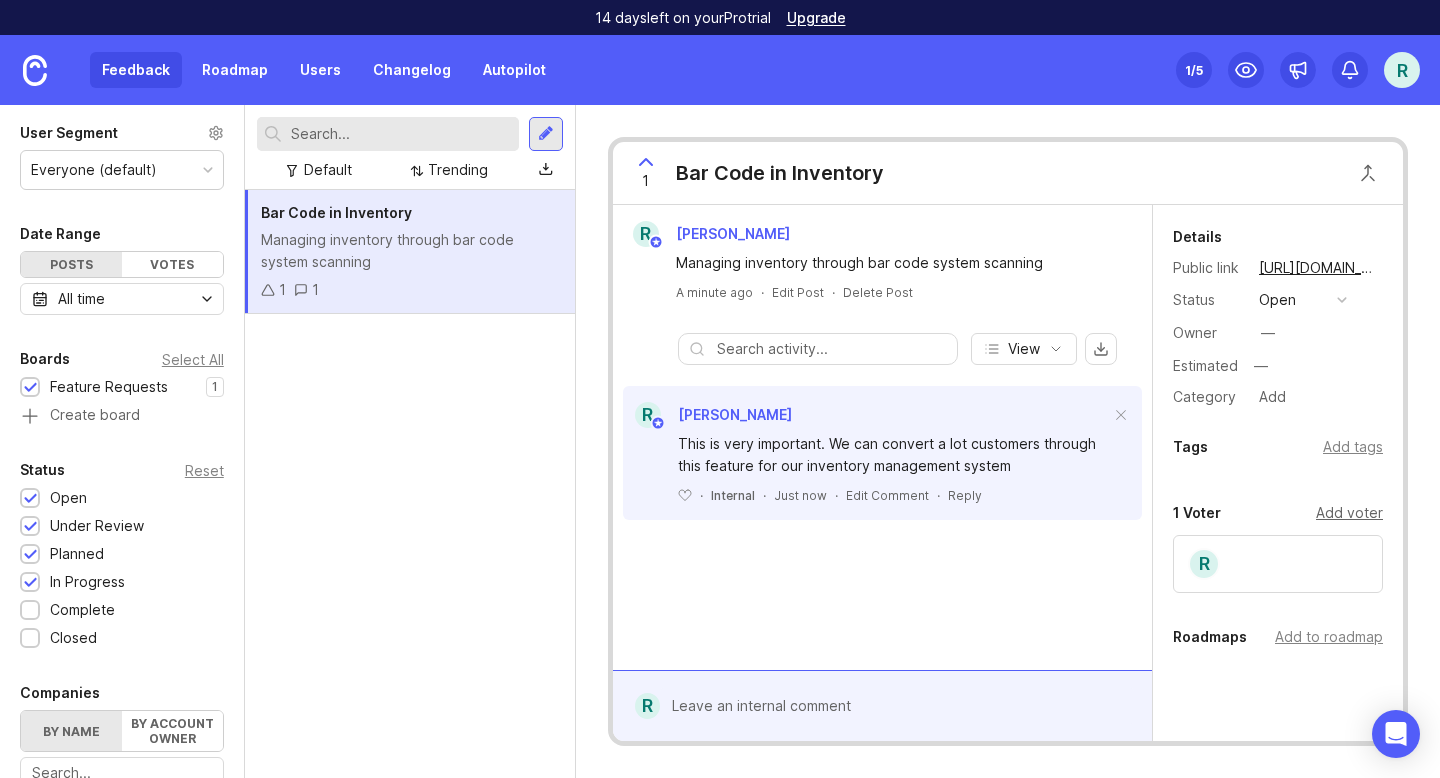 click on "Add voter" at bounding box center [1349, 513] 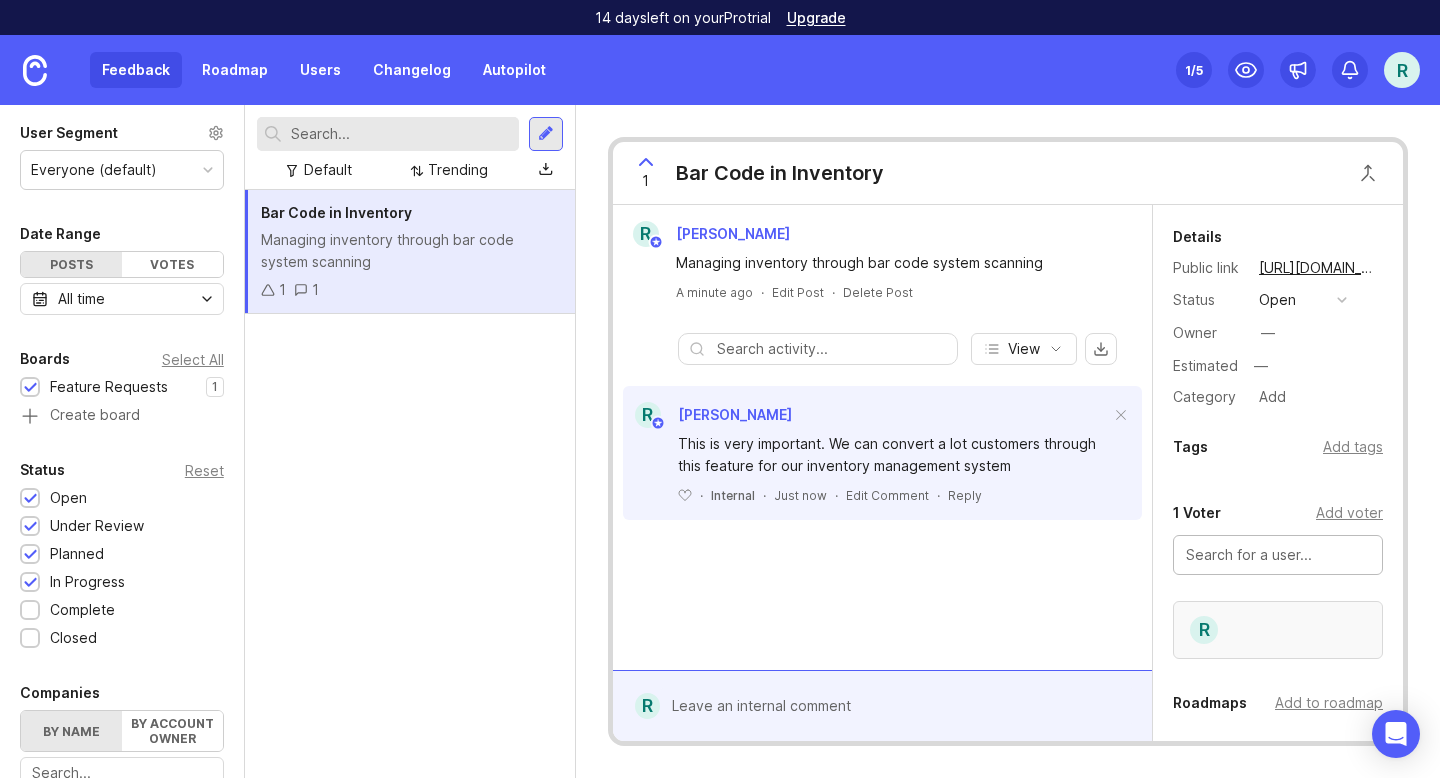 click on "R" at bounding box center (1204, 630) 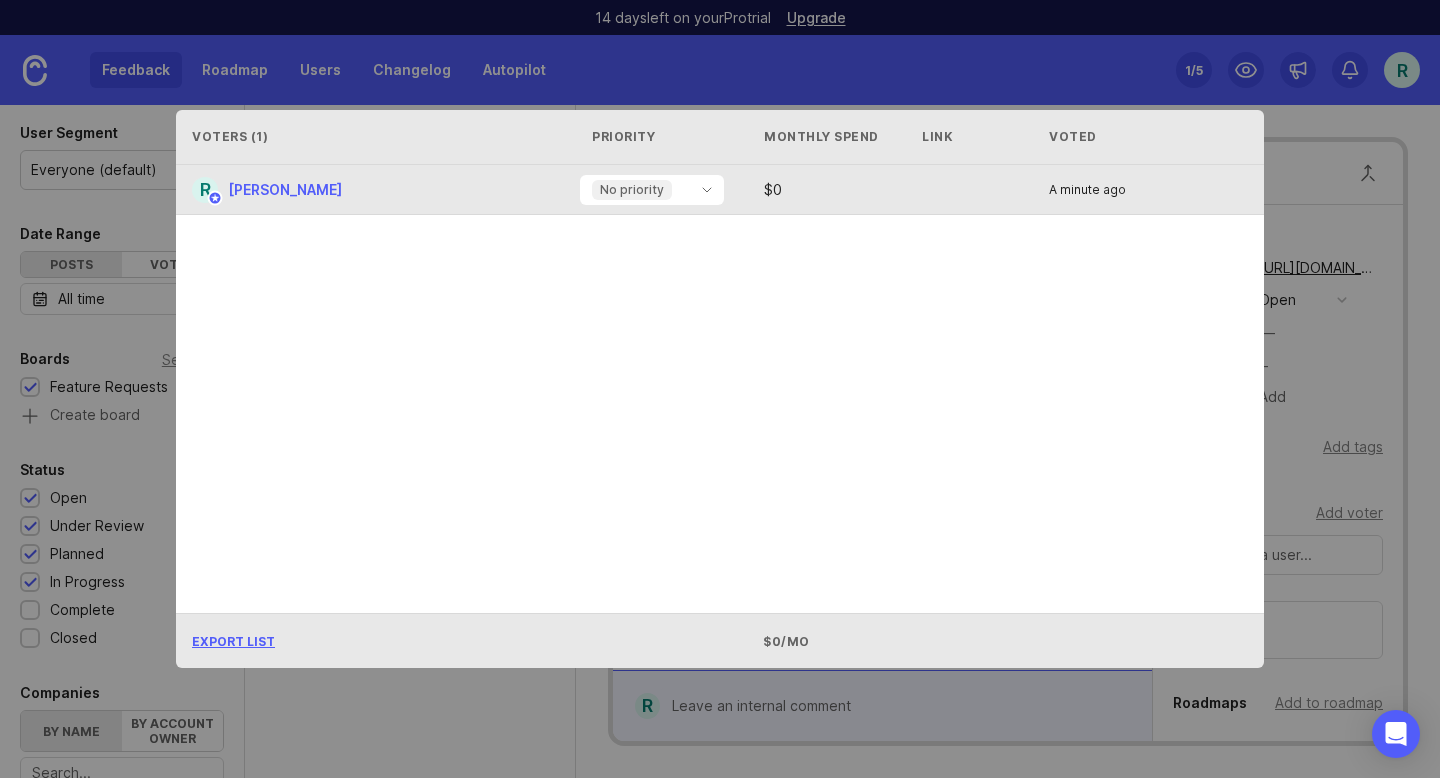 click on "R Rishabh Baid No priority Nice to have Important Must have No priority $ 0 A minute ago" at bounding box center [712, 190] 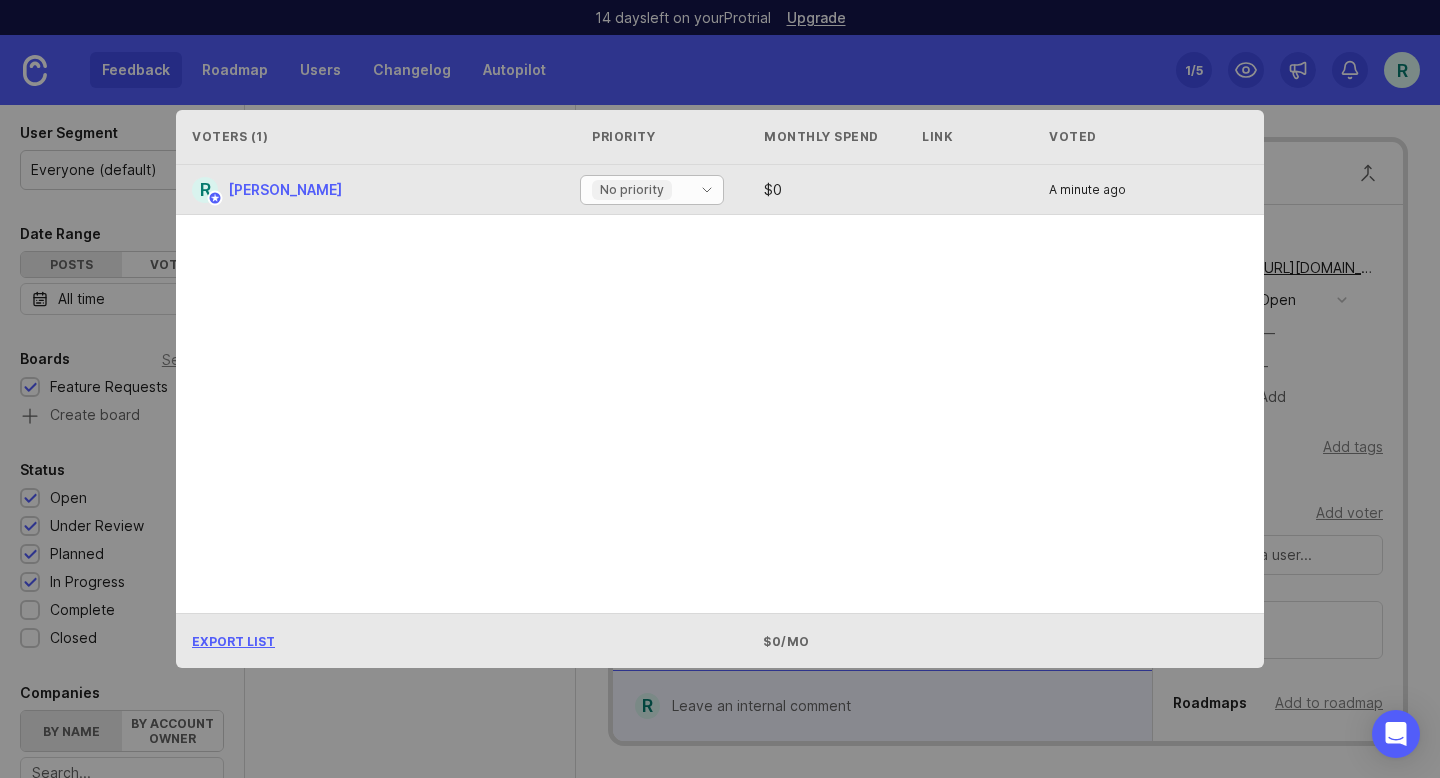 click on "No priority" at bounding box center [632, 190] 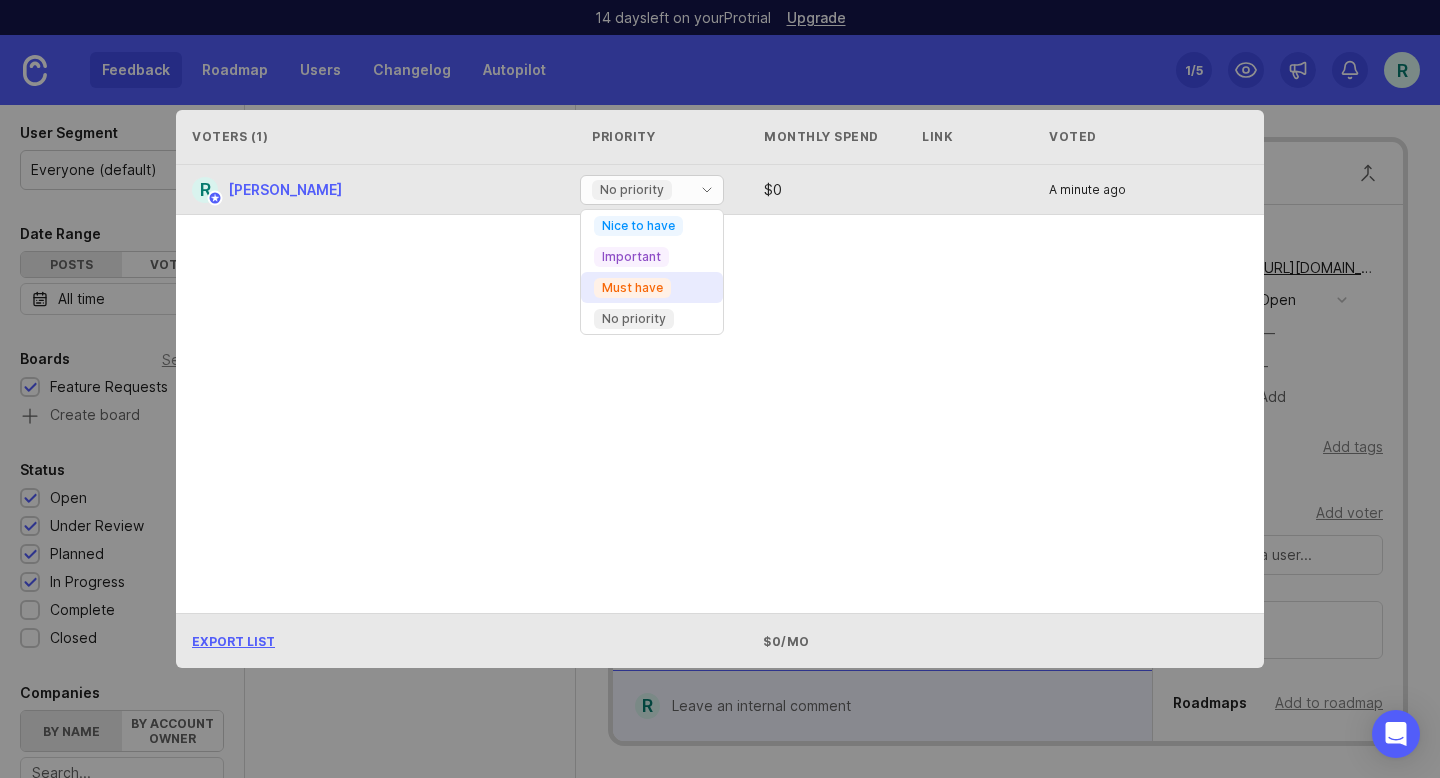 click on "Must have" at bounding box center (632, 288) 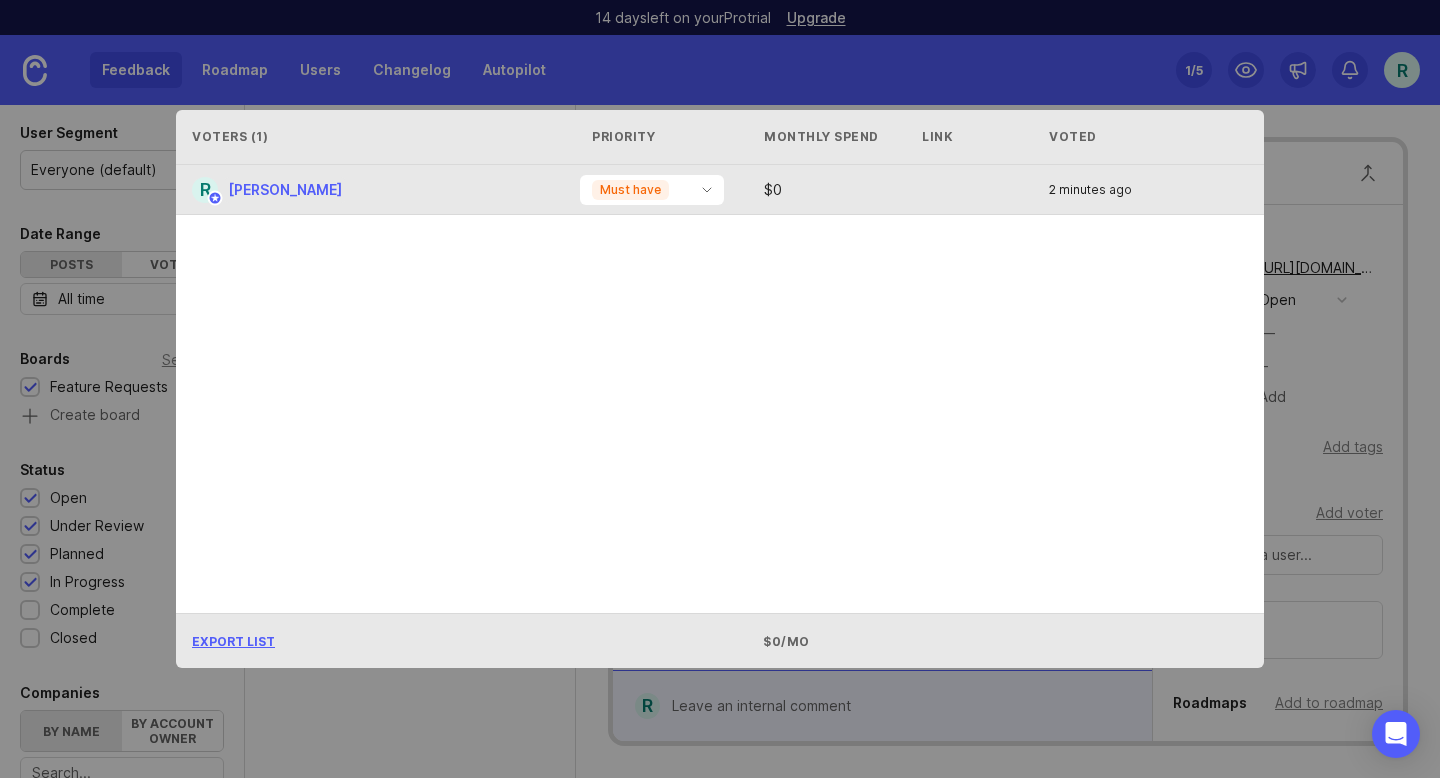 click on "[PERSON_NAME]" at bounding box center [285, 189] 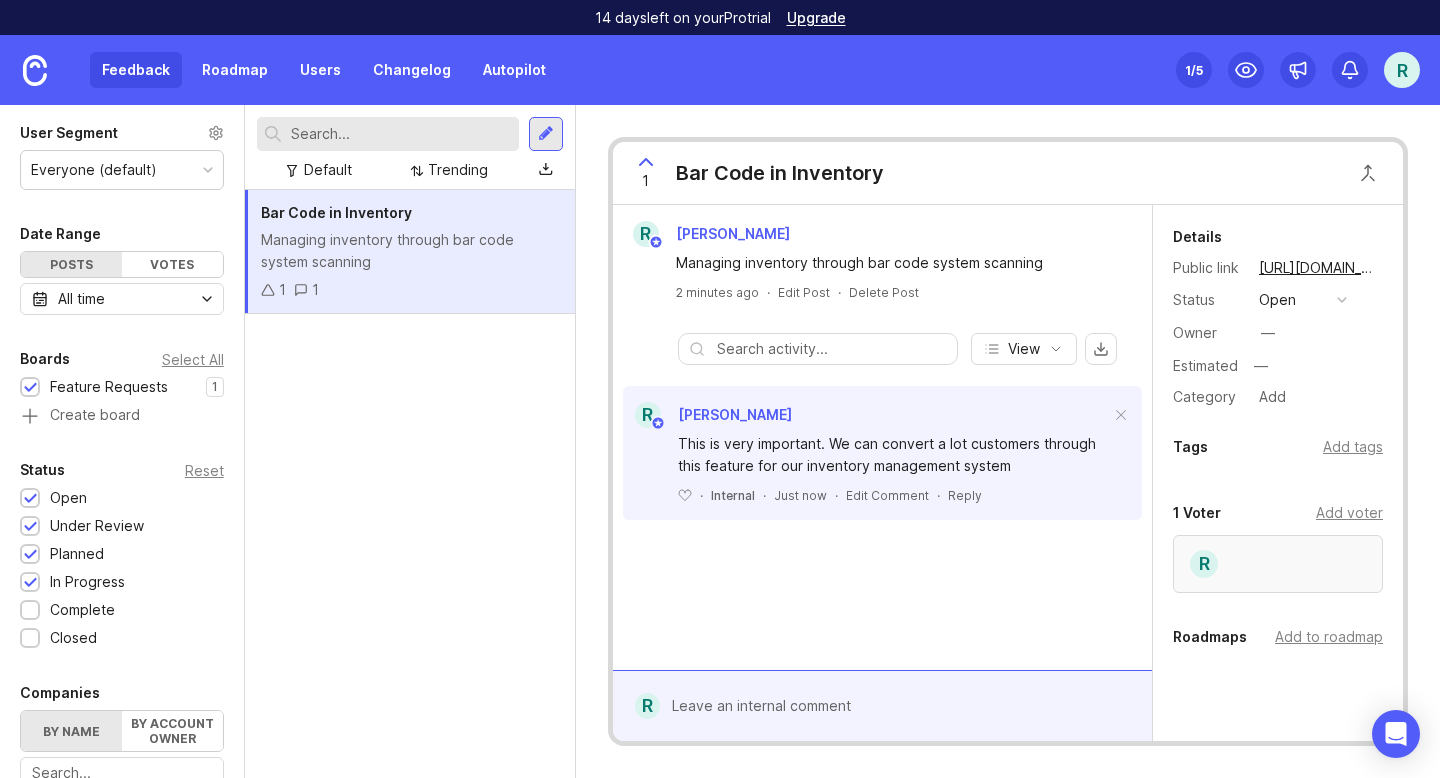 click on "R" at bounding box center (1204, 564) 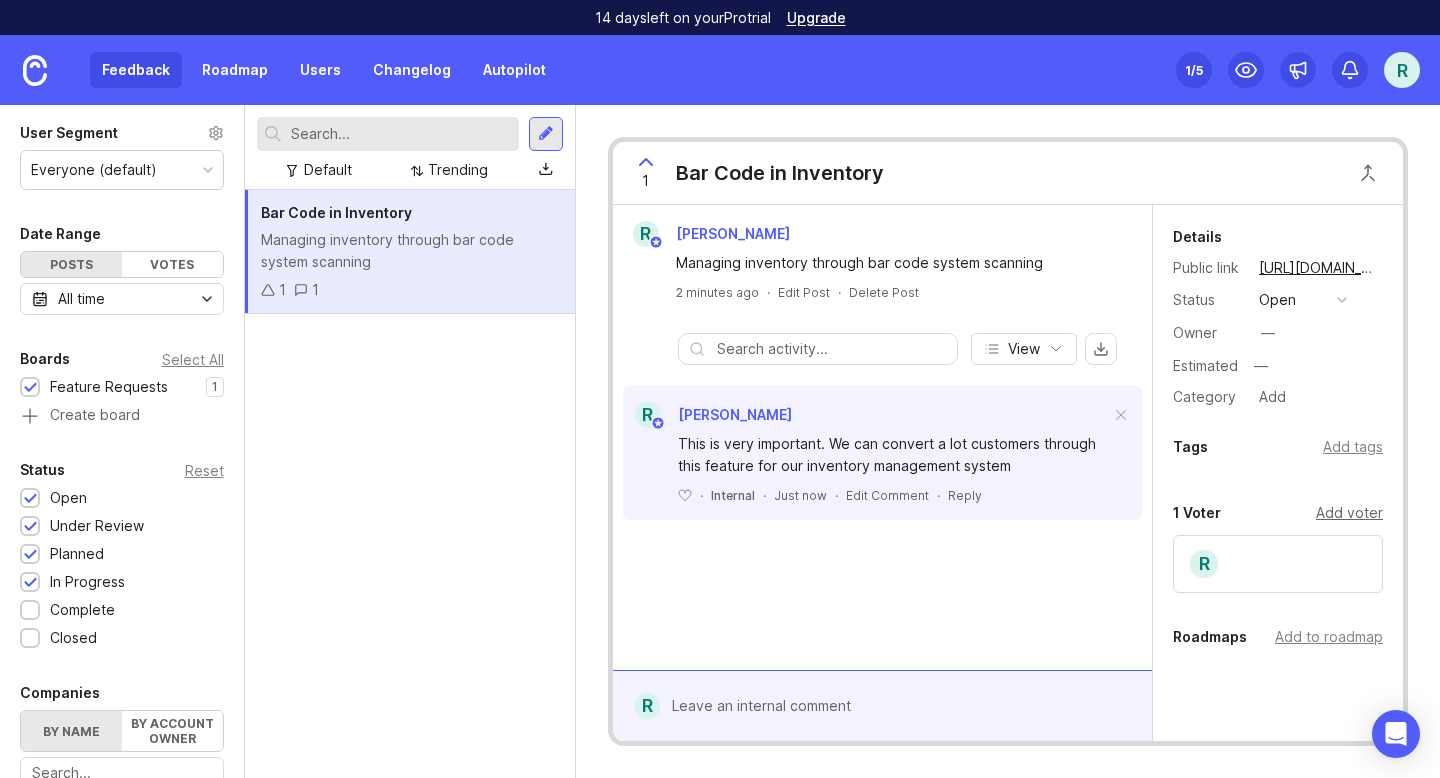 click on "Add voter" at bounding box center [1349, 513] 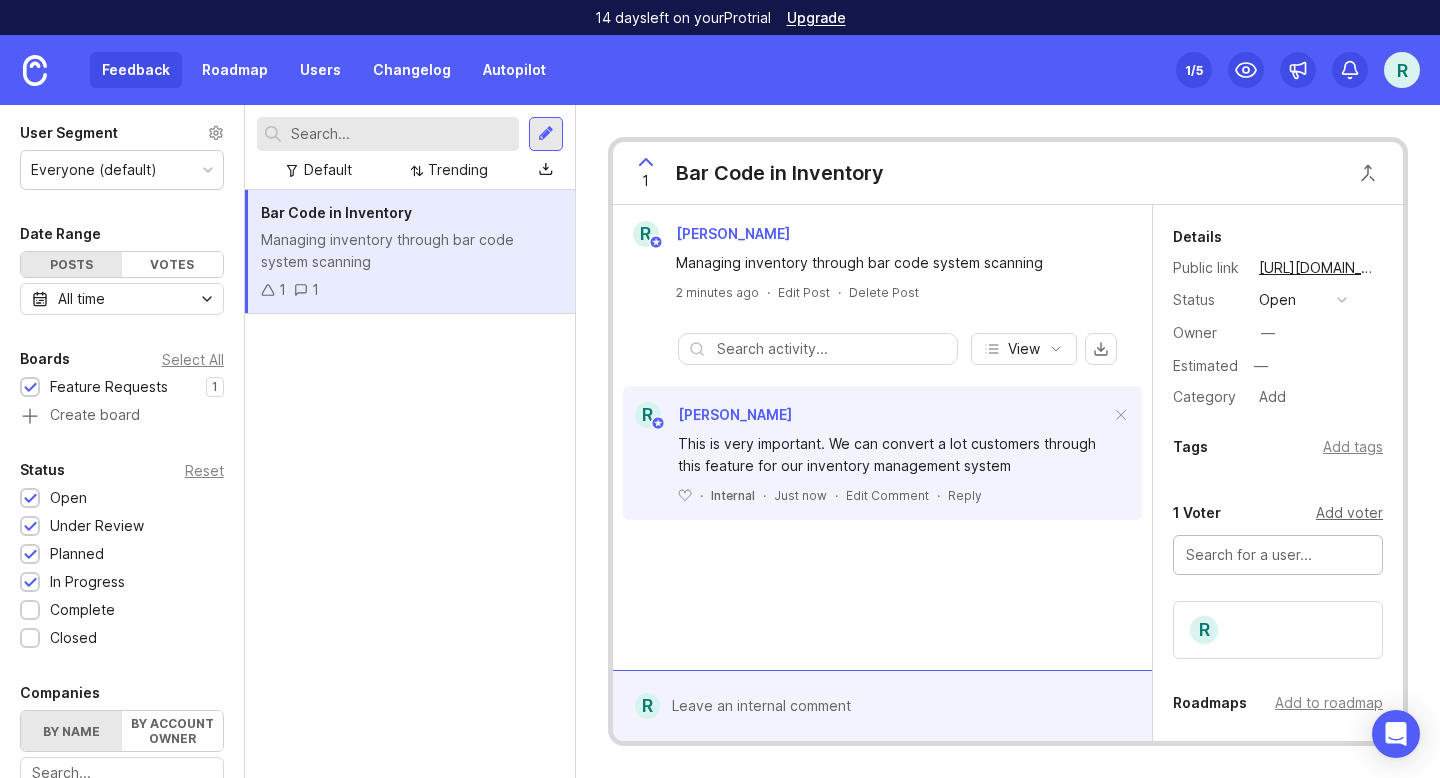 click on "Add voter" at bounding box center [1349, 513] 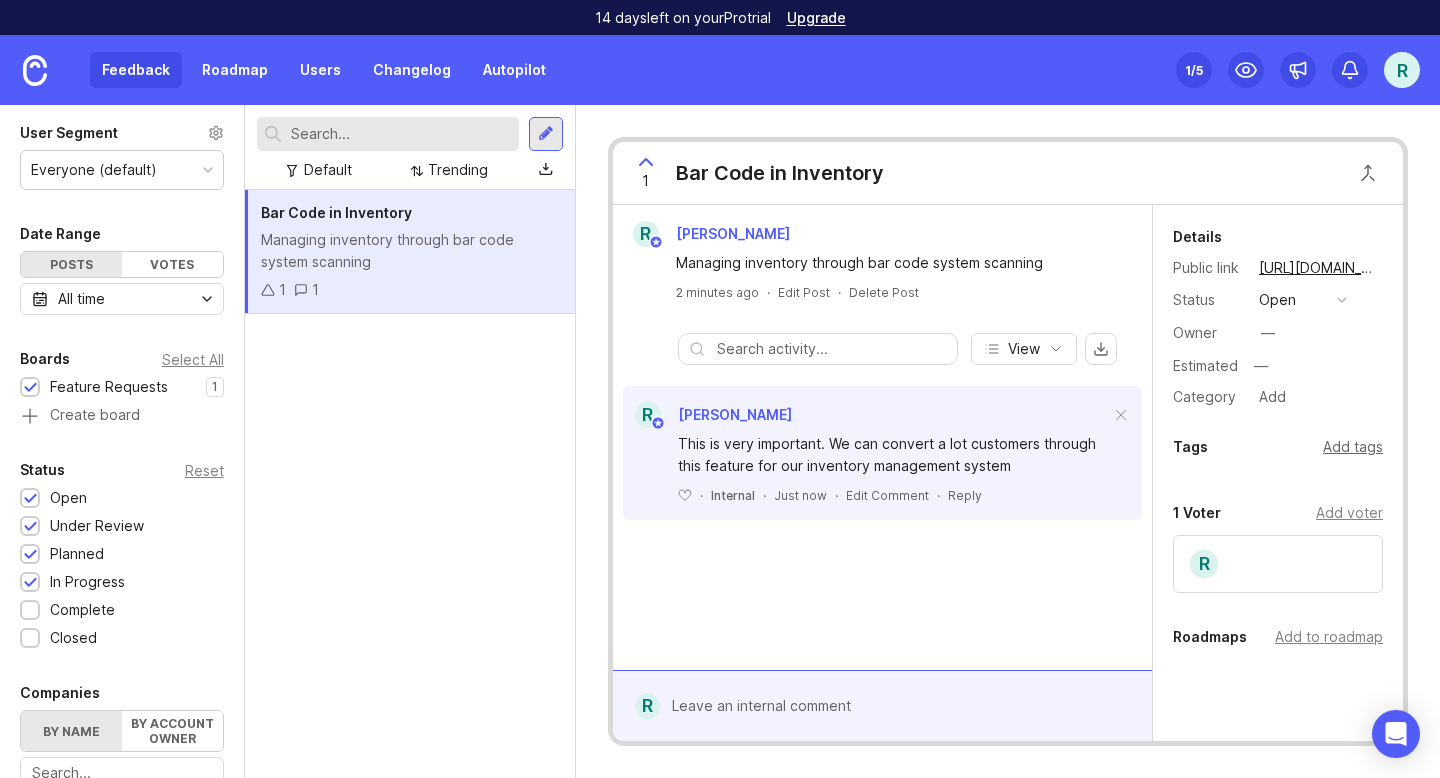 click on "Add tags" at bounding box center [1353, 447] 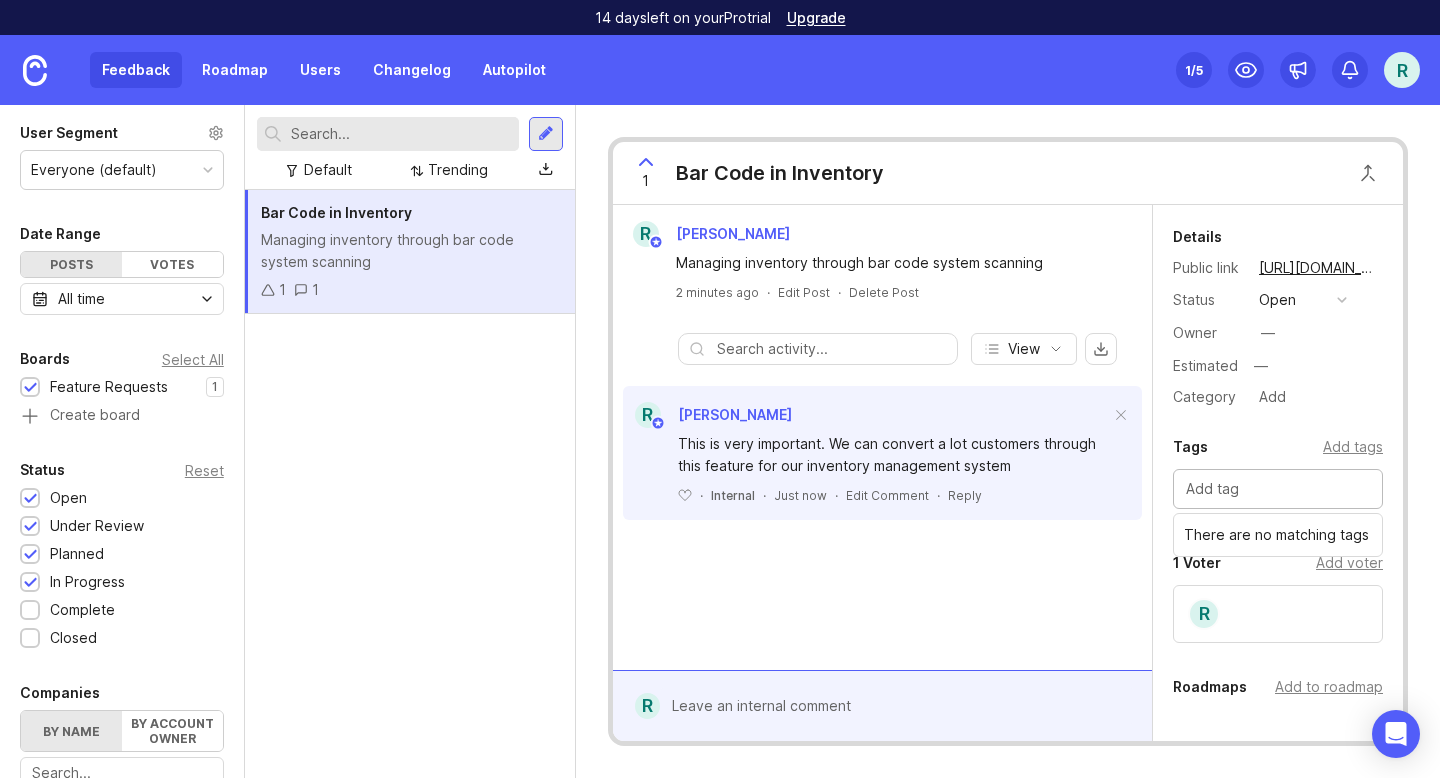 click at bounding box center (1278, 489) 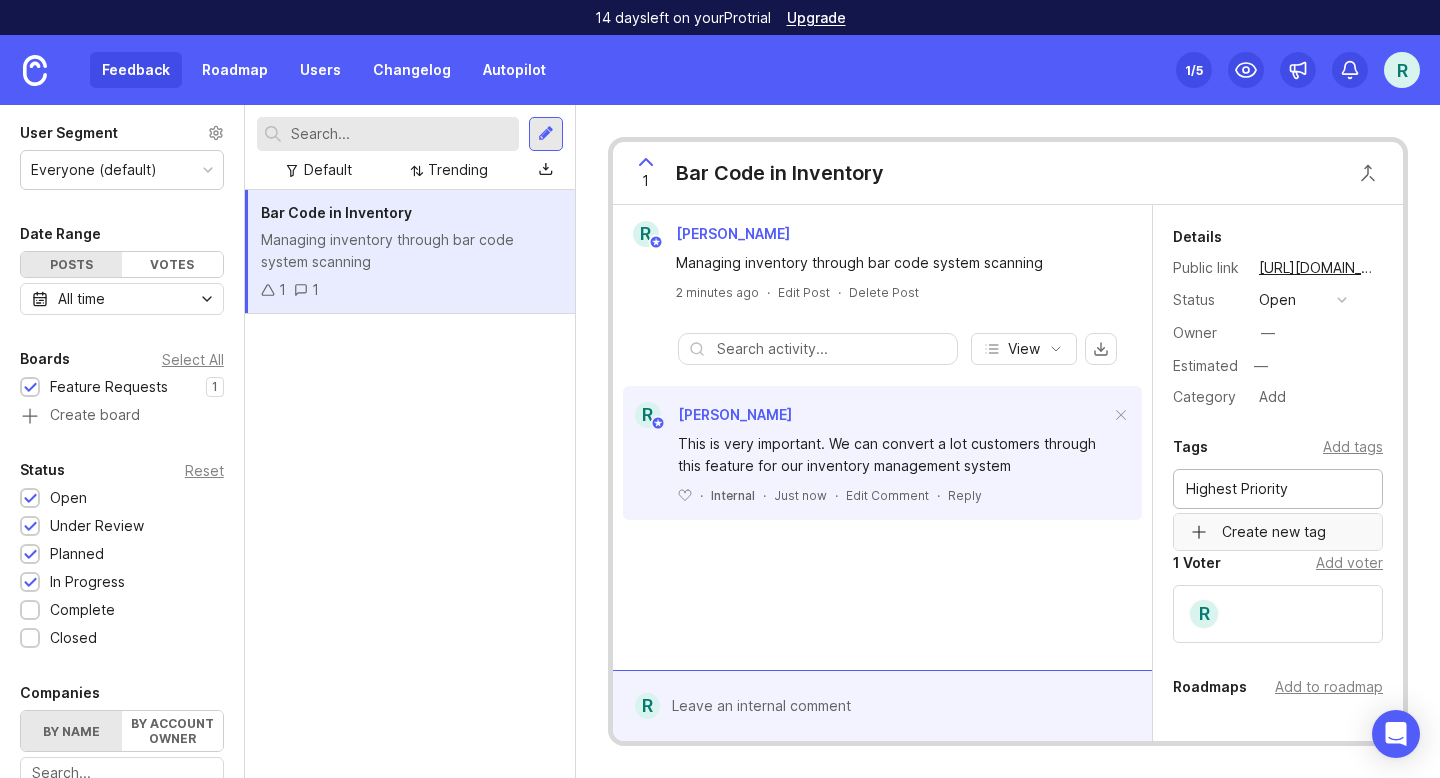 type on "Highest Priority" 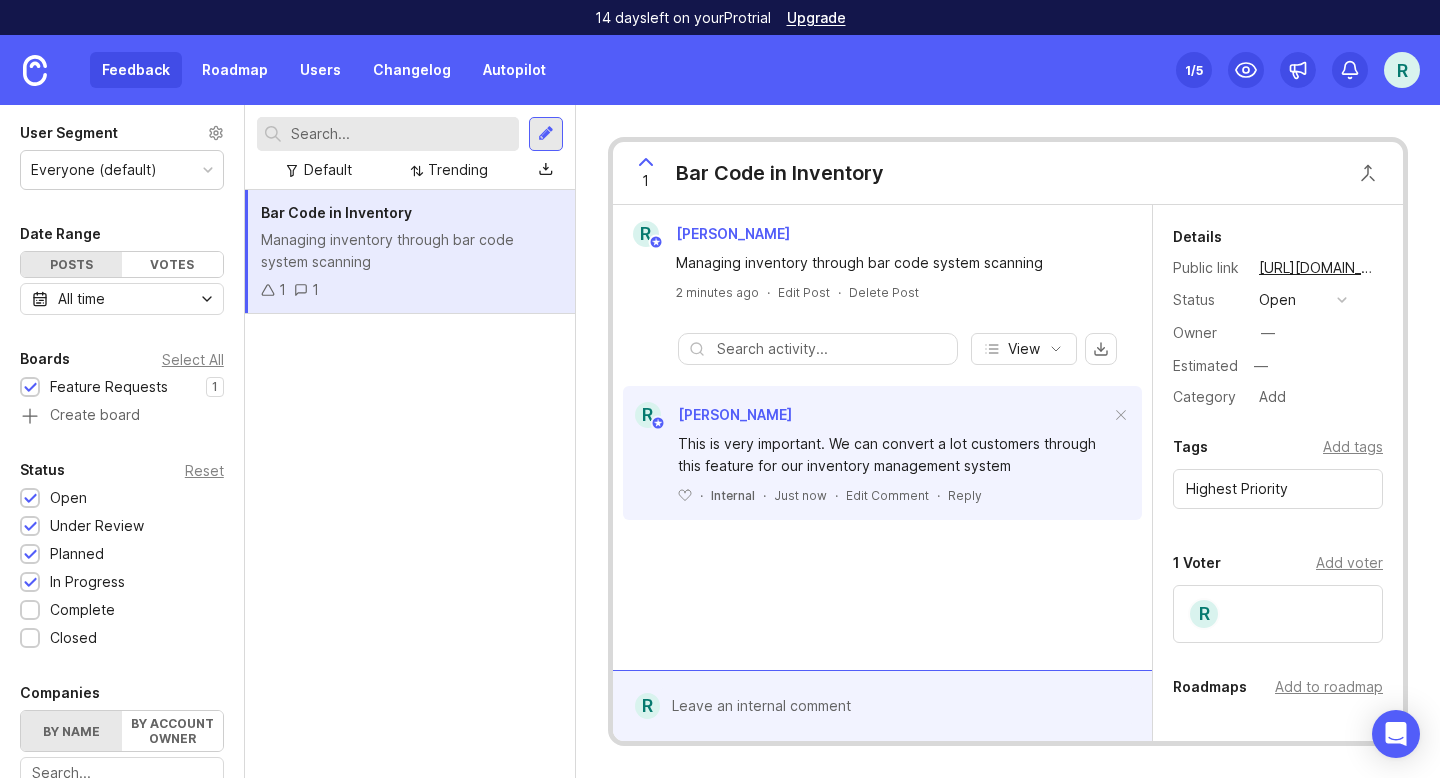 type 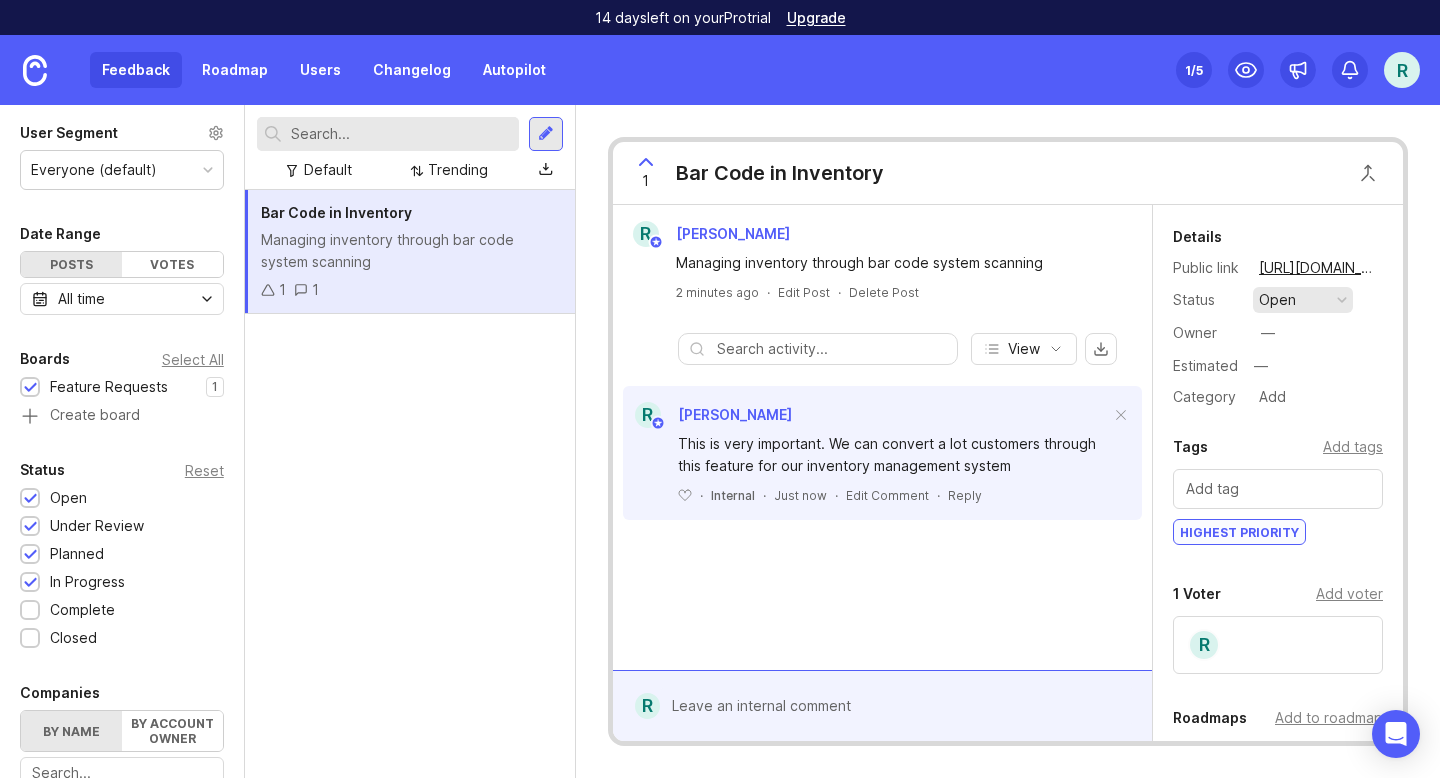 click on "open" at bounding box center (1303, 300) 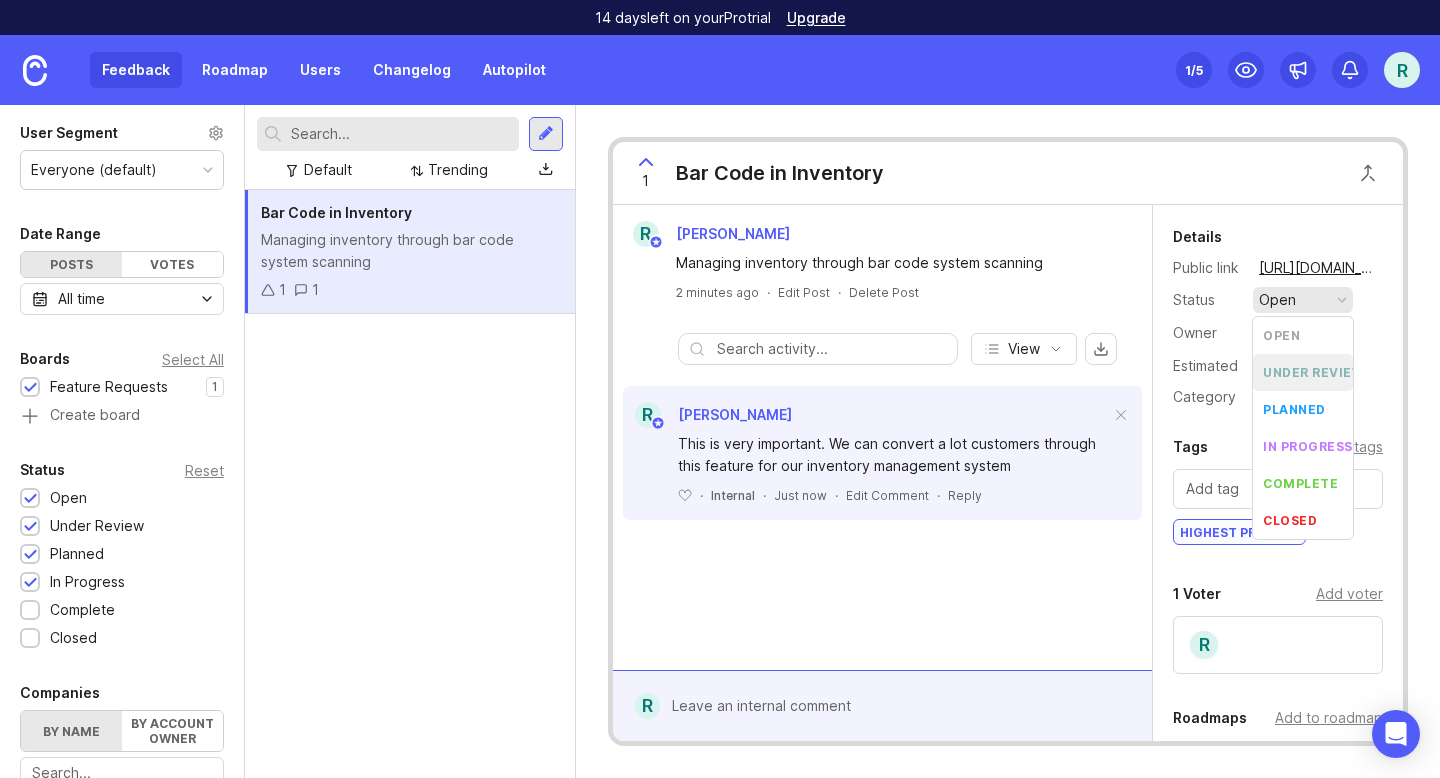 click on "under review" at bounding box center [1303, 372] 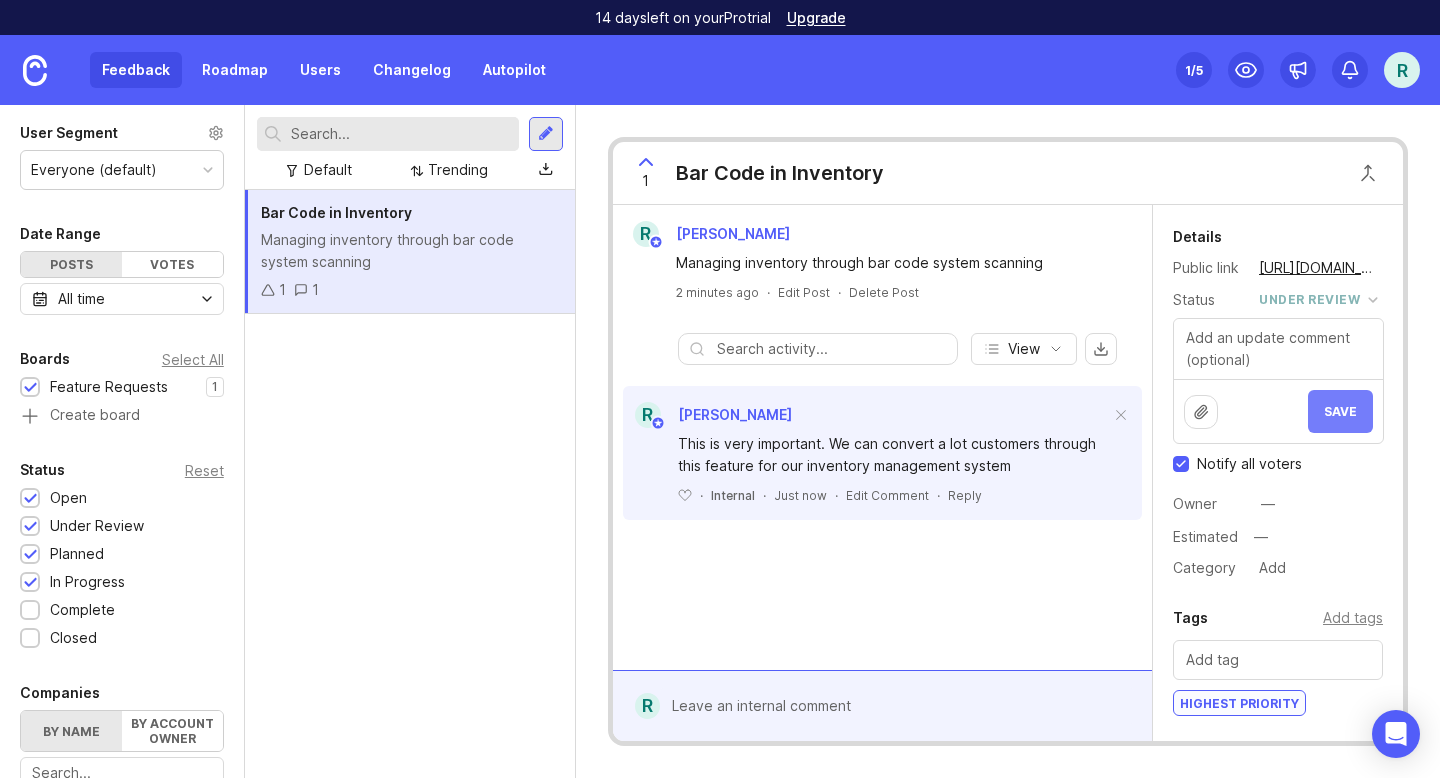 click on "Save" at bounding box center (1340, 411) 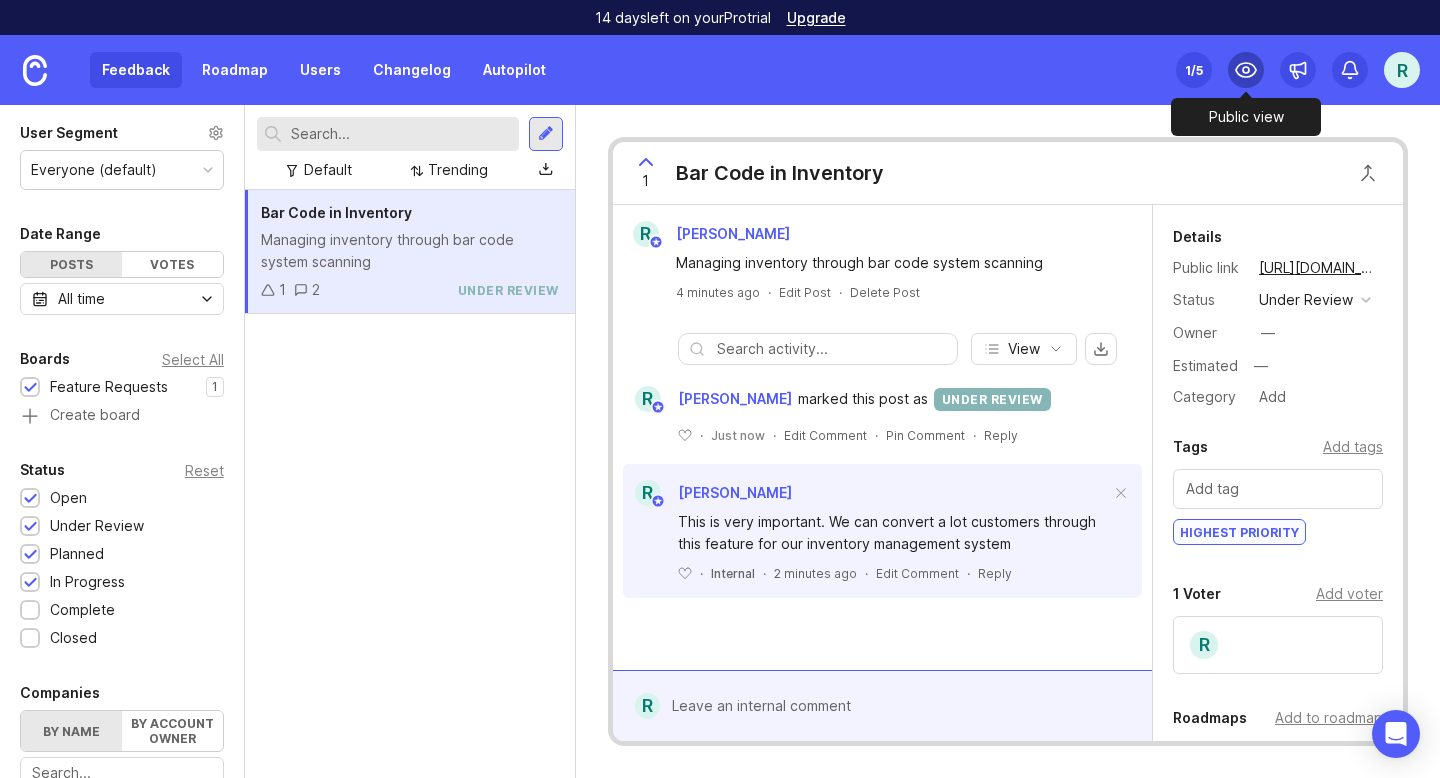 click 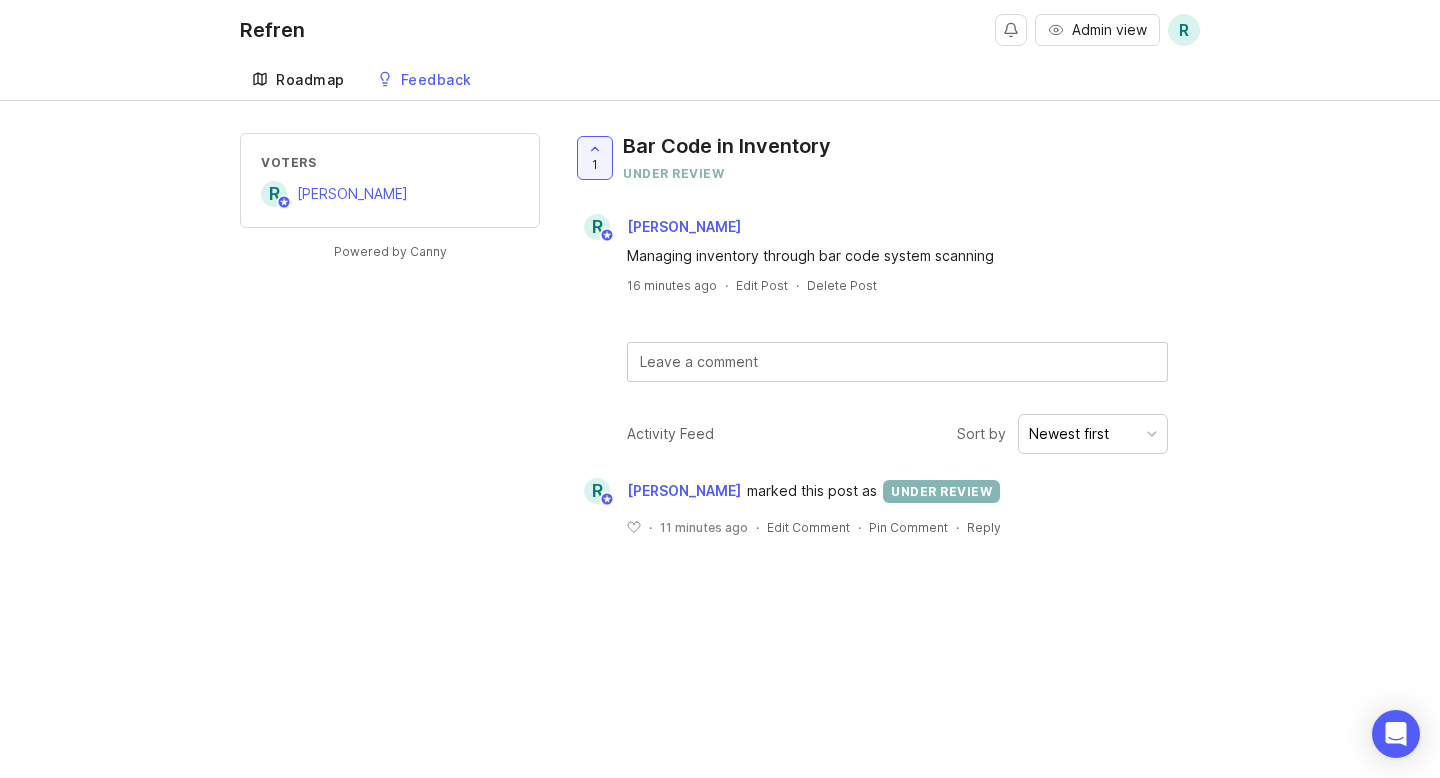 click on "Roadmap" at bounding box center [298, 80] 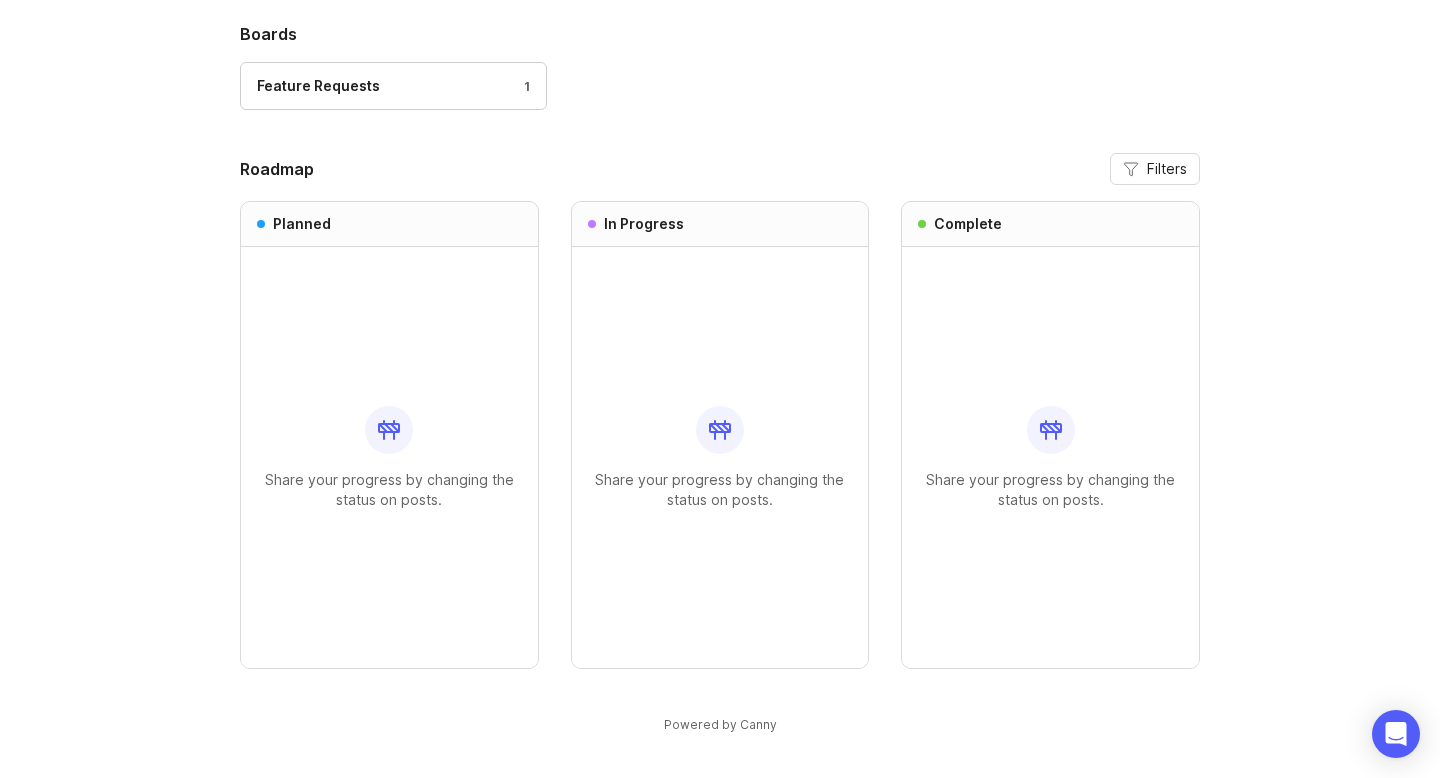 scroll, scrollTop: 0, scrollLeft: 0, axis: both 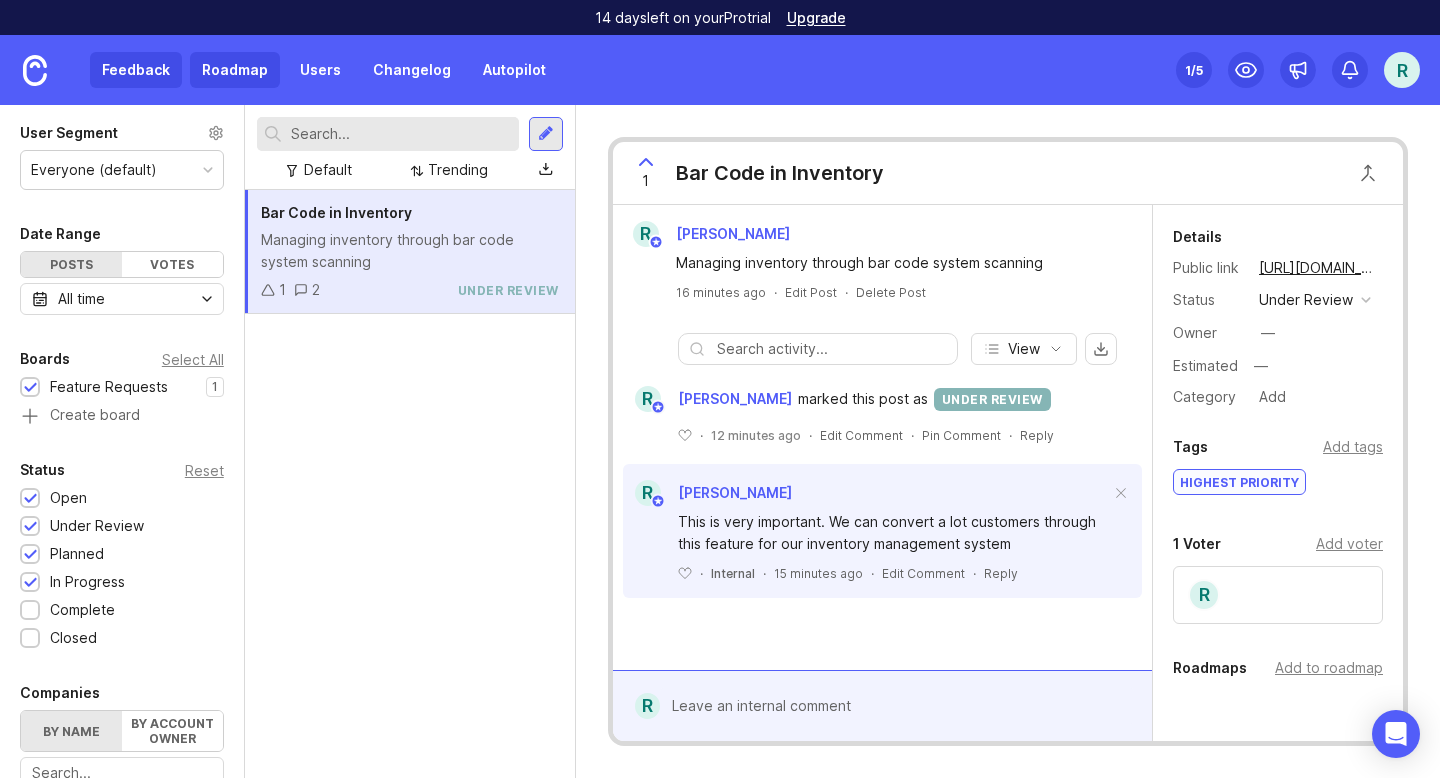 click on "Roadmap" at bounding box center (235, 70) 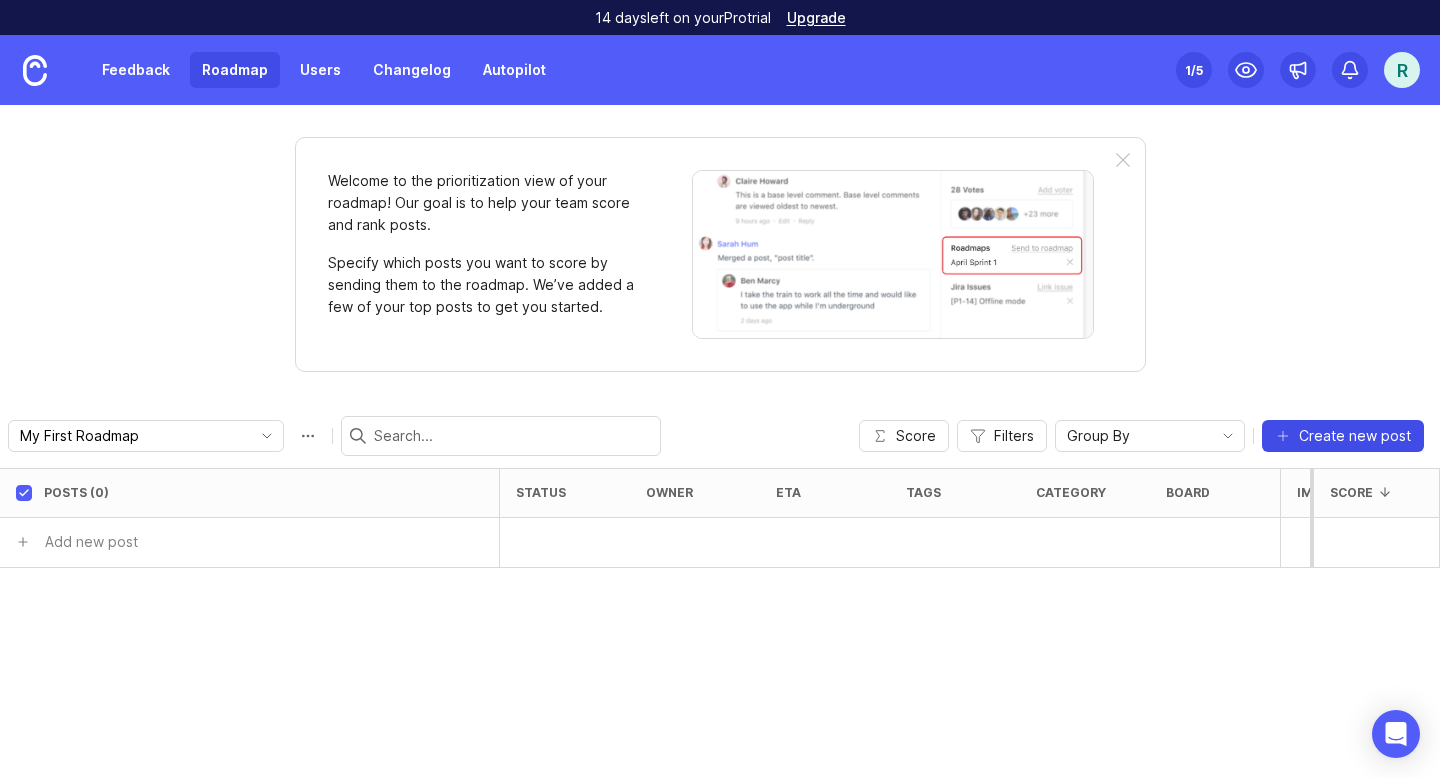 click on "Create new post" at bounding box center (1355, 436) 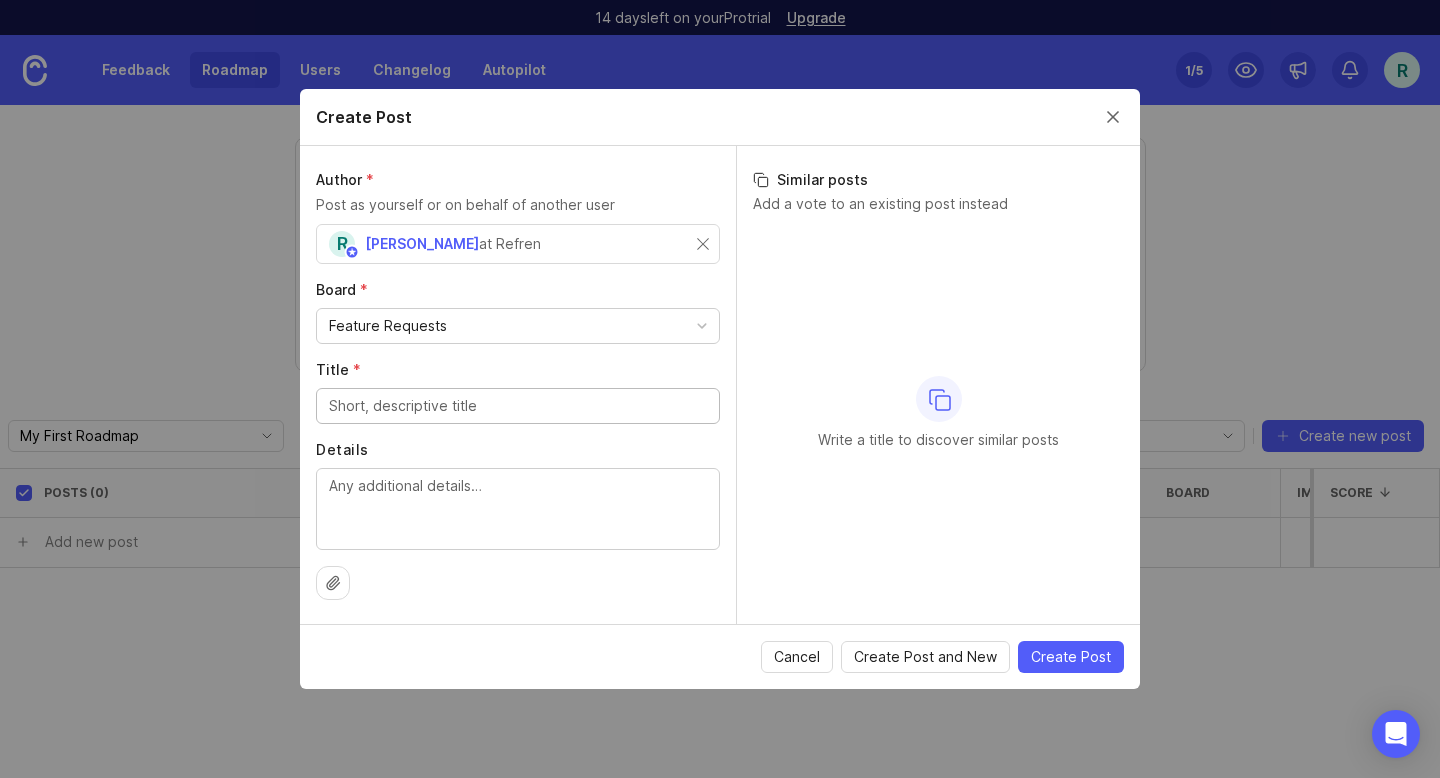 click on "Feature Requests" at bounding box center (518, 326) 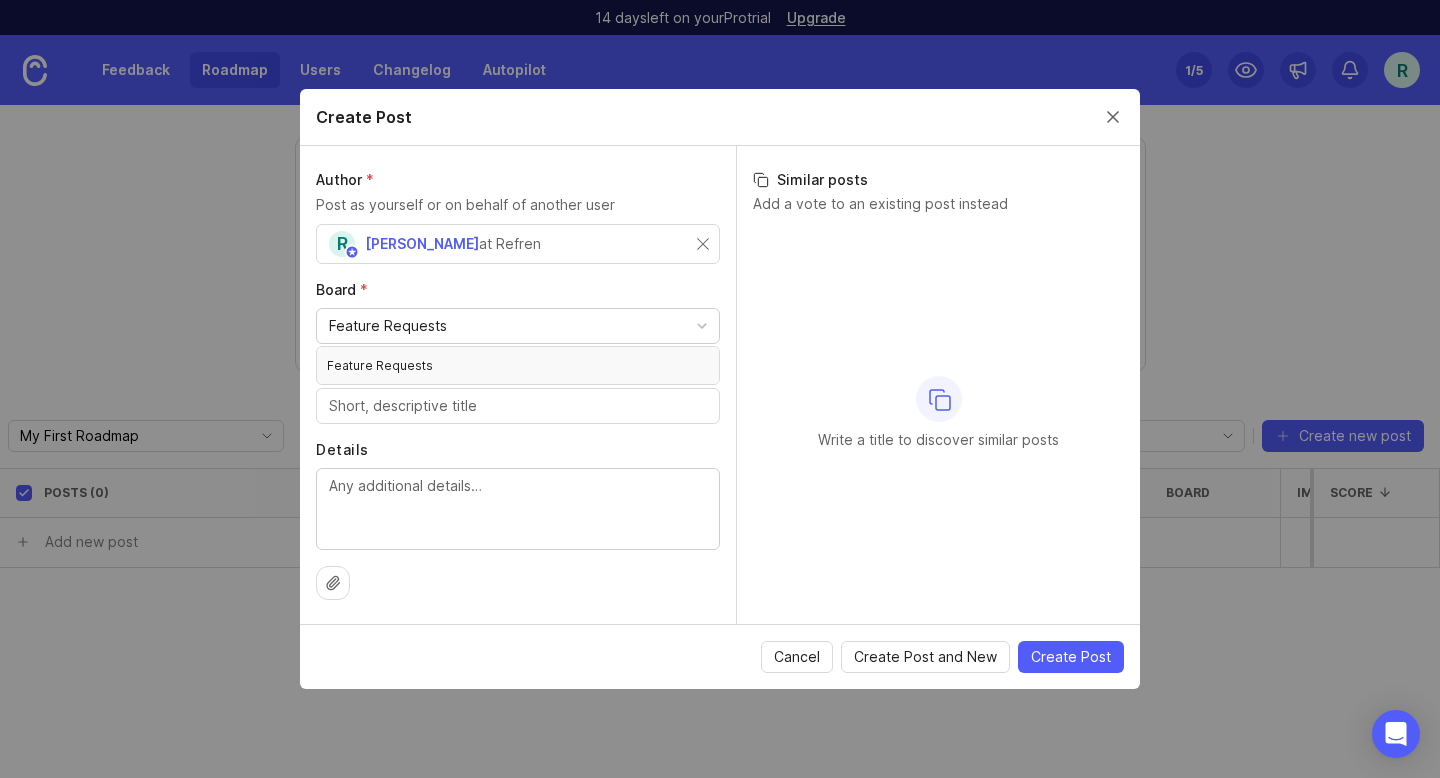 click on "Feature Requests" at bounding box center [518, 326] 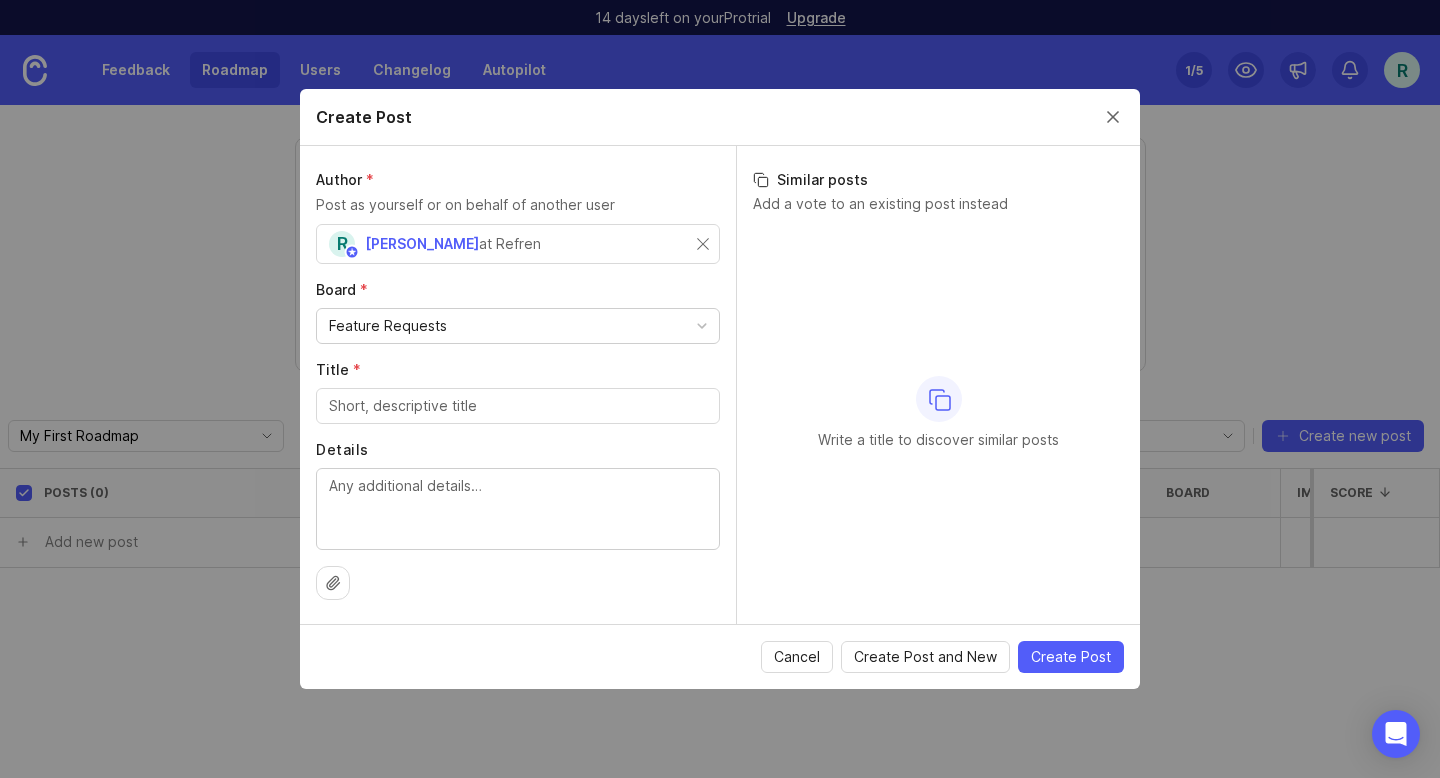 click on "Feature Requests" at bounding box center (518, 326) 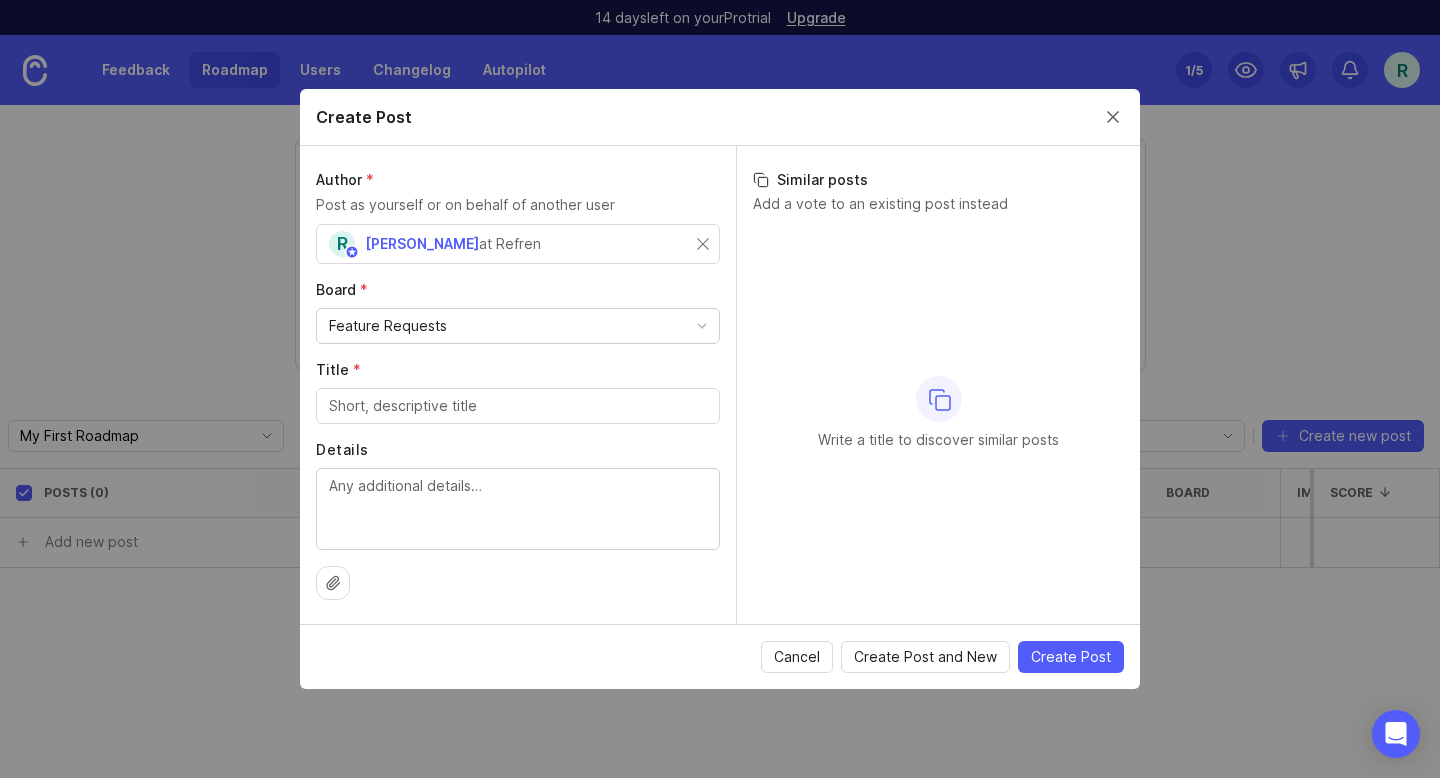 click at bounding box center [518, 406] 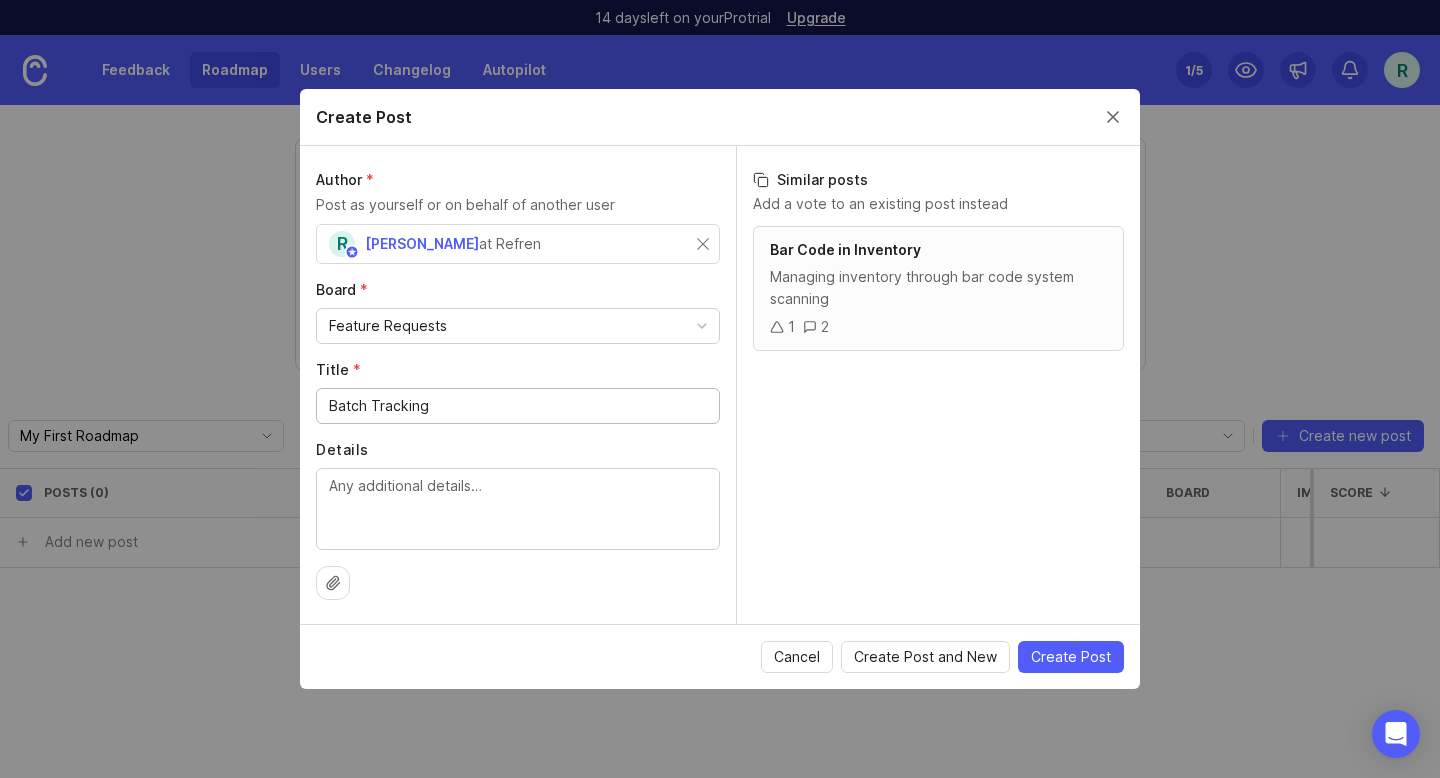 type on "Batch Tracking" 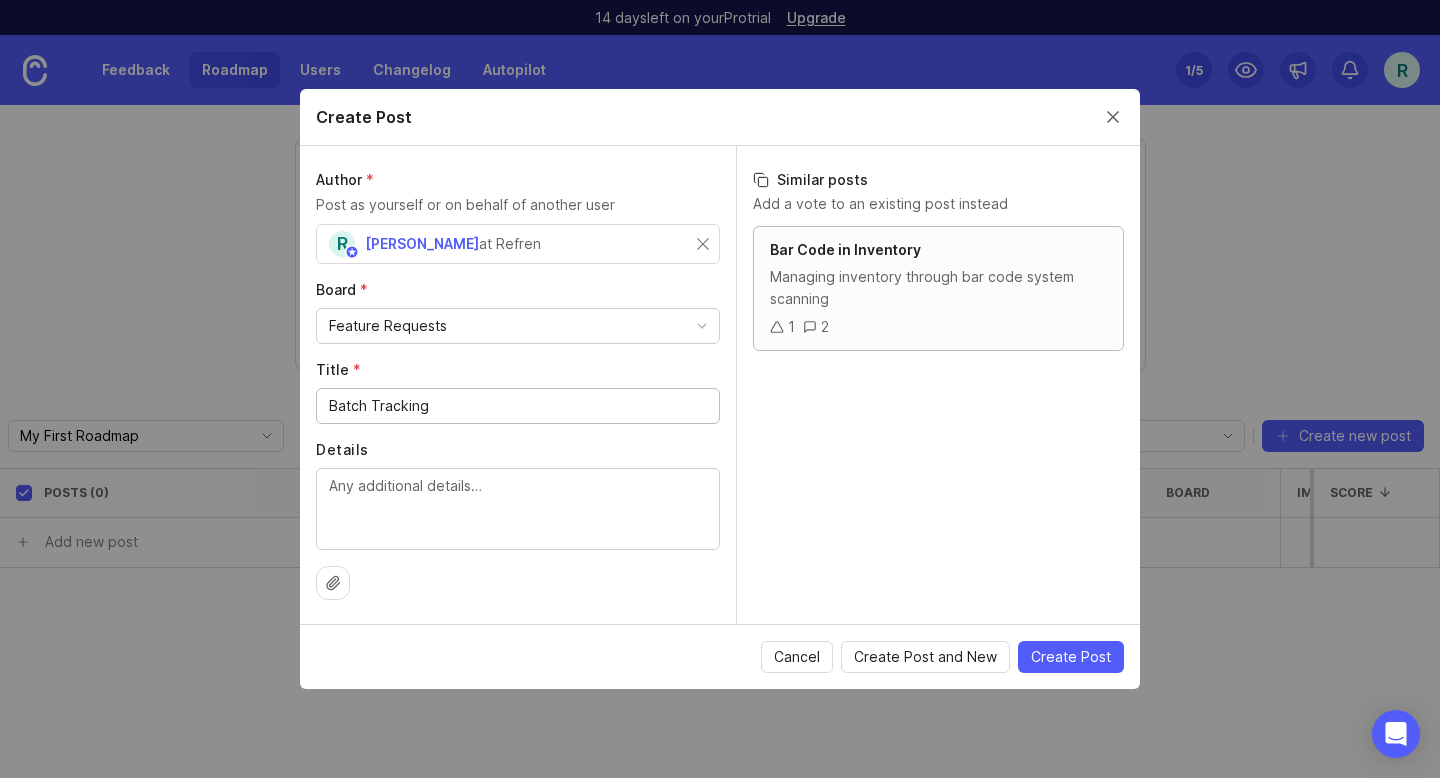 click on "Managing inventory through bar code system scanning" at bounding box center (938, 288) 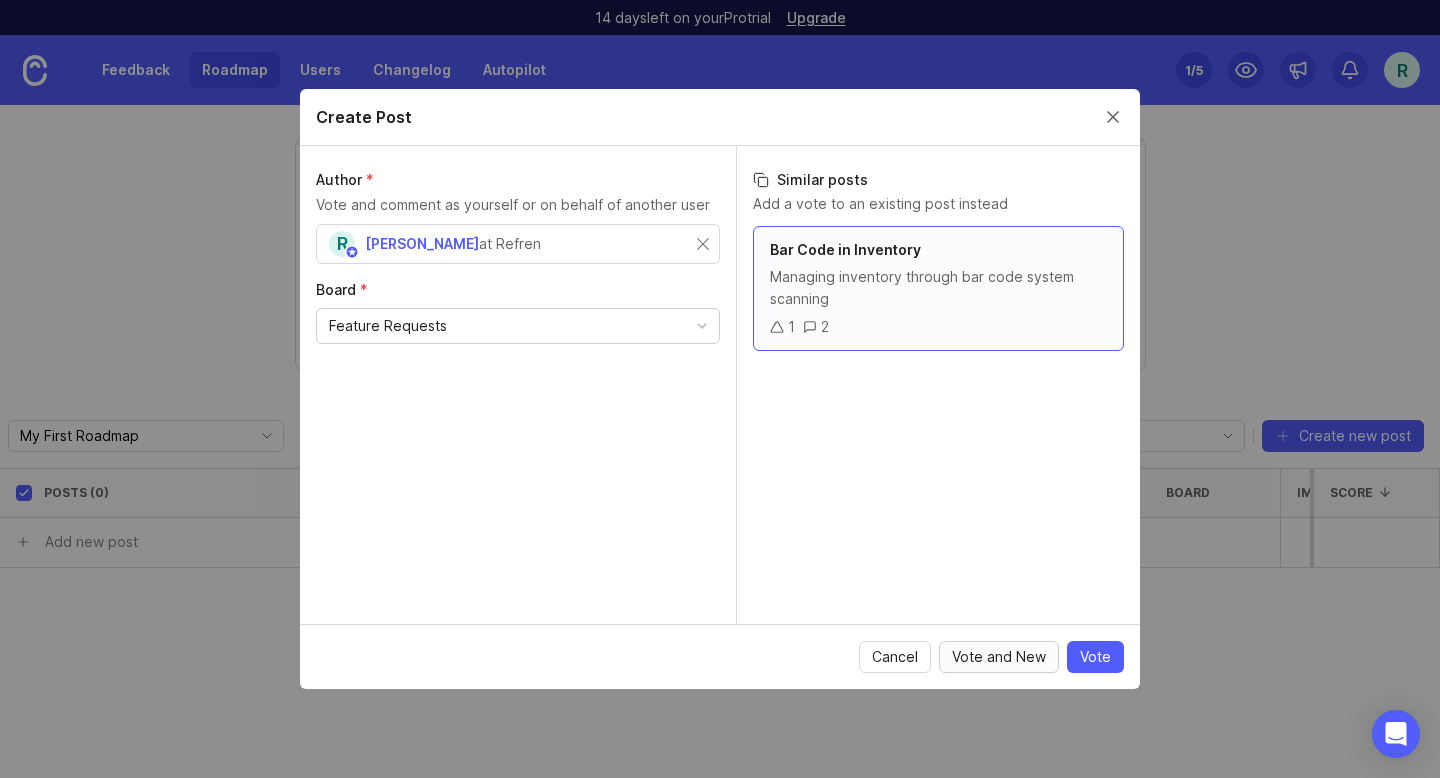 click on "Vote and New" at bounding box center (999, 657) 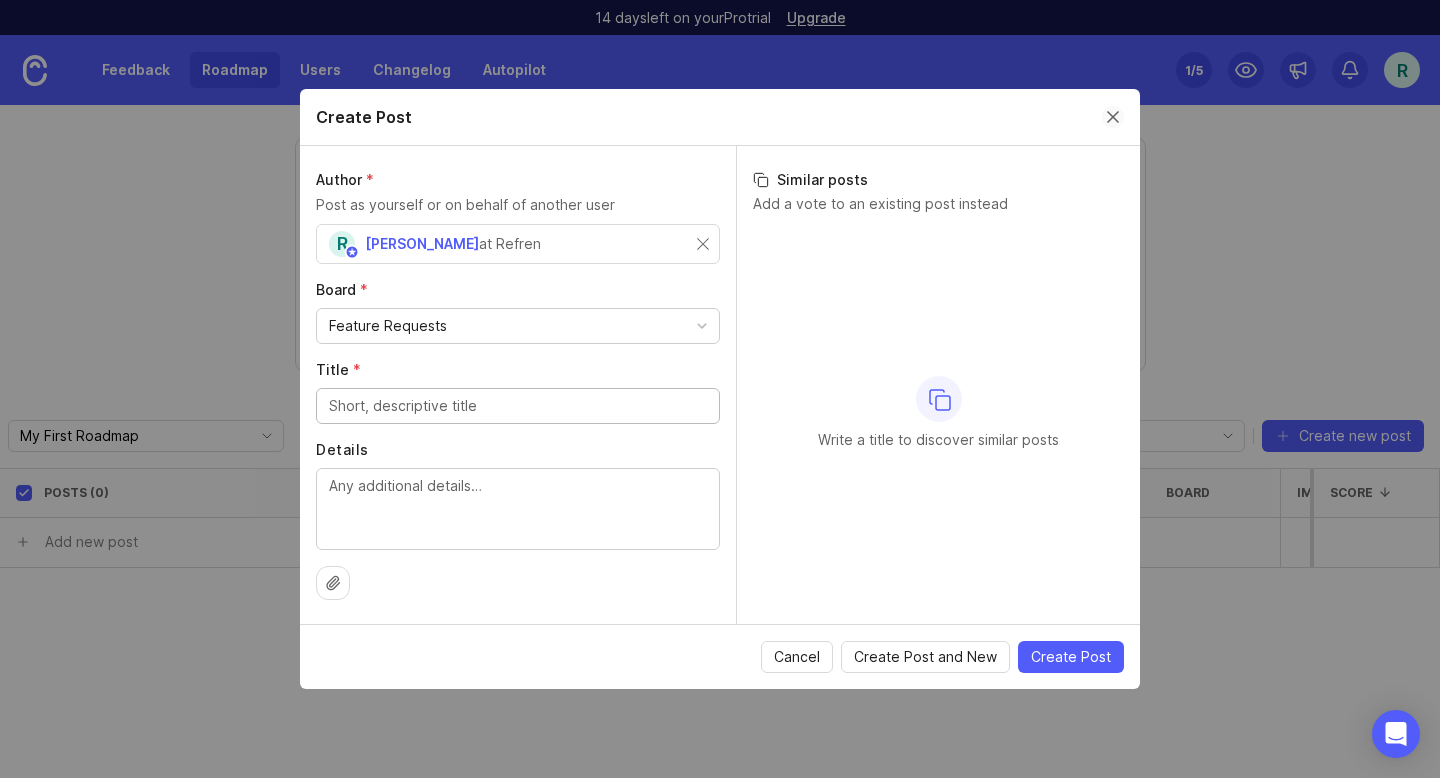 click at bounding box center (1113, 117) 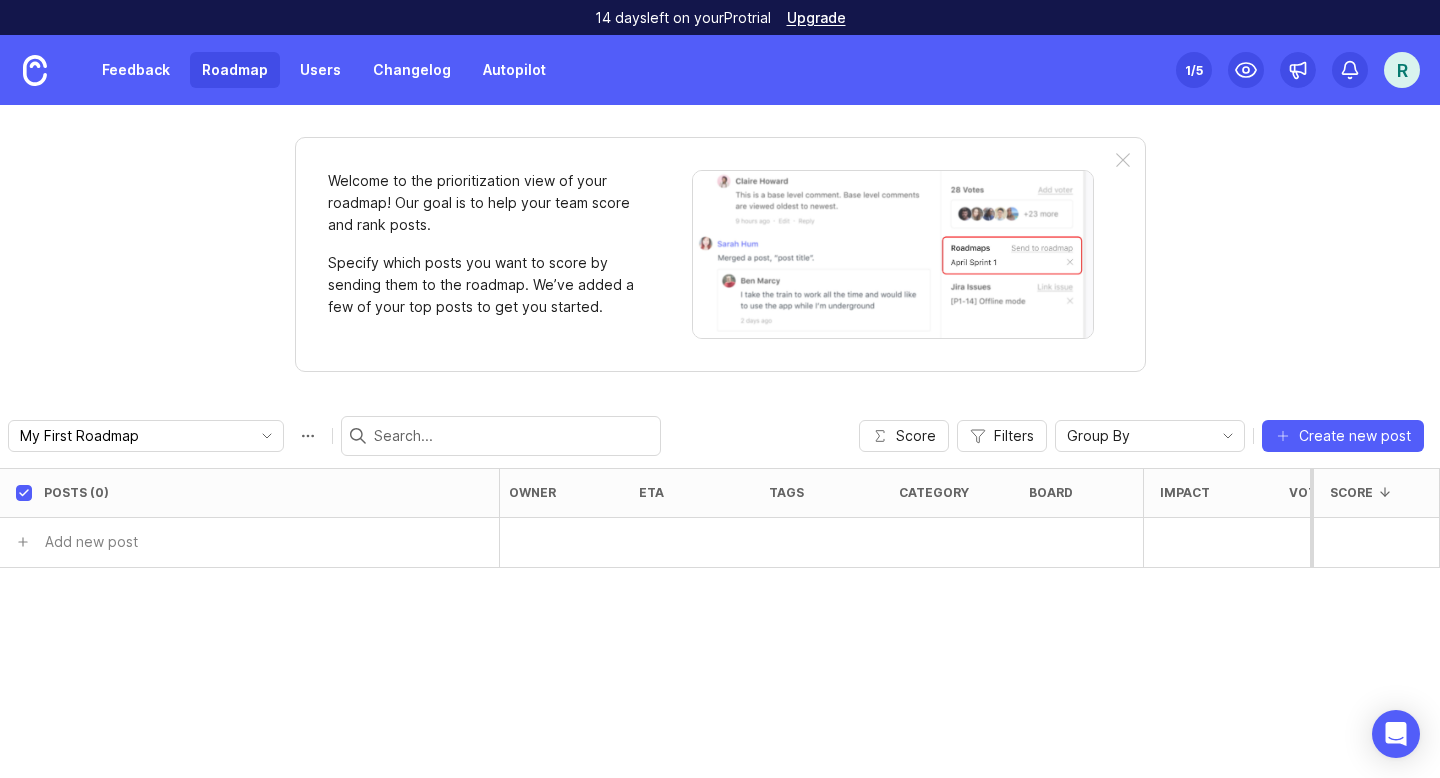 scroll, scrollTop: 0, scrollLeft: 0, axis: both 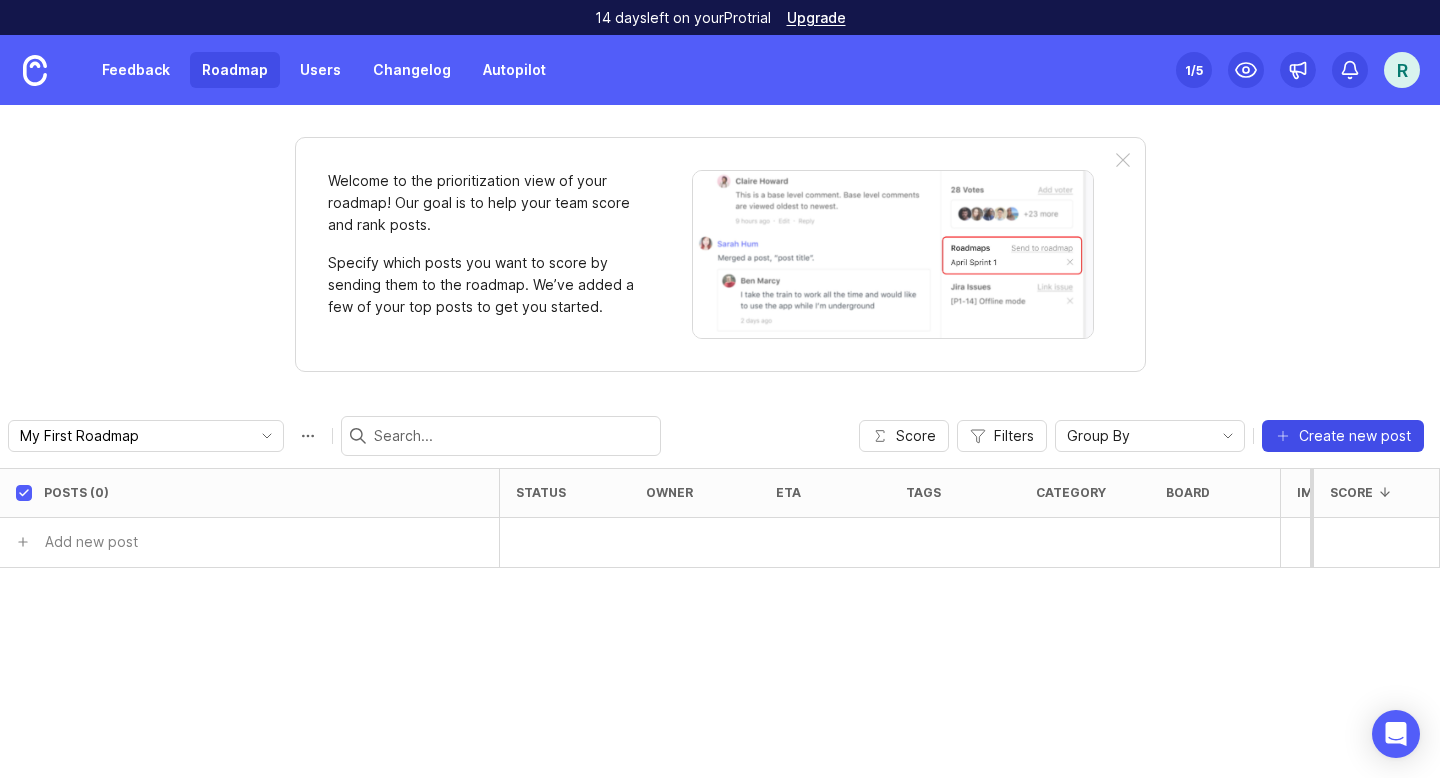 click 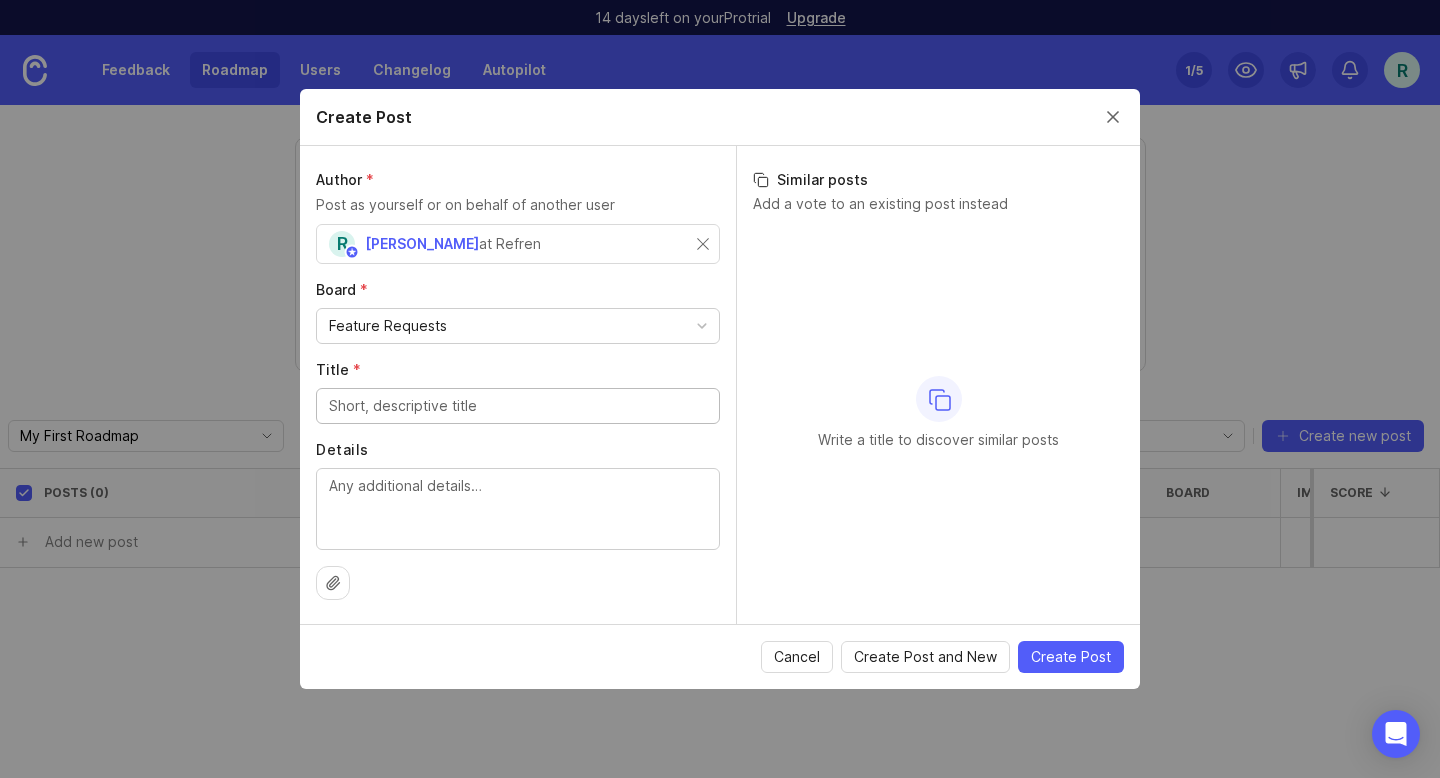 click on "Title *" at bounding box center (518, 406) 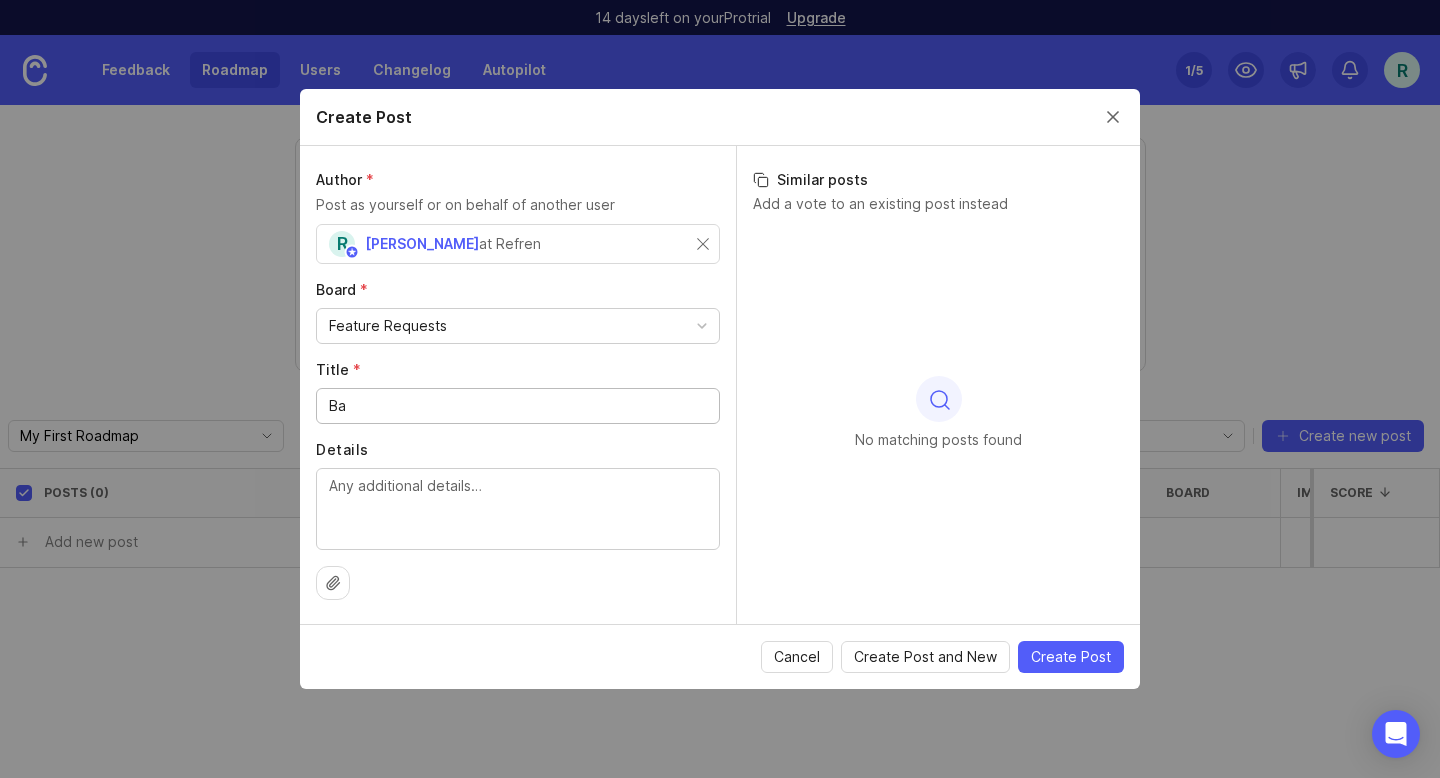 type on "Bar" 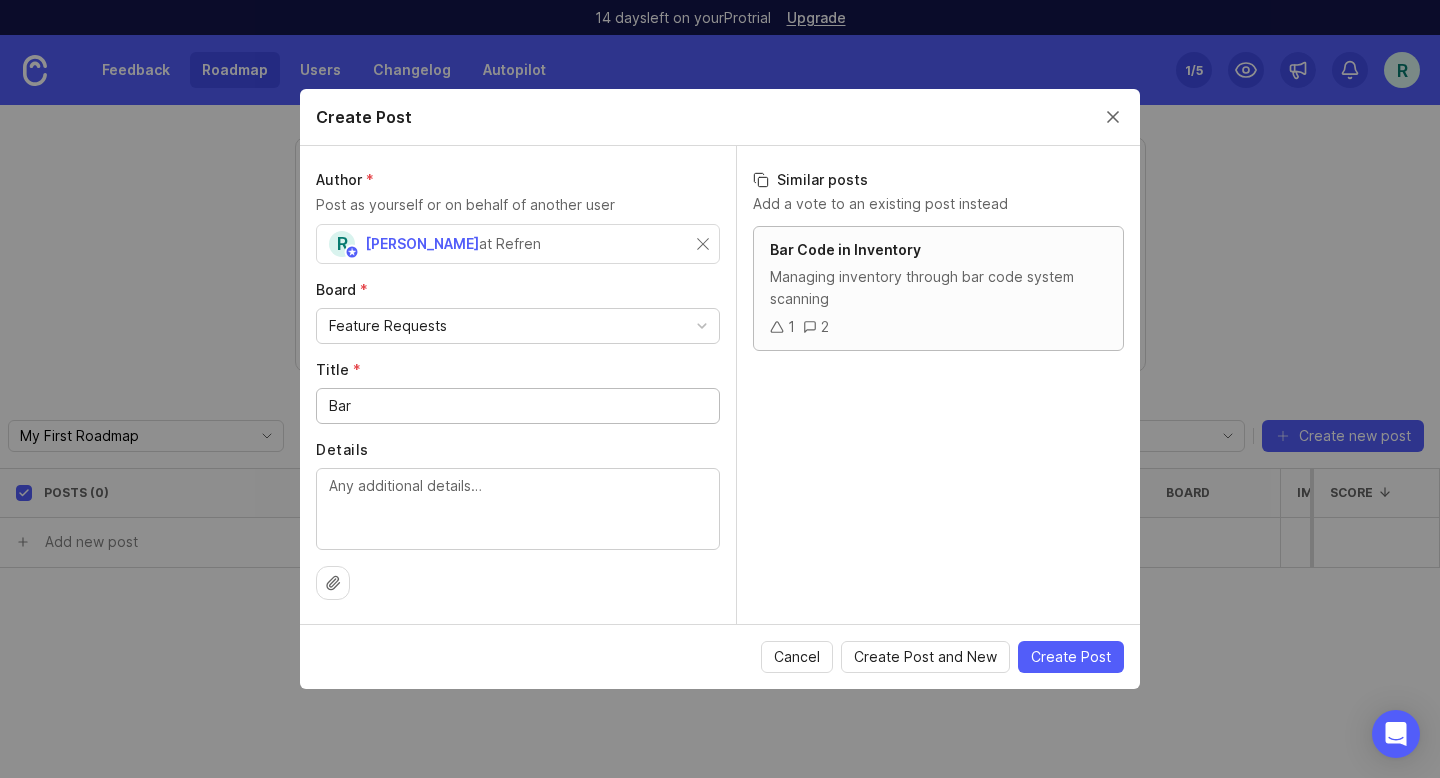 click on "Managing inventory through bar code system scanning" at bounding box center (938, 288) 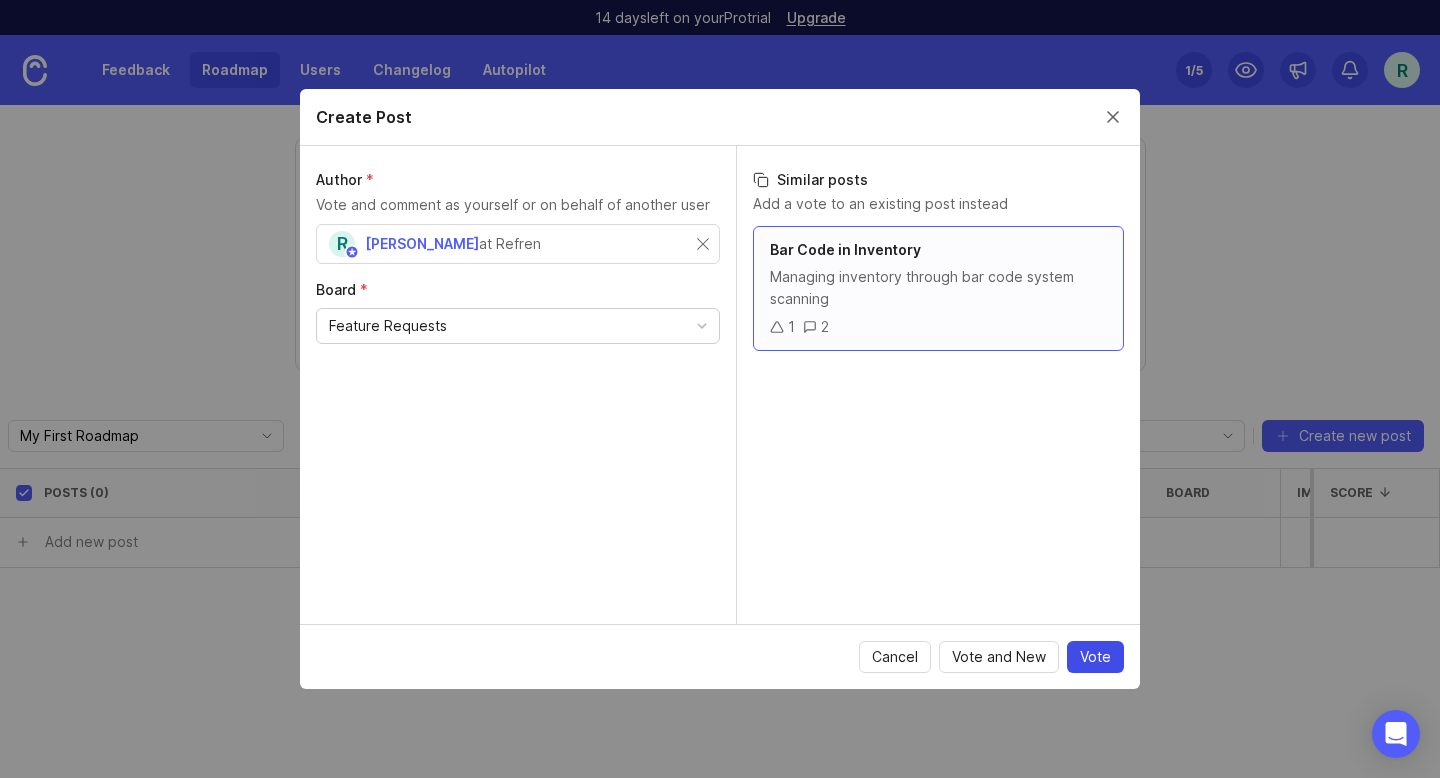 click on "Vote" at bounding box center (1095, 657) 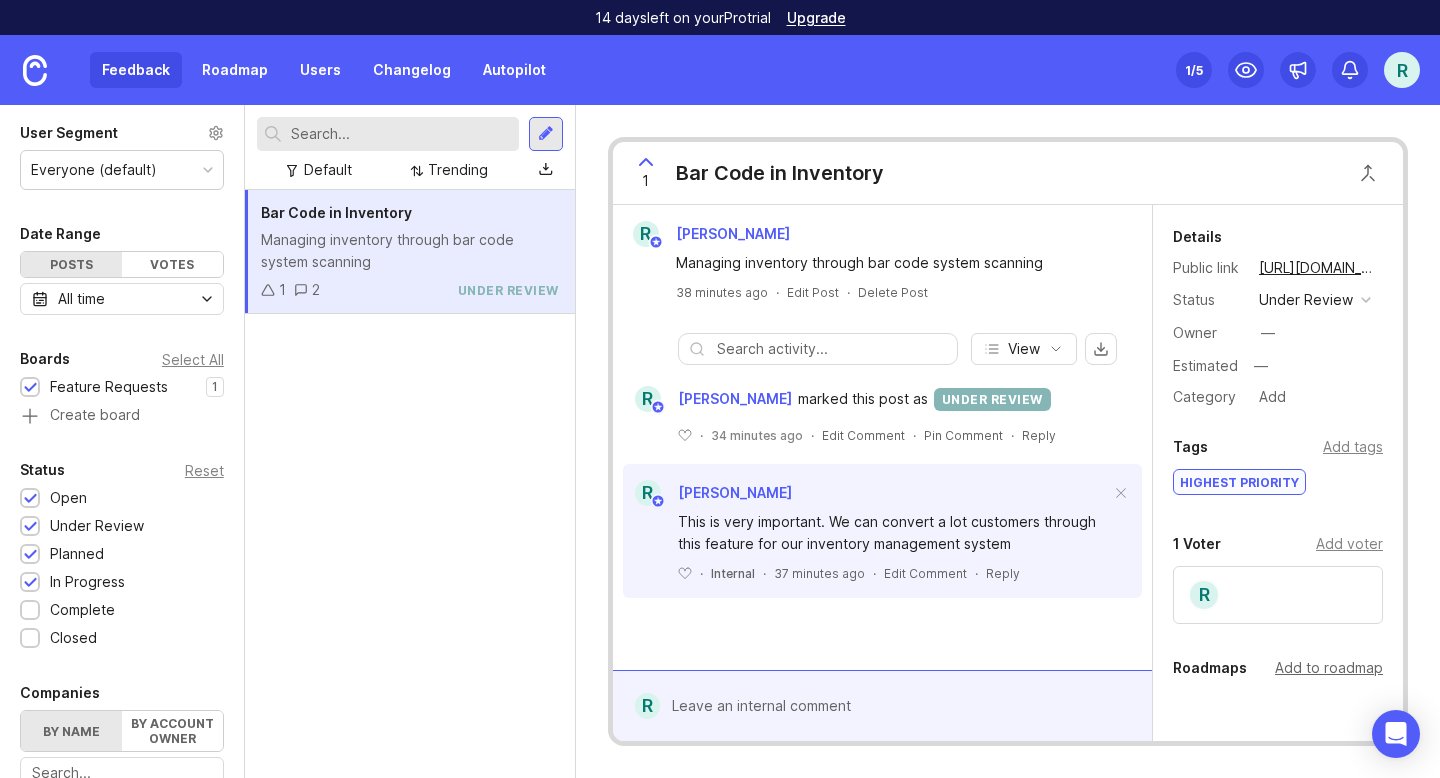 click on "Add to roadmap" at bounding box center [1329, 668] 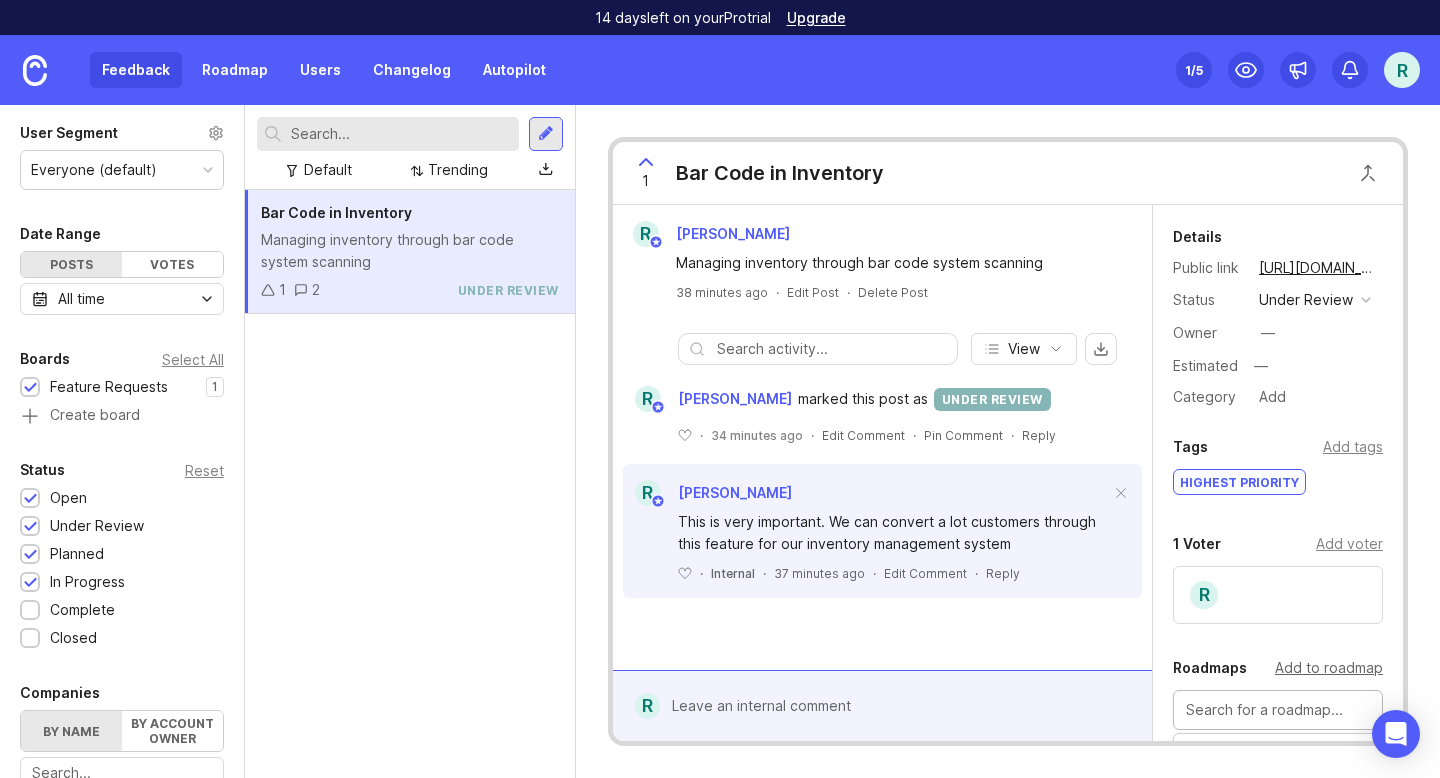 scroll, scrollTop: 185, scrollLeft: 0, axis: vertical 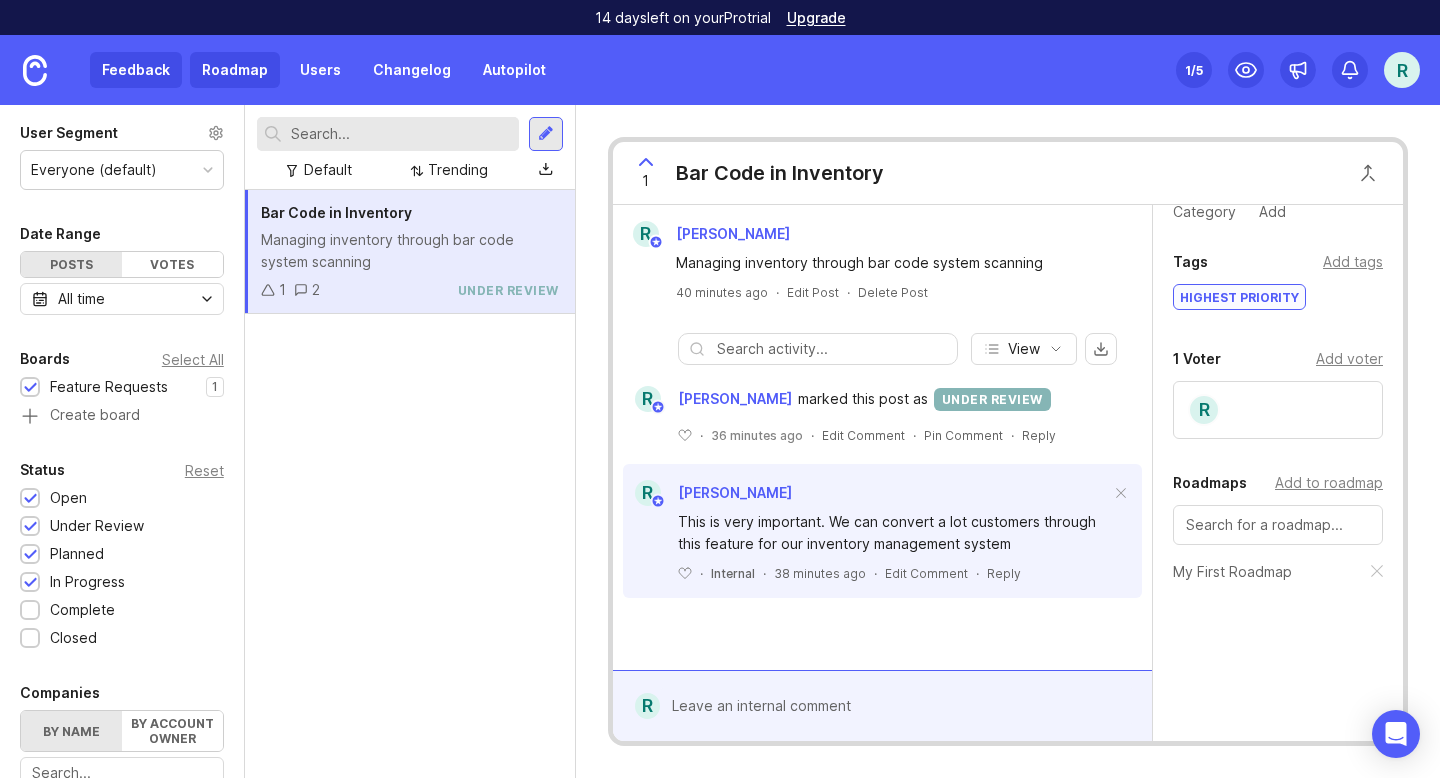 click on "Roadmap" at bounding box center [235, 70] 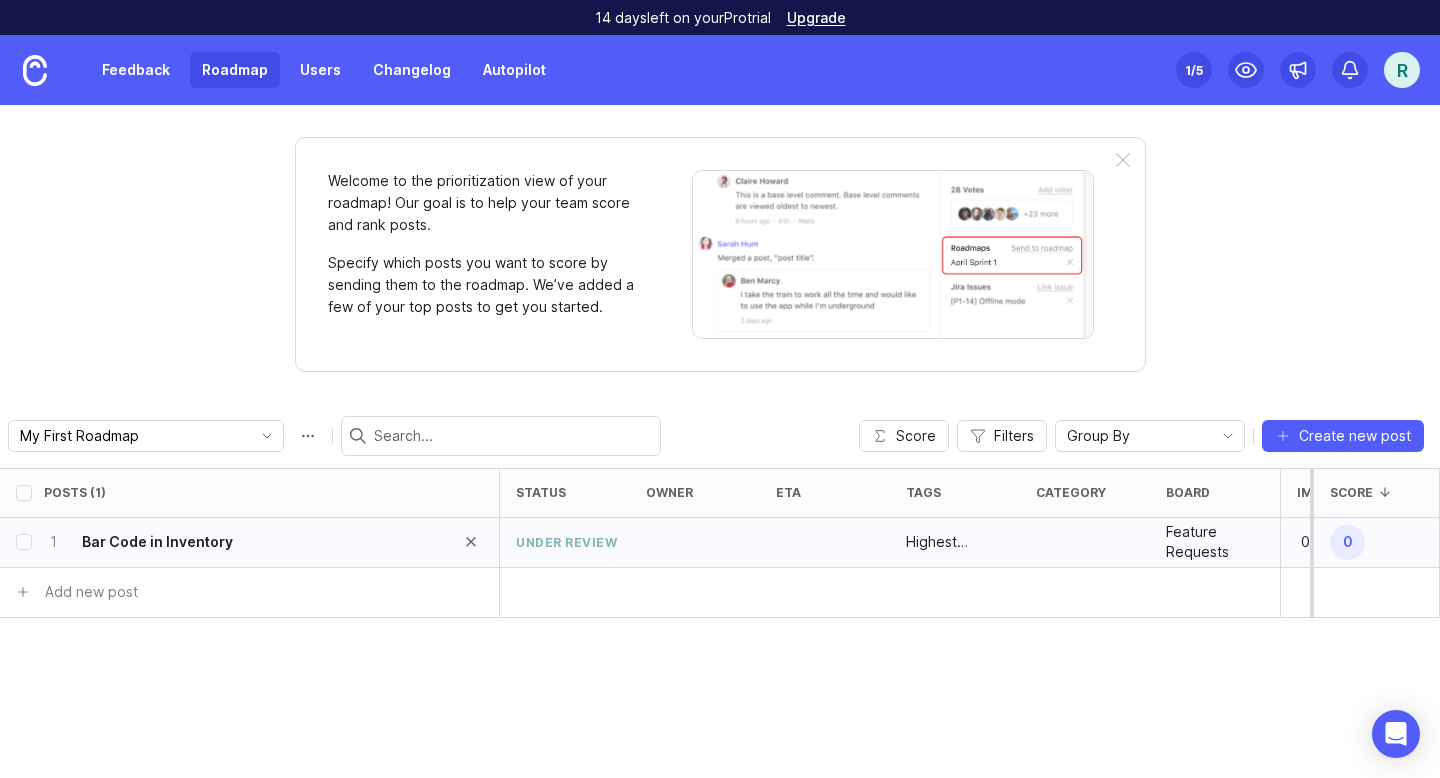 click on "Bar Code in Inventory" at bounding box center [157, 542] 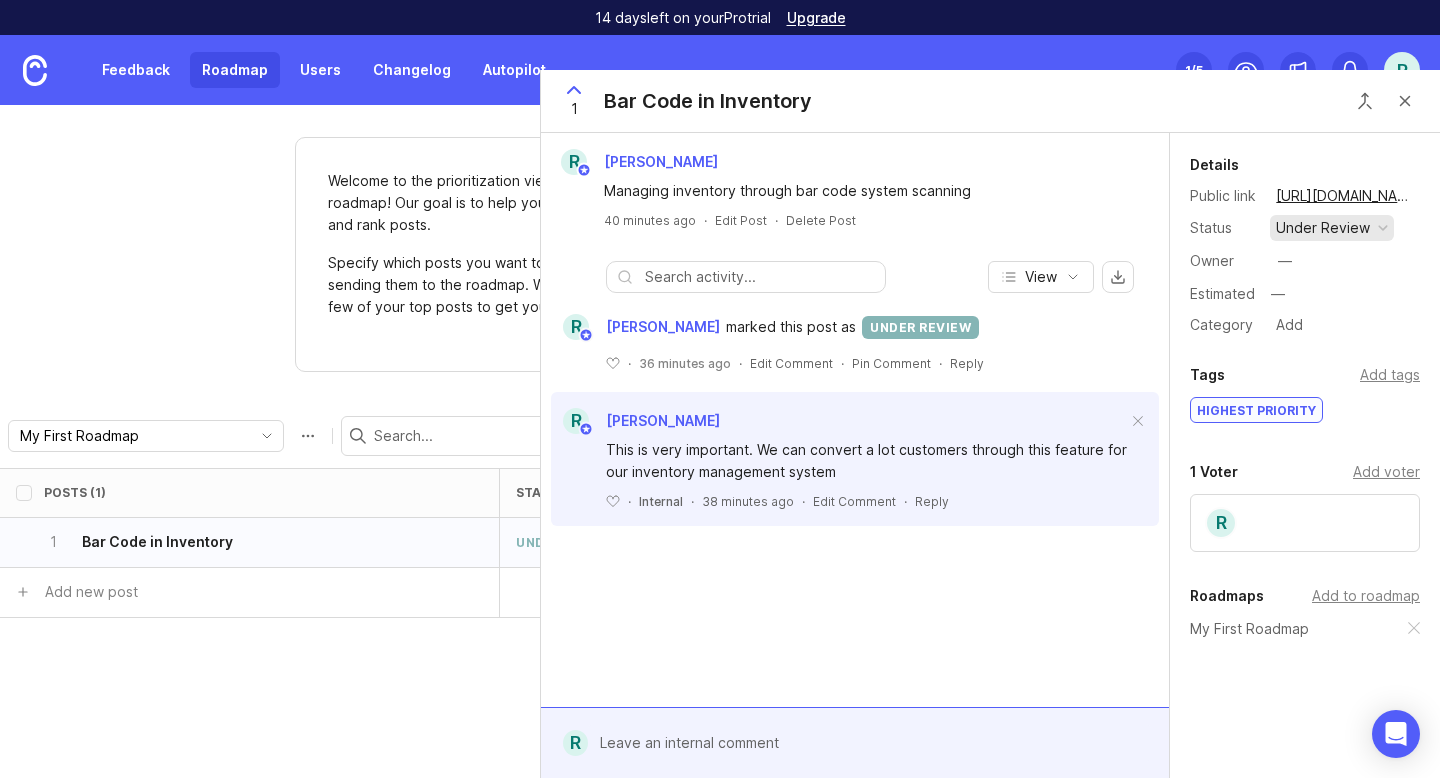 click on "under review" at bounding box center [1323, 228] 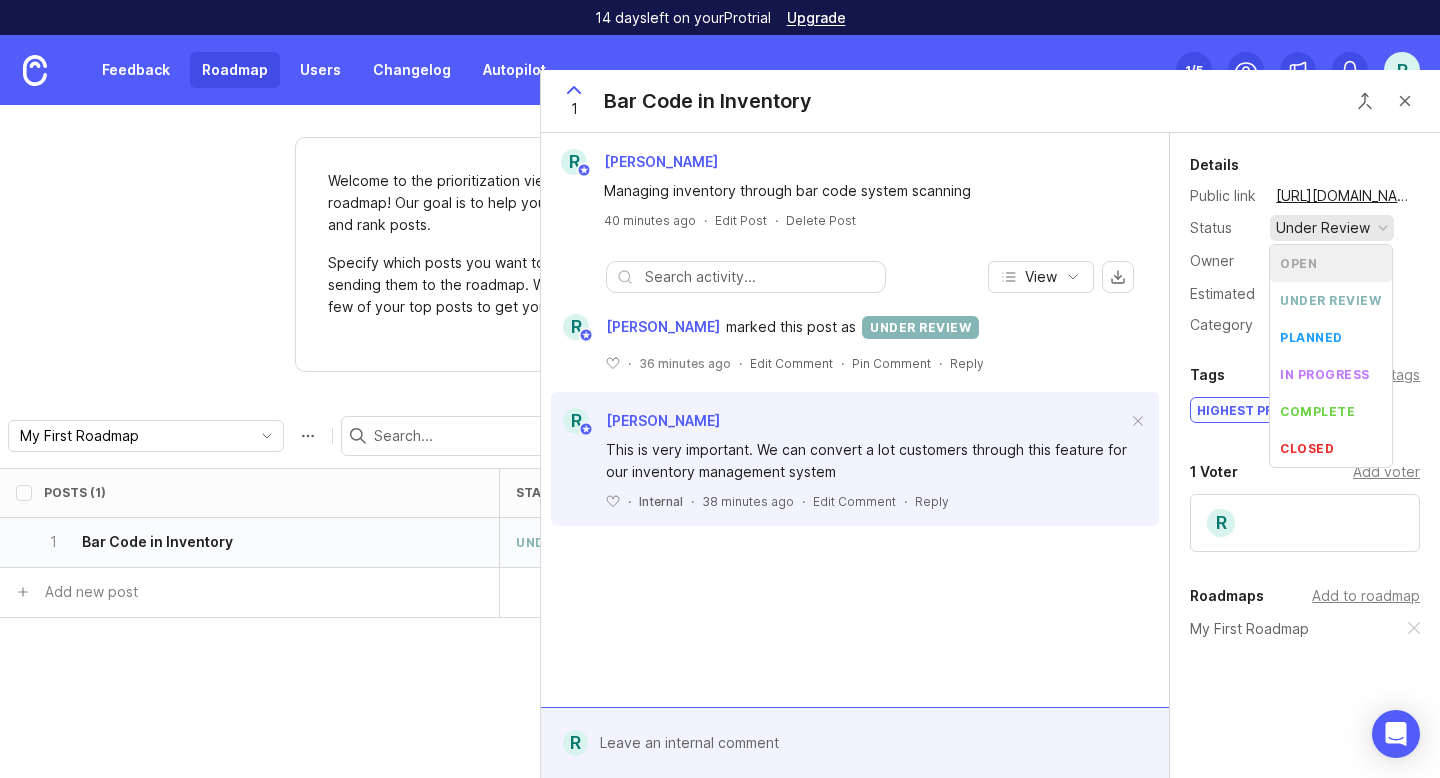click on "under review" at bounding box center [1323, 228] 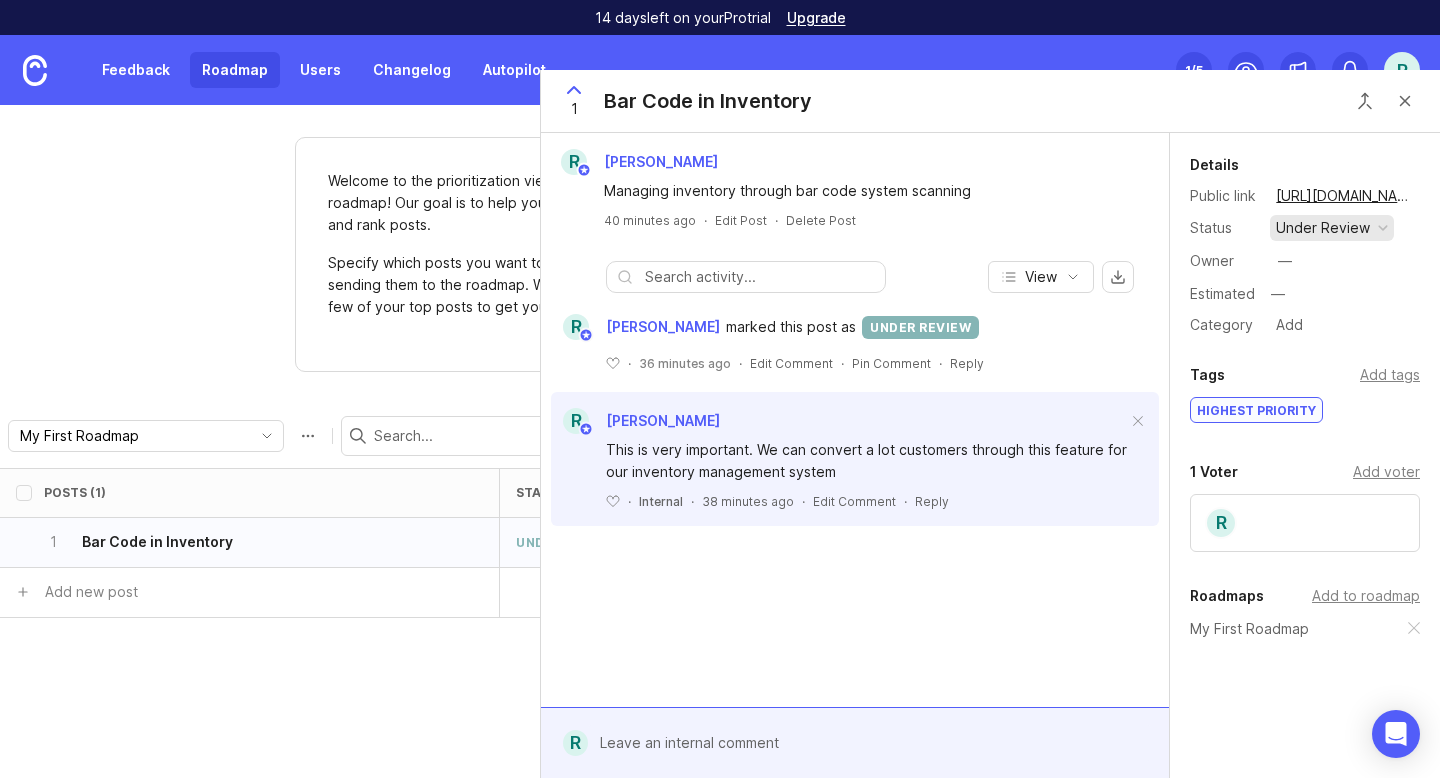 click on "under review" at bounding box center [1323, 228] 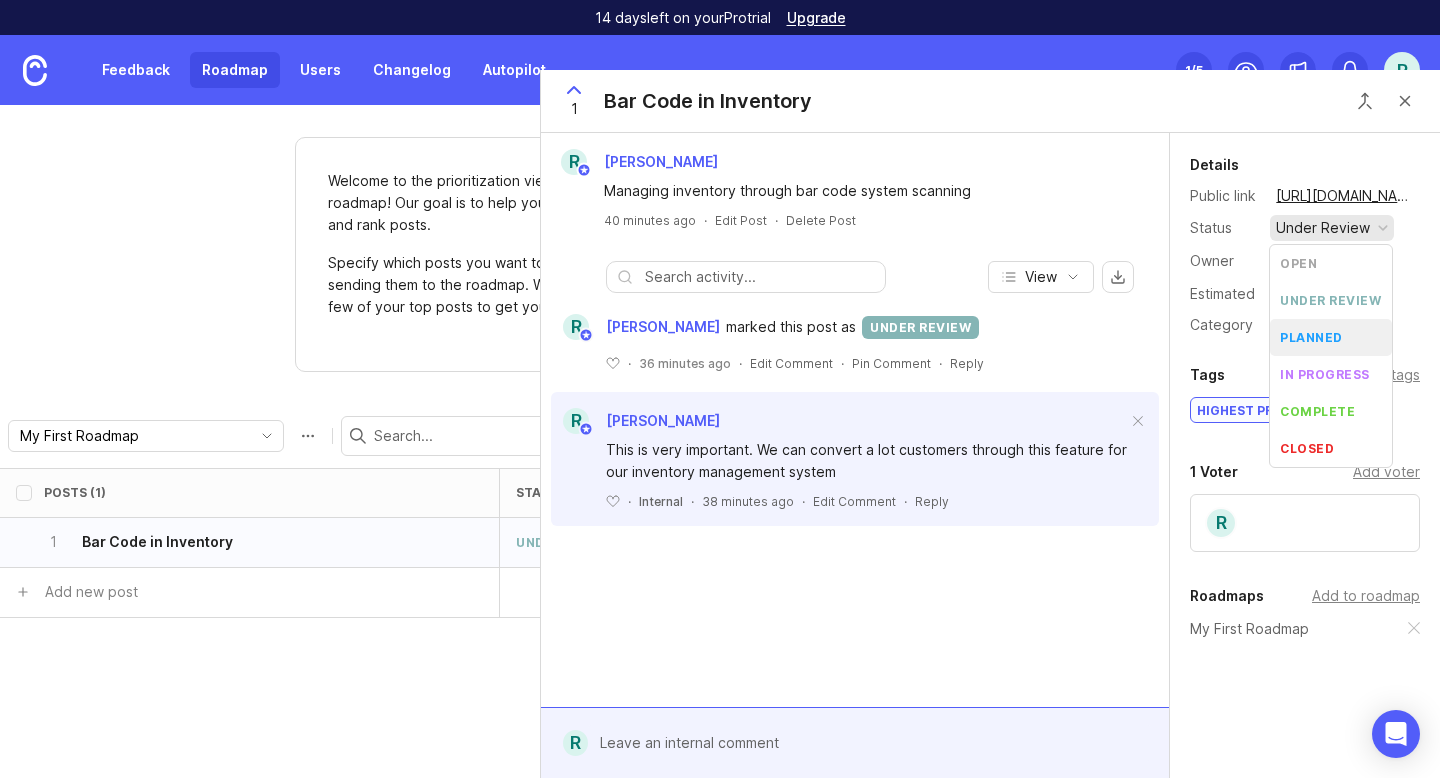 click on "planned" at bounding box center [1331, 337] 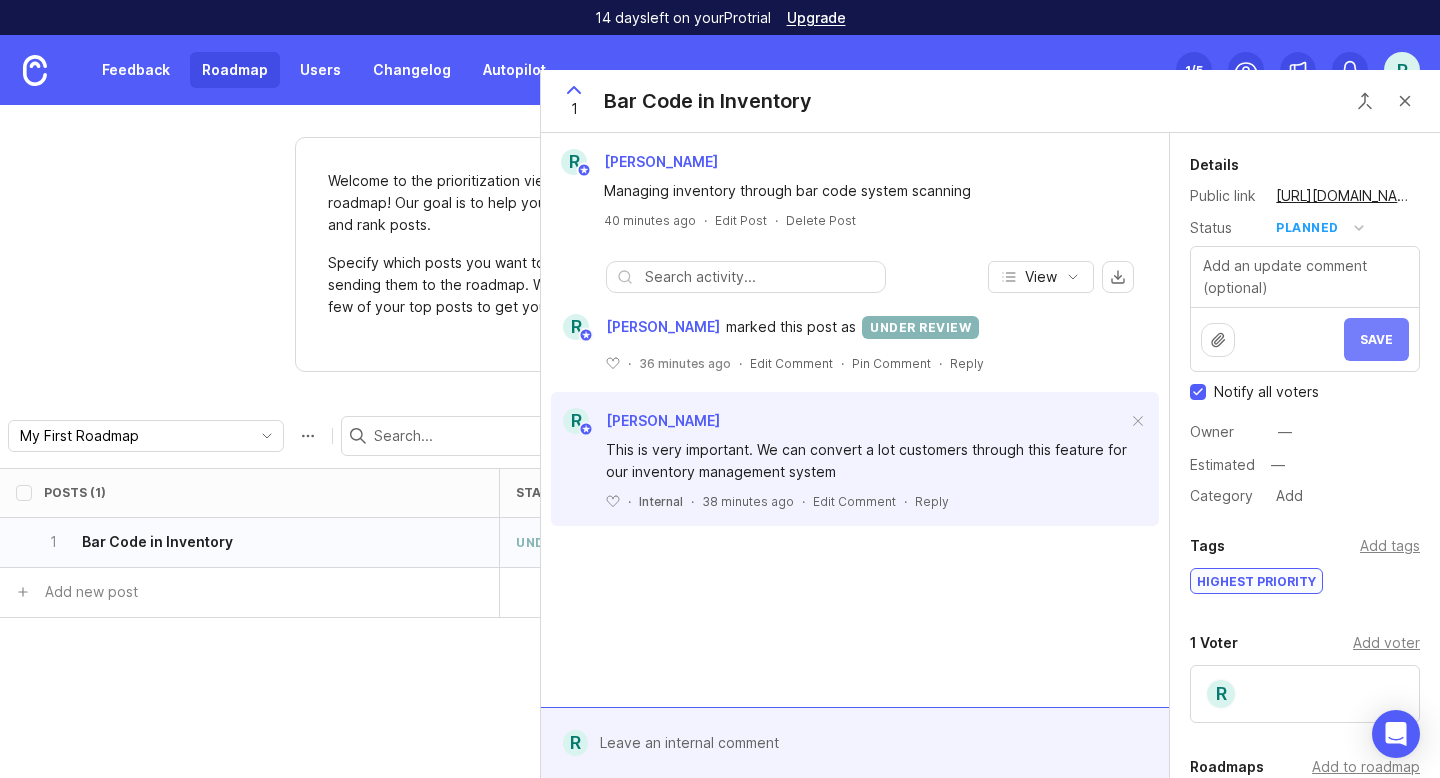 click on "Save" at bounding box center [1376, 339] 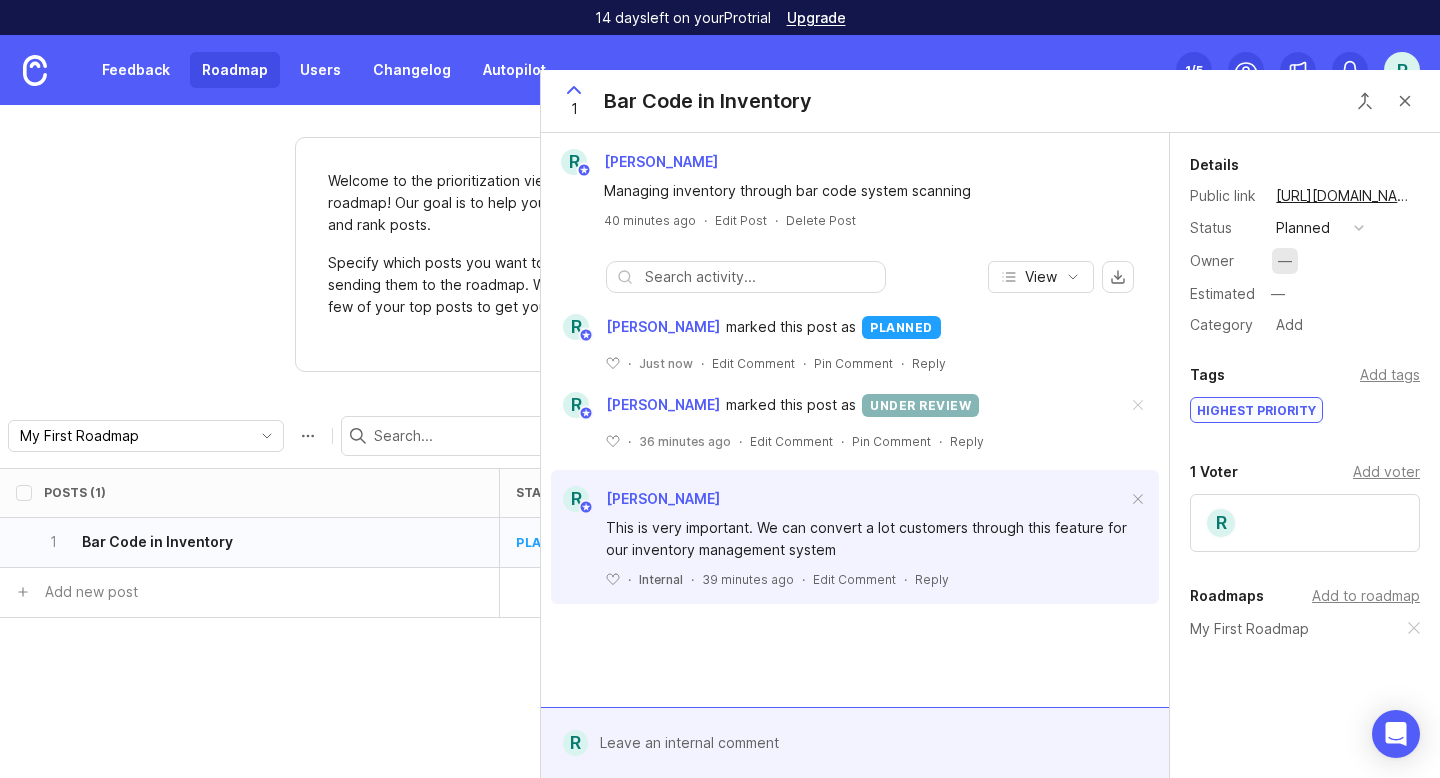 click on "—" at bounding box center [1285, 261] 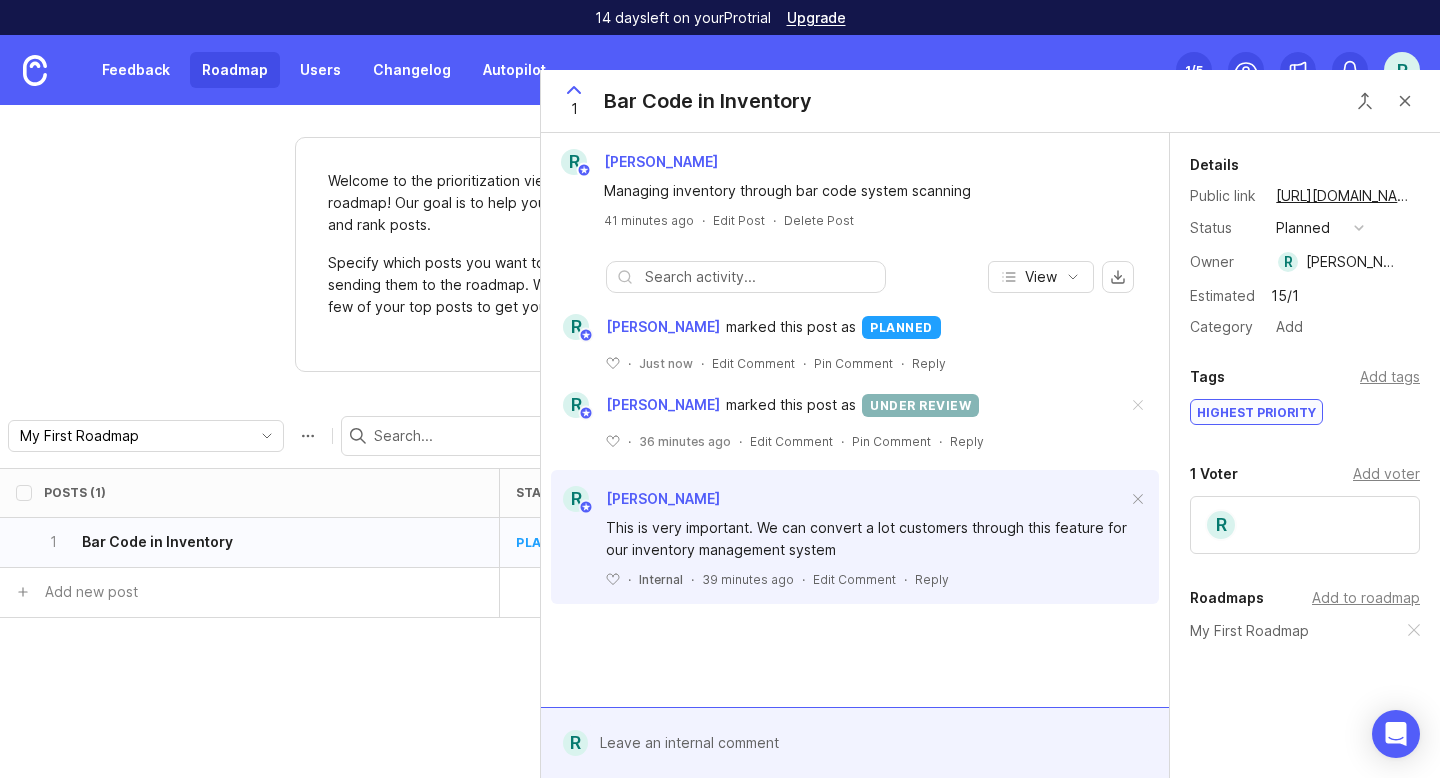 type on "15/12" 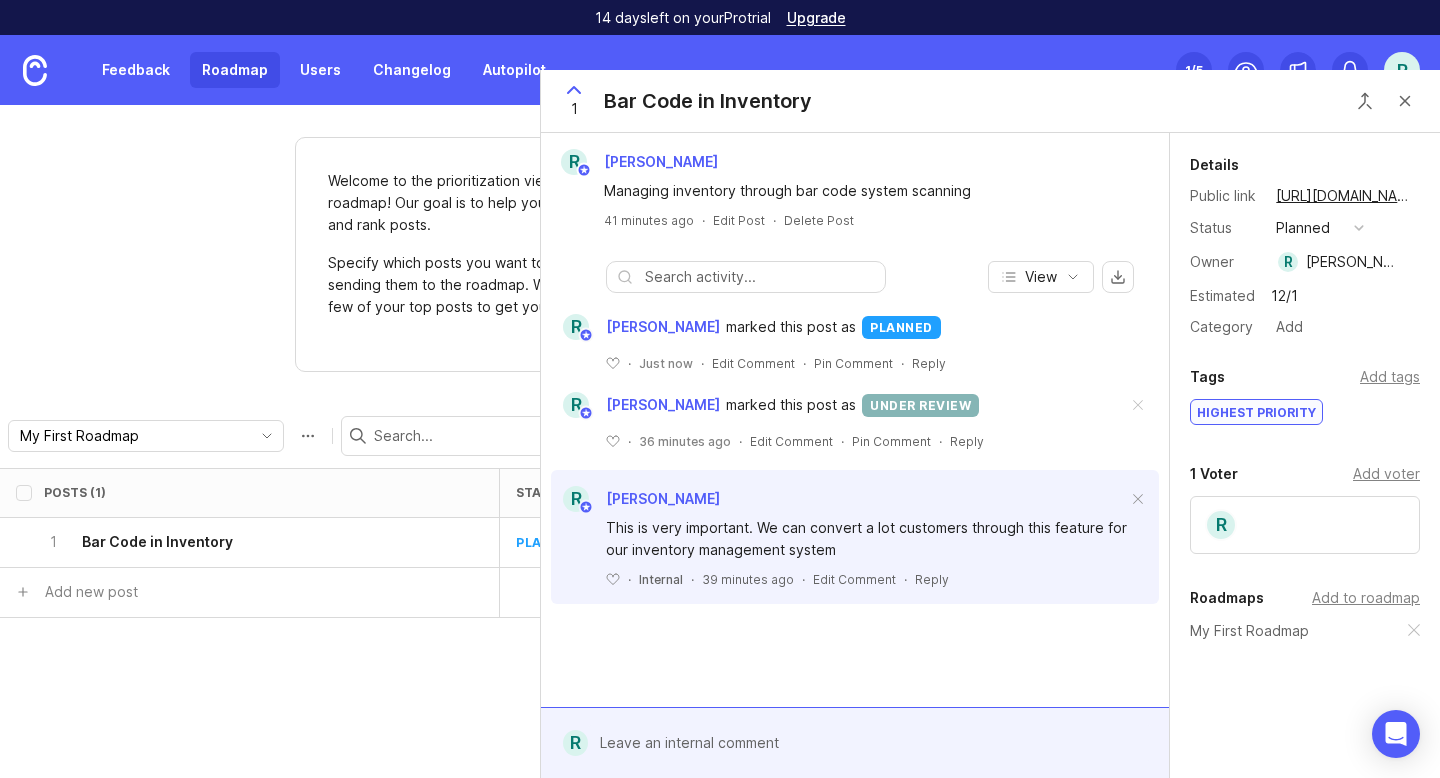 type on "12/12" 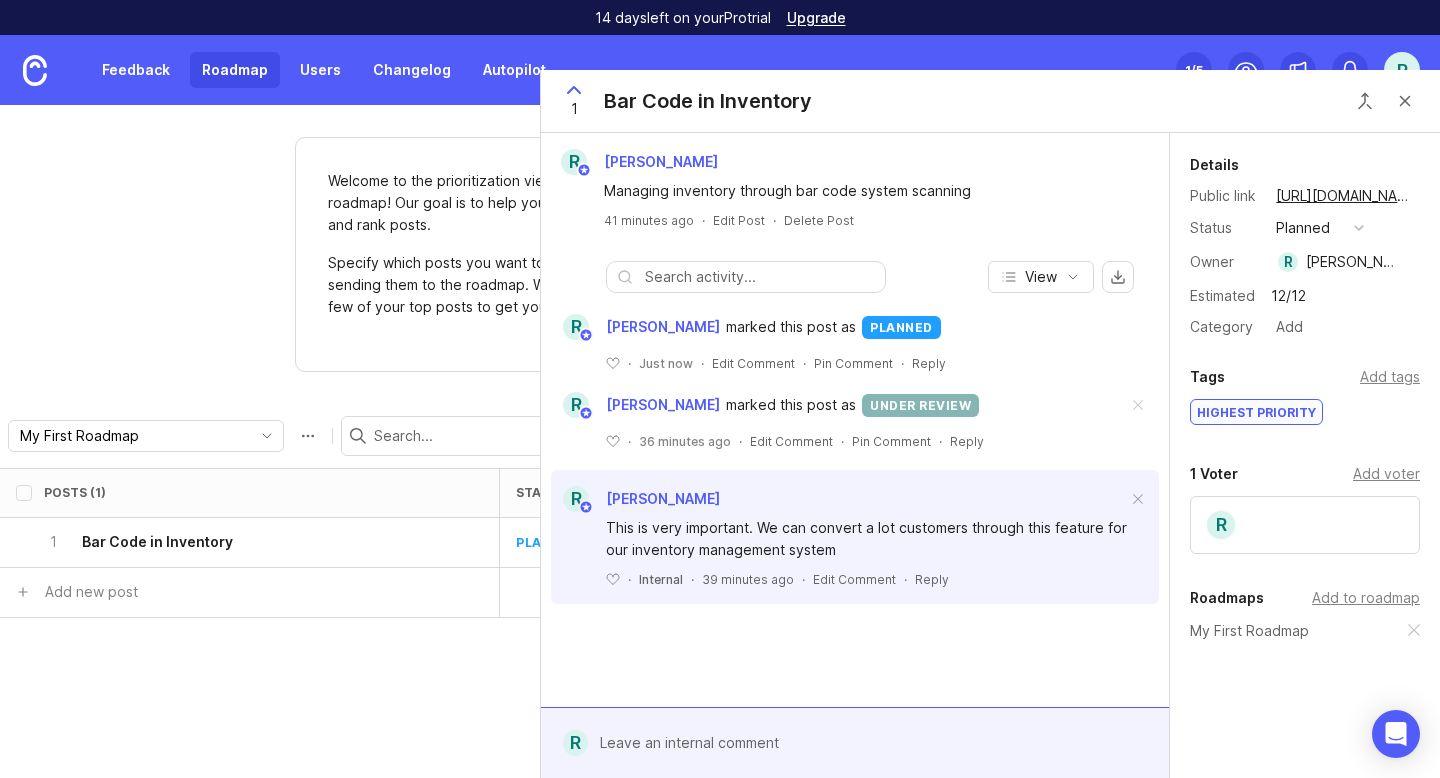 click on "Details Public link https://refren.canny.io/feature-requests/p/bar-code-in-inventory Status planned Owner R Rishabh Baid Estimated 12/12 Category Add Tags Add tags Highest Priority 1 Voter Add voter R Roadmaps Add to roadmap My First Roadmap" at bounding box center (1305, 482) 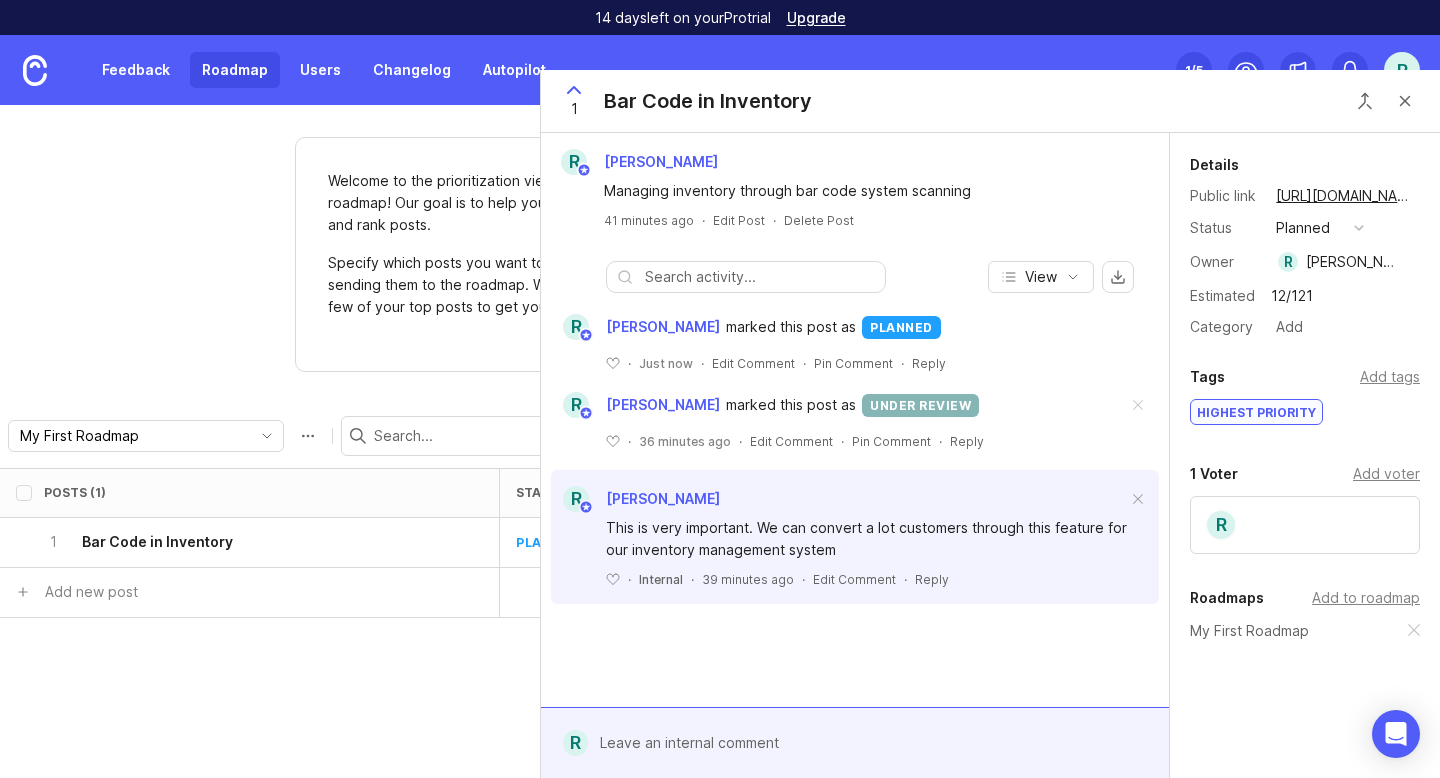 type on "12/12" 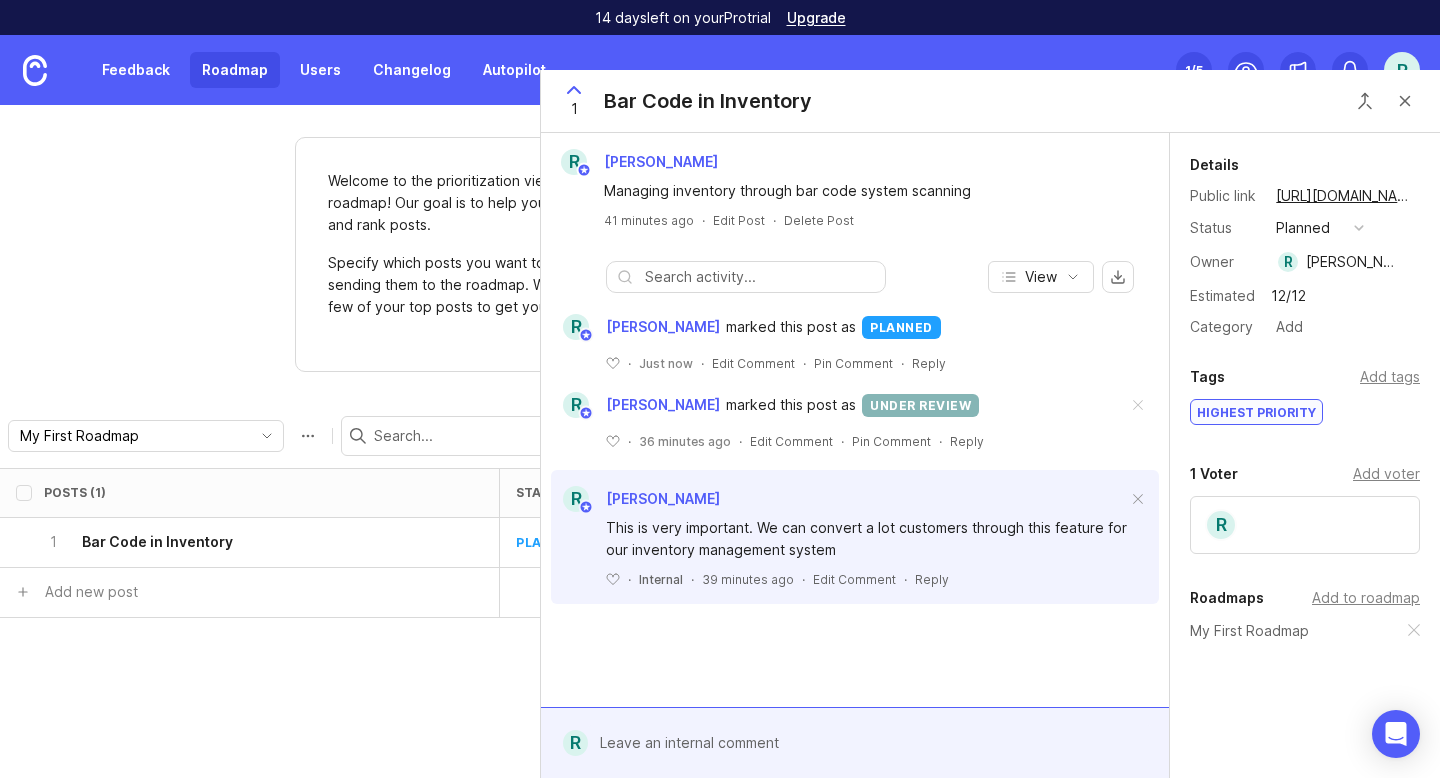 click on "Details Public link https://refren.canny.io/feature-requests/p/bar-code-in-inventory Status planned Owner R Rishabh Baid Estimated 12/12 Category Add Tags Add tags Highest Priority 1 Voter Add voter R Roadmaps Add to roadmap My First Roadmap" at bounding box center [1305, 482] 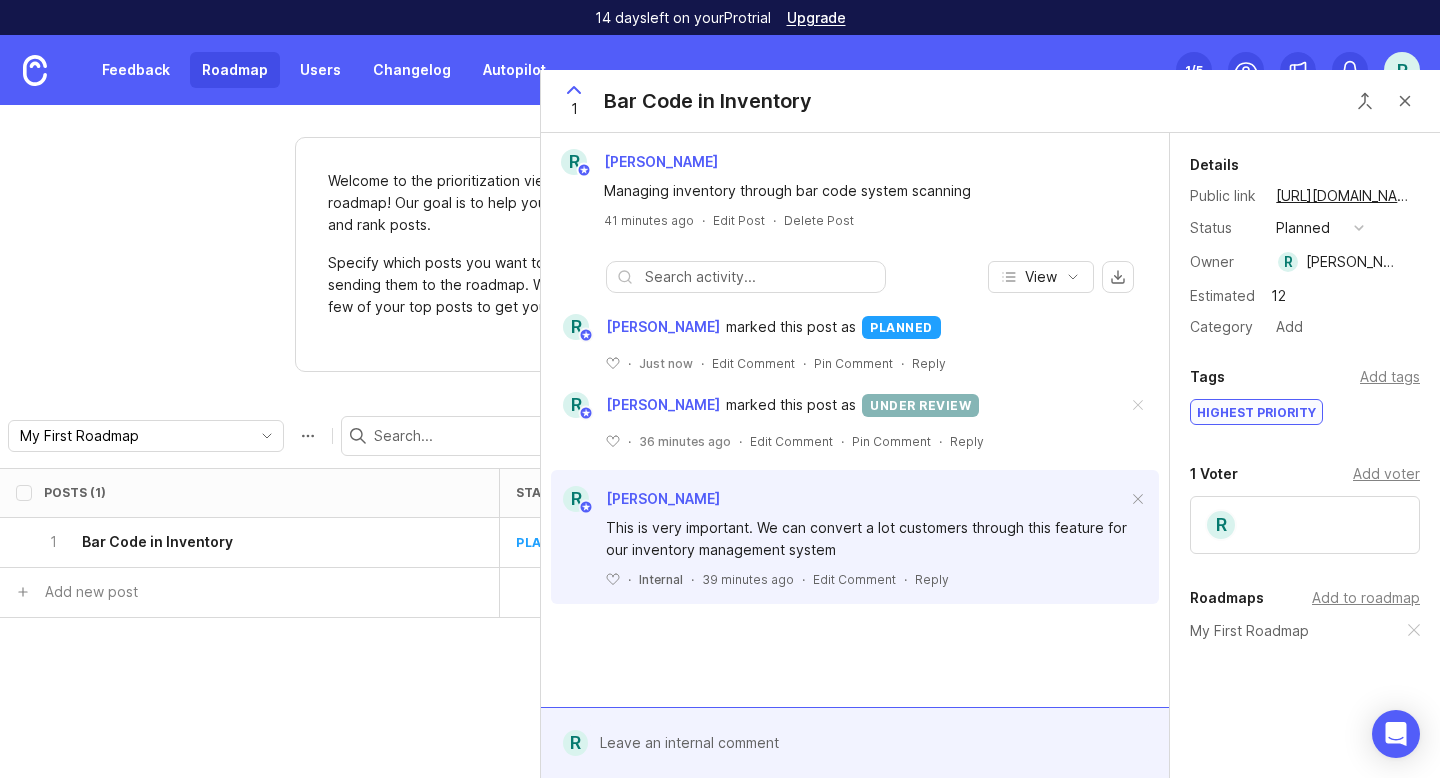 type on "1" 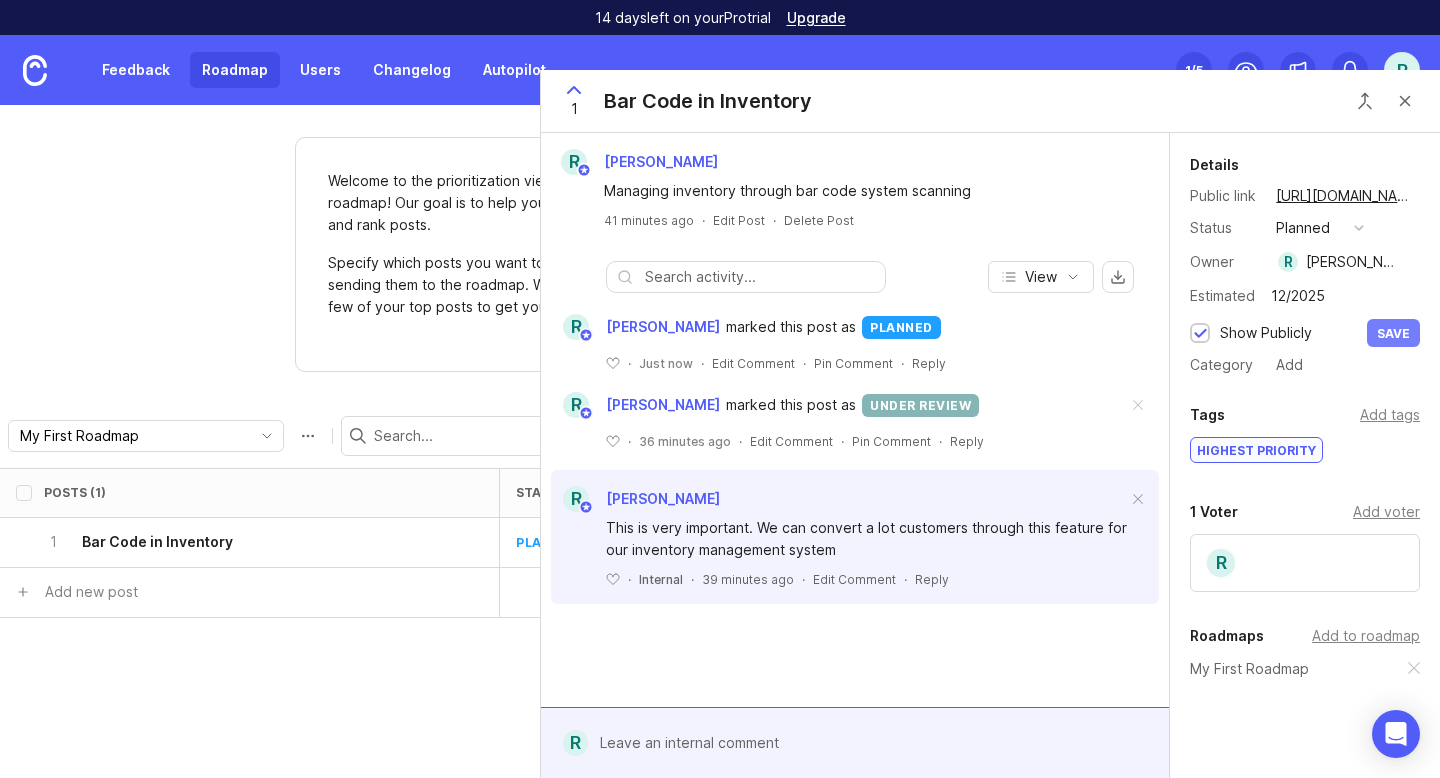 type on "12/2025" 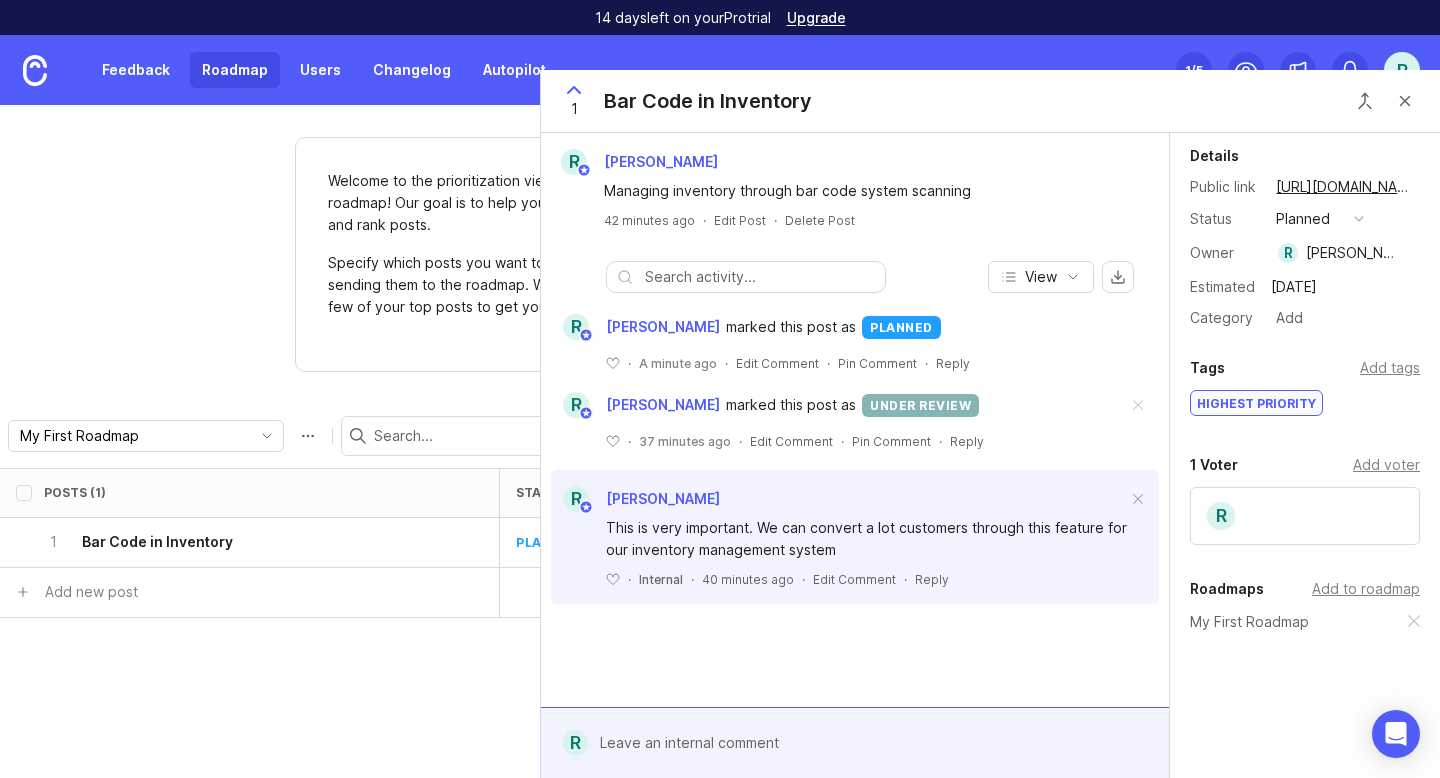 scroll, scrollTop: 0, scrollLeft: 0, axis: both 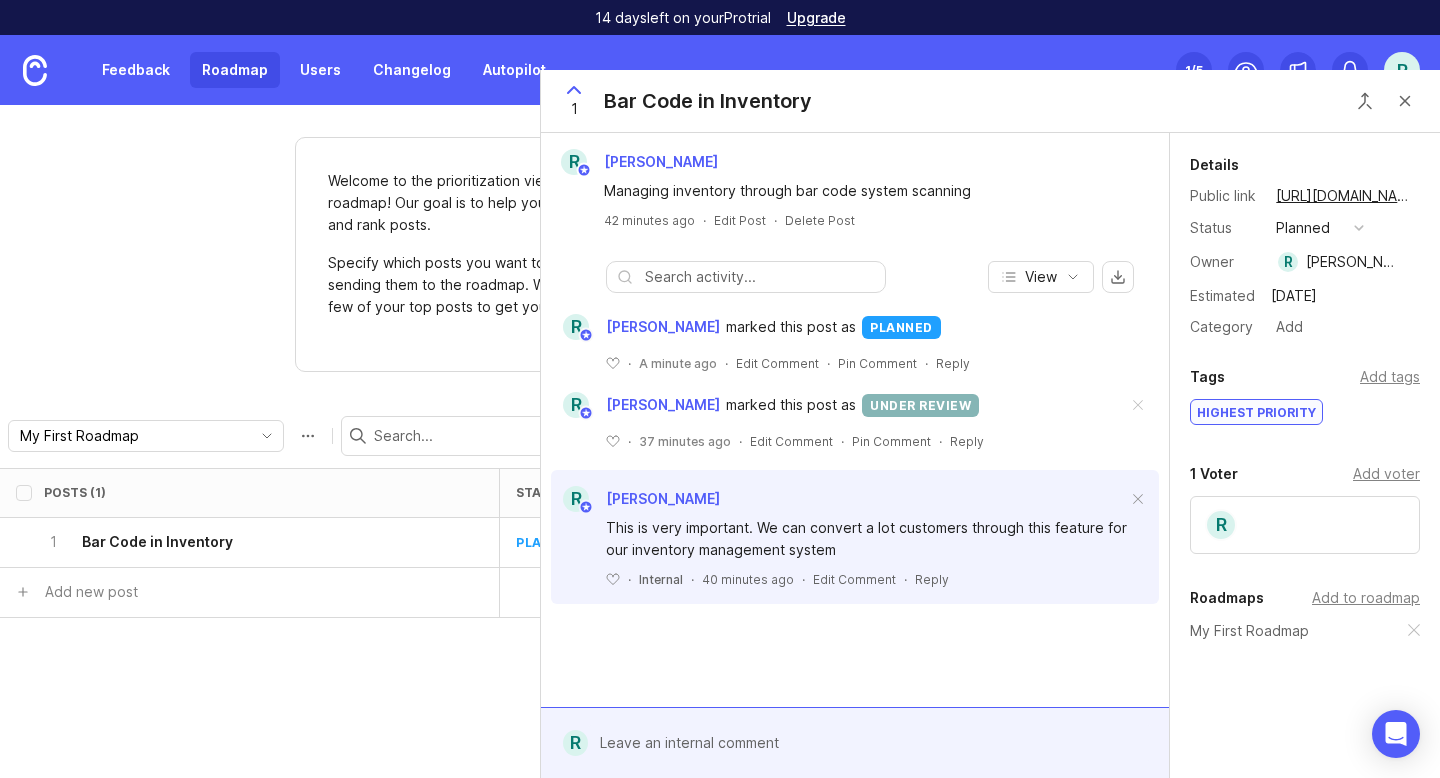 click on "Welcome to the prioritization view of your roadmap! Our goal is to help your team score and rank posts. Specify which posts you want to score by sending them to the roadmap. We’ve added a few of your top posts to get you started. My First Roadmap My First Roadmap Create new roadmap Score Filters  Group By Board Category Owner Status Create new post Posts (1) status owner eta tags category board Impact Votes Effort Score 1 Bar Code in Inventory planned R Dec 2025 Highest Priority Feature Requests 0 1 1-233 0 Add new post" at bounding box center (720, 441) 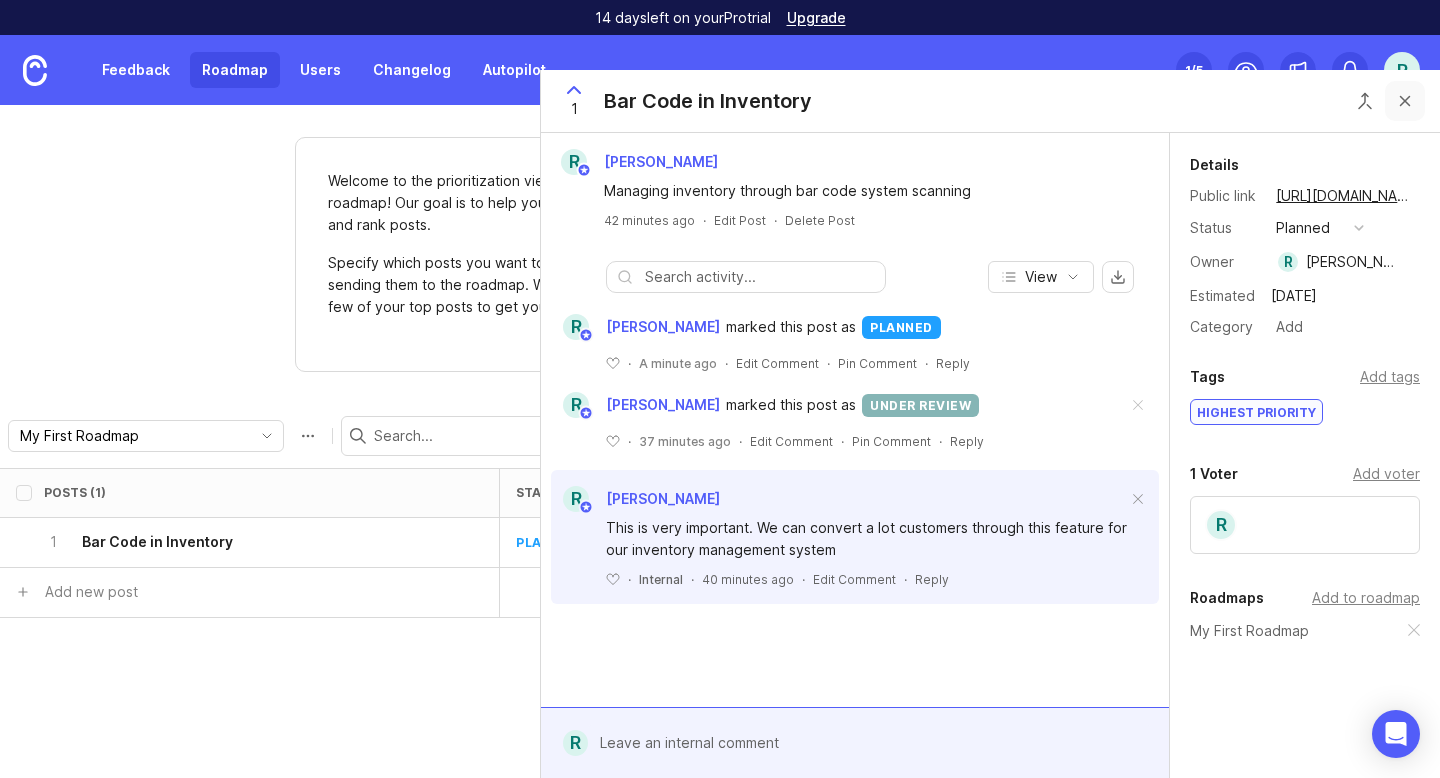 click at bounding box center [1405, 101] 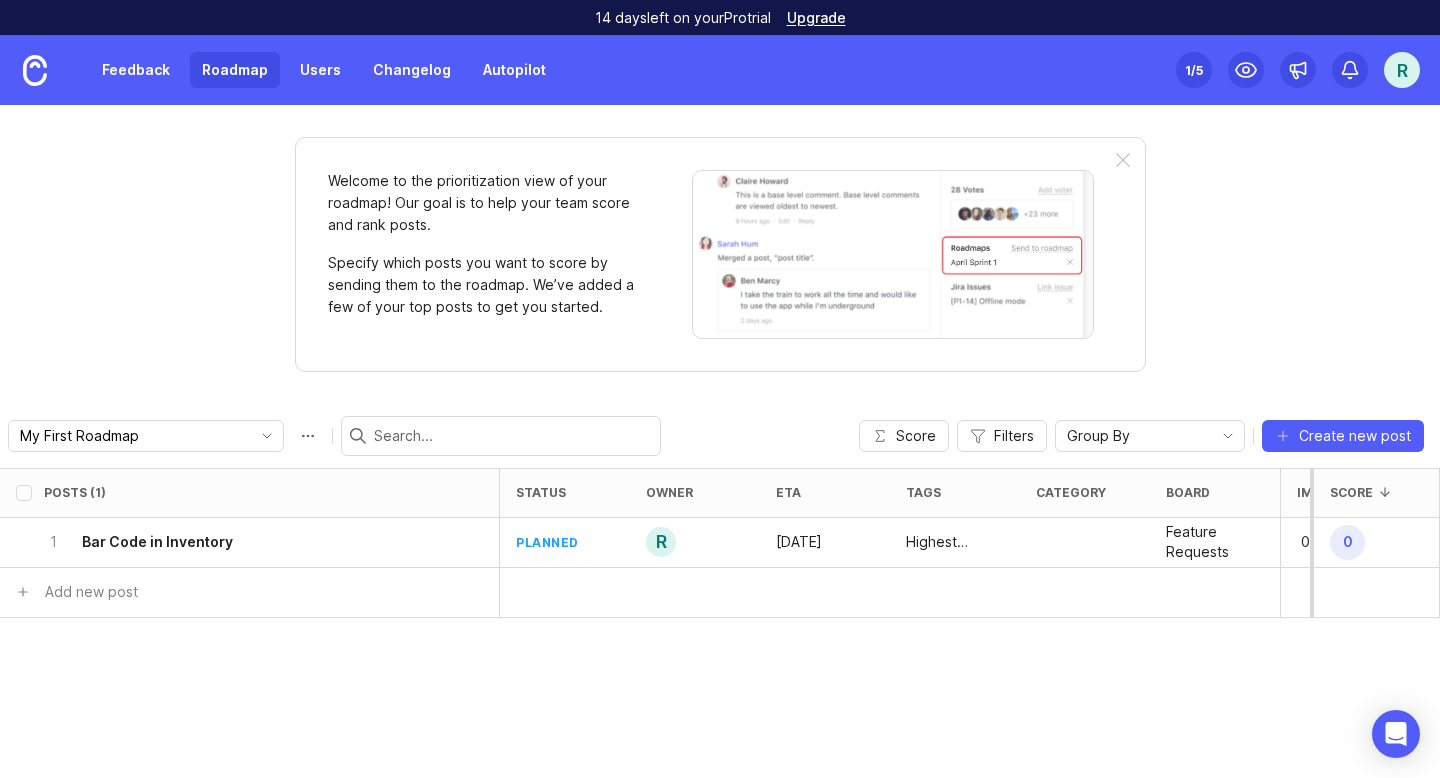 scroll, scrollTop: 0, scrollLeft: 46, axis: horizontal 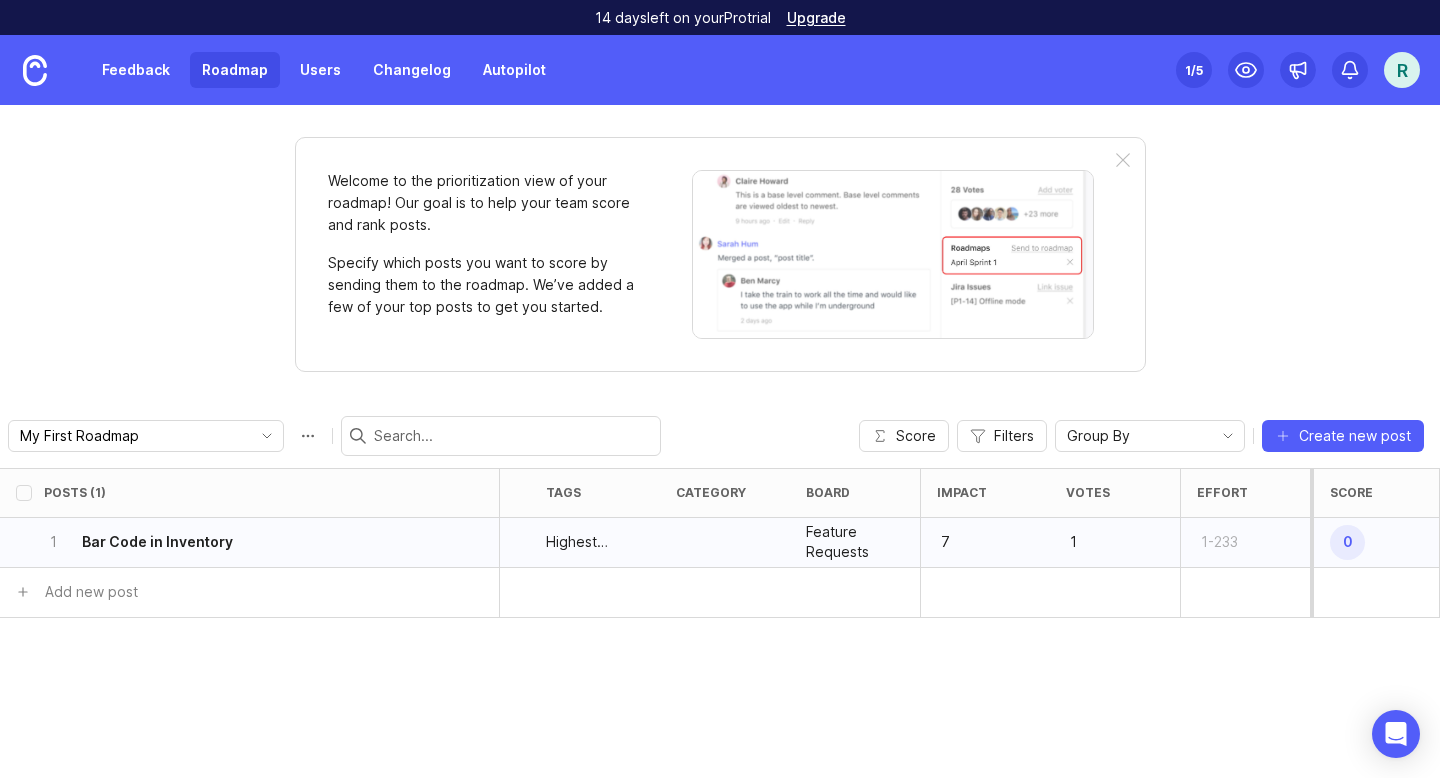 click on "0" at bounding box center (1347, 542) 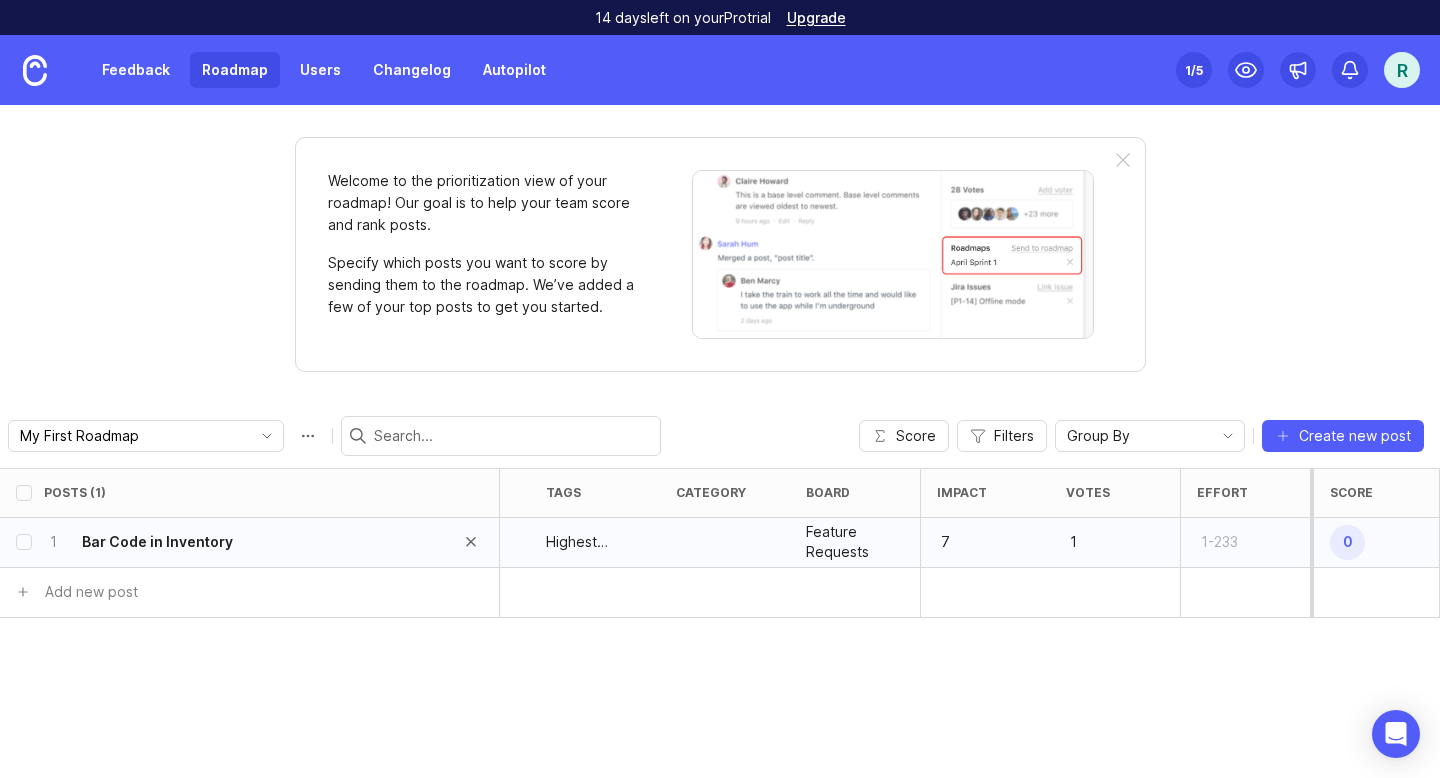 click on "Bar Code in Inventory" at bounding box center (157, 542) 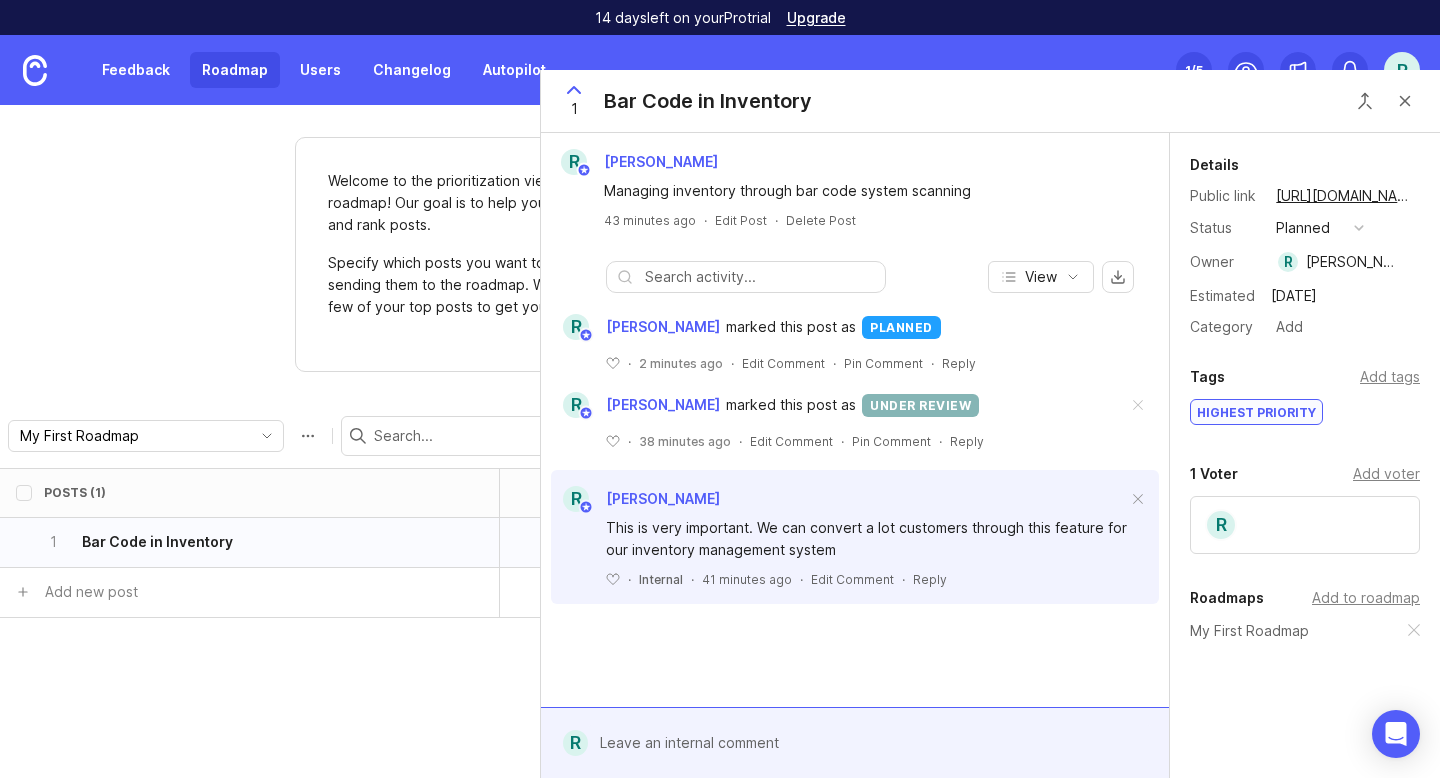 click on "Bar Code in Inventory" at bounding box center [708, 101] 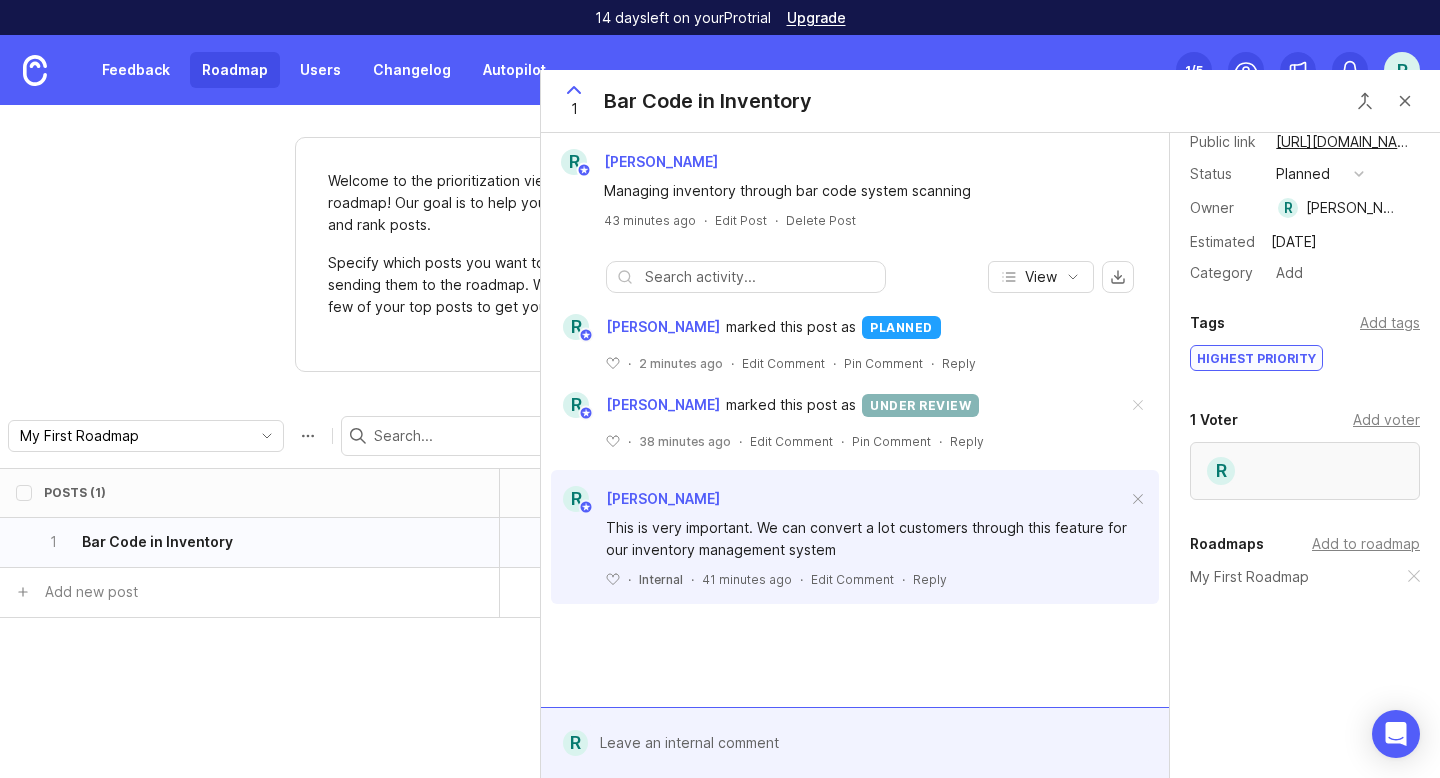 scroll, scrollTop: 0, scrollLeft: 0, axis: both 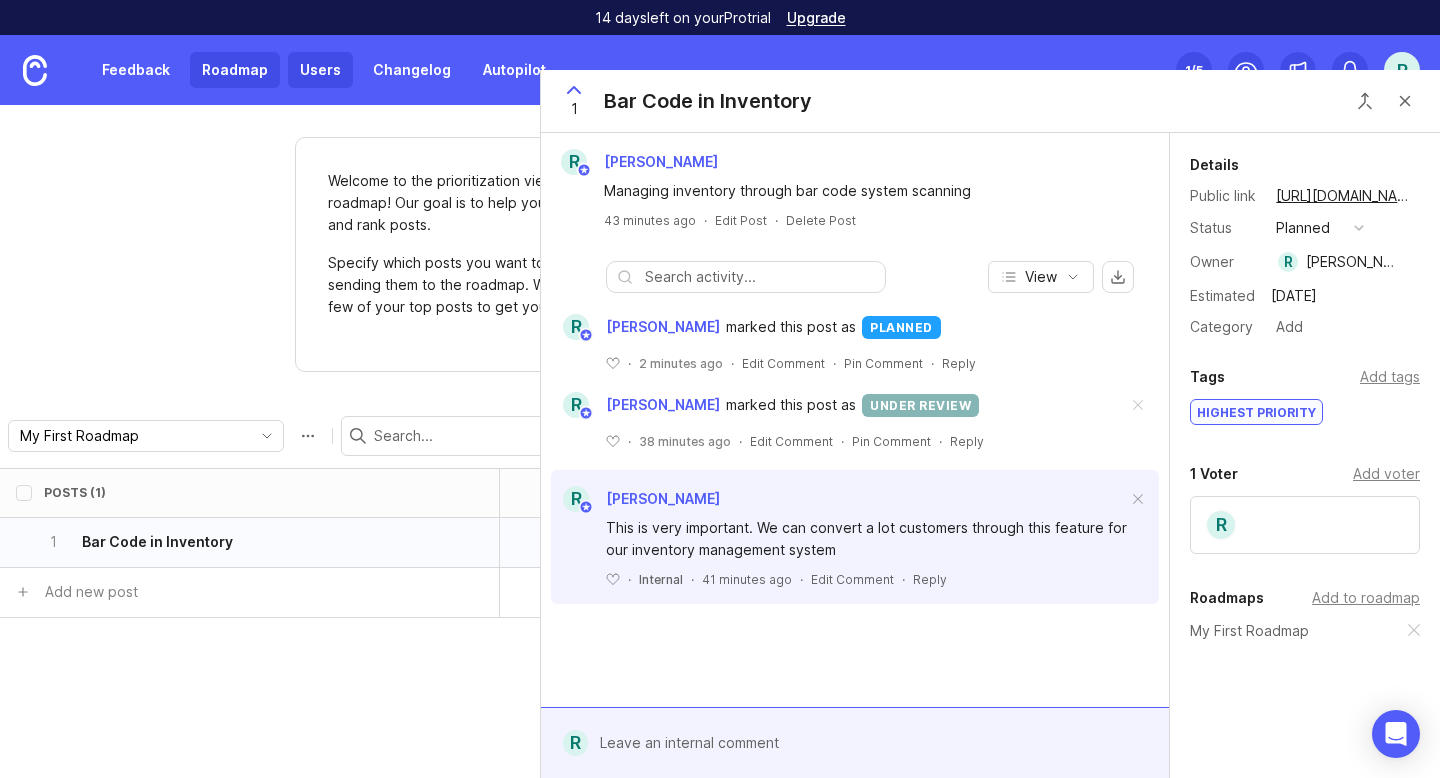 click on "Users" at bounding box center [320, 70] 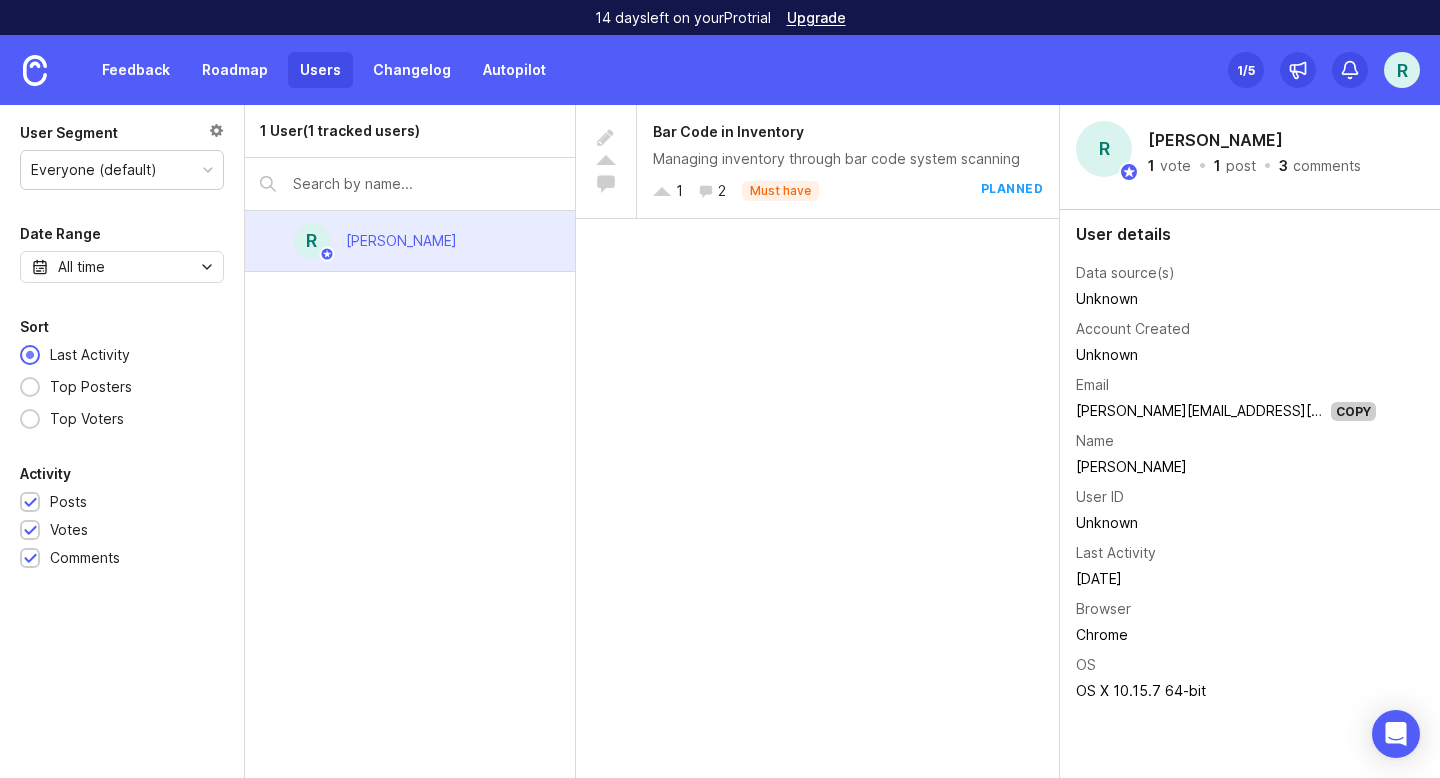 click on "Feedback Roadmap Users Changelog Autopilot" at bounding box center [279, 70] 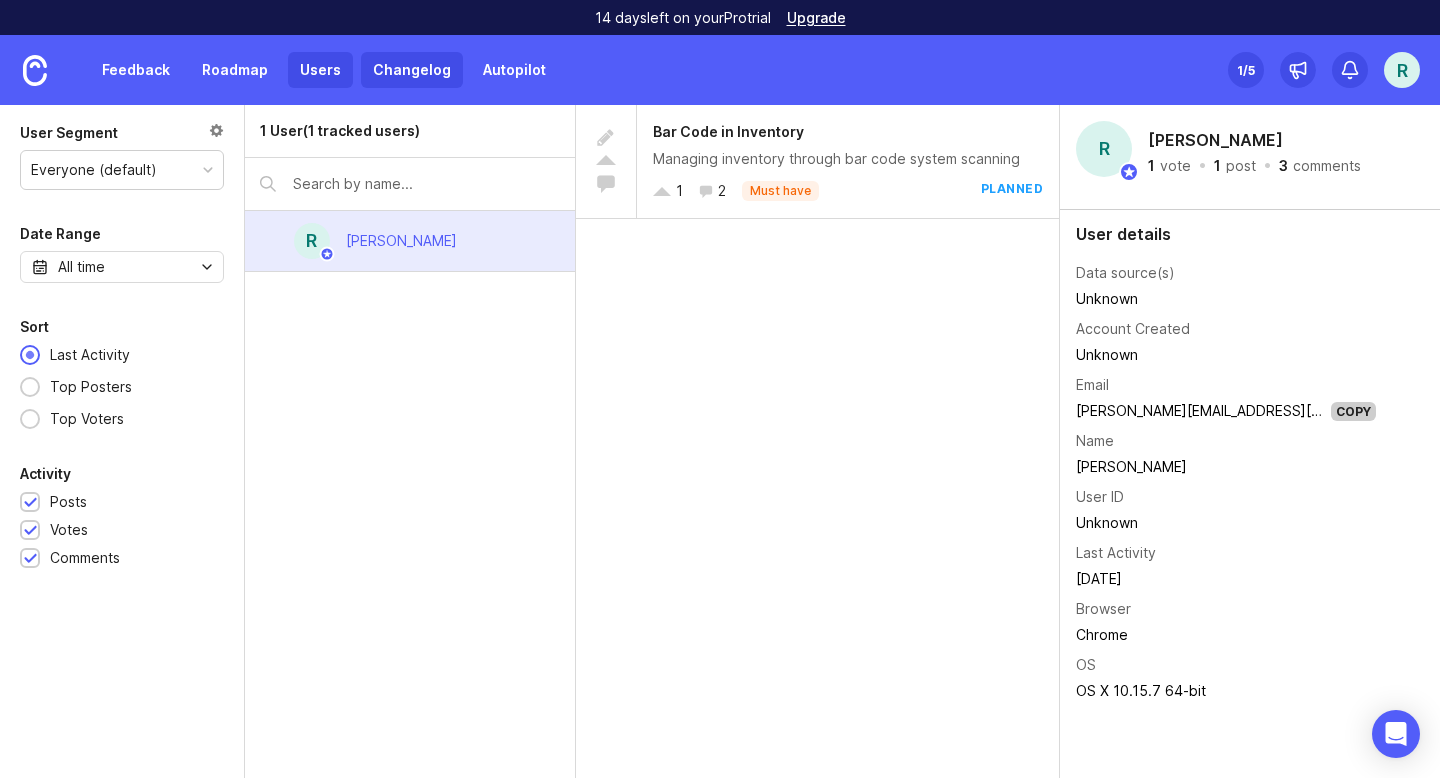 click on "Changelog" at bounding box center (412, 70) 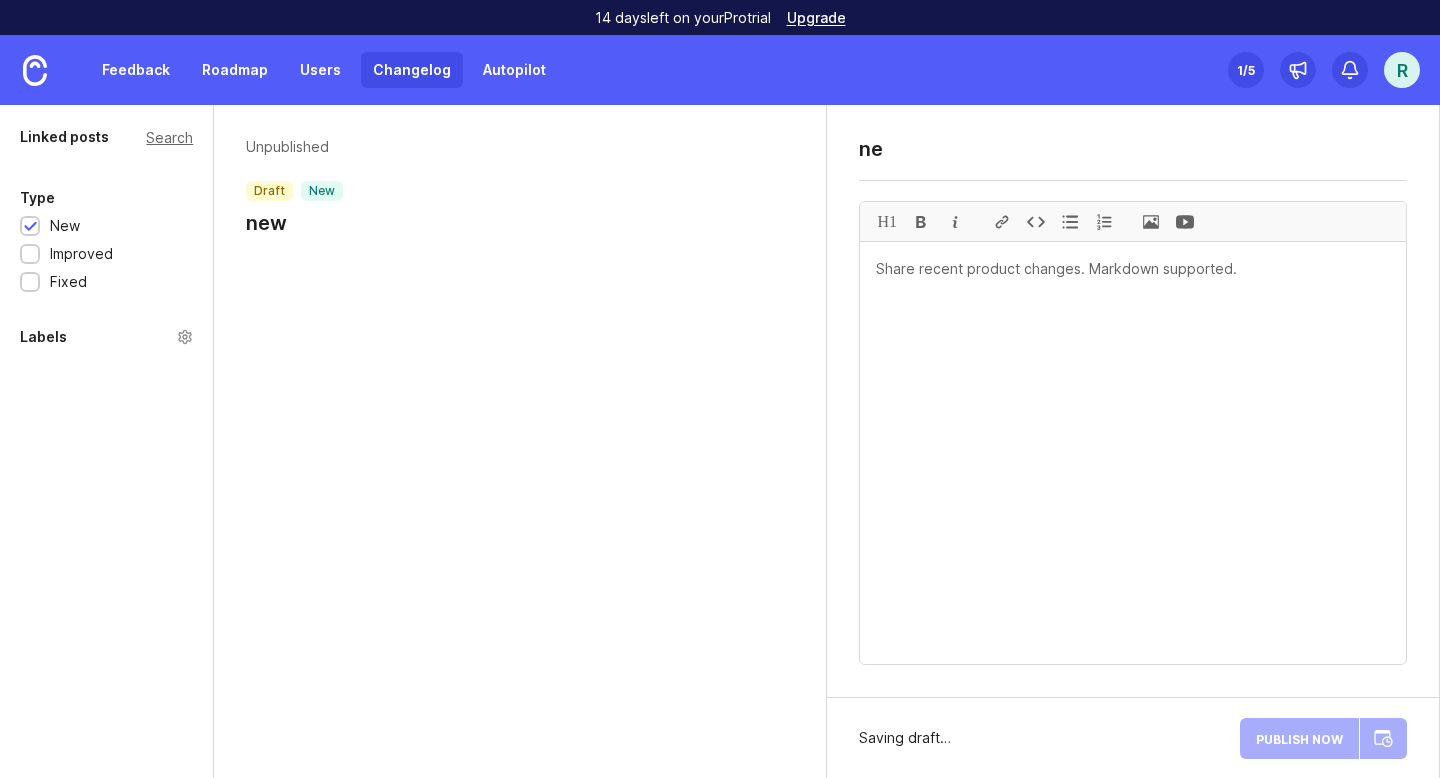 type on "n" 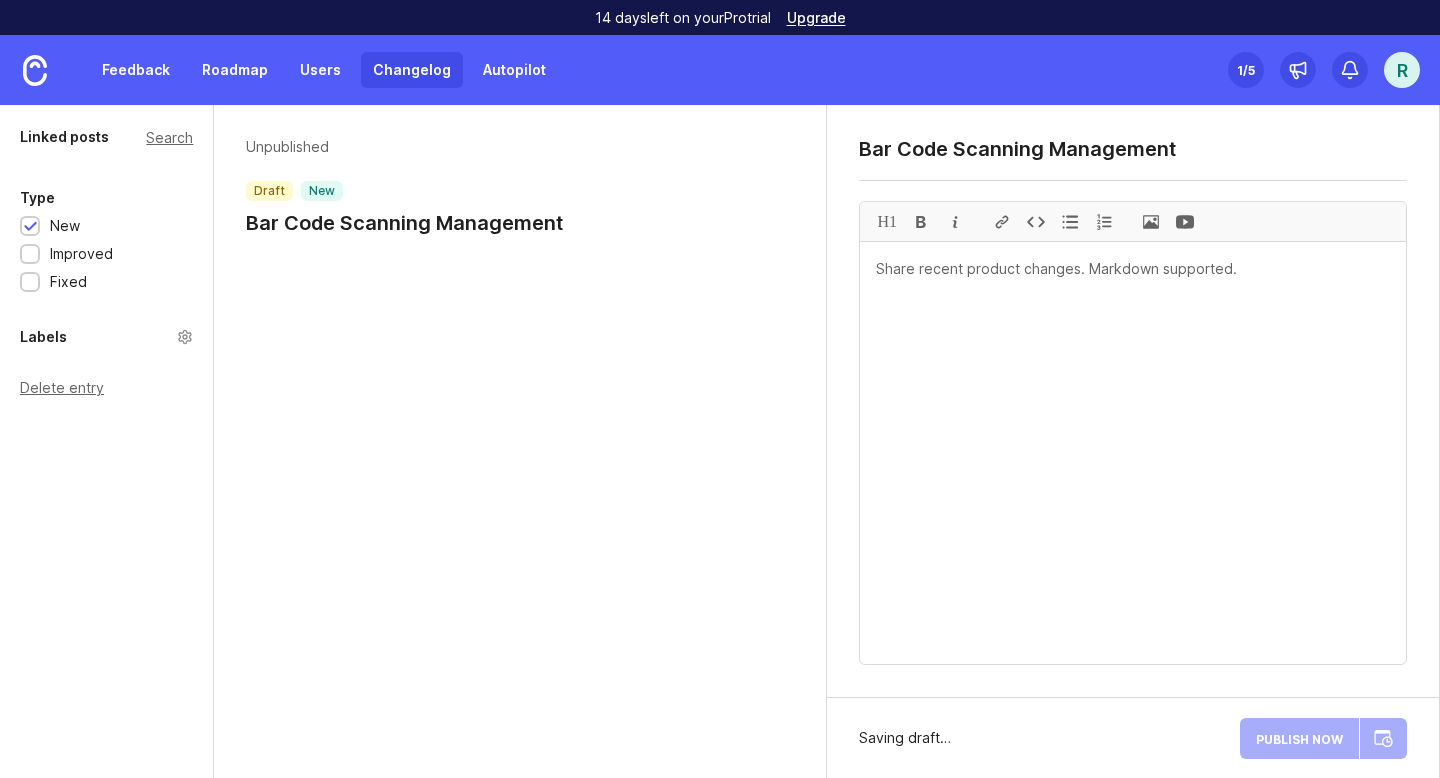type on "Bar Code Scanning Management" 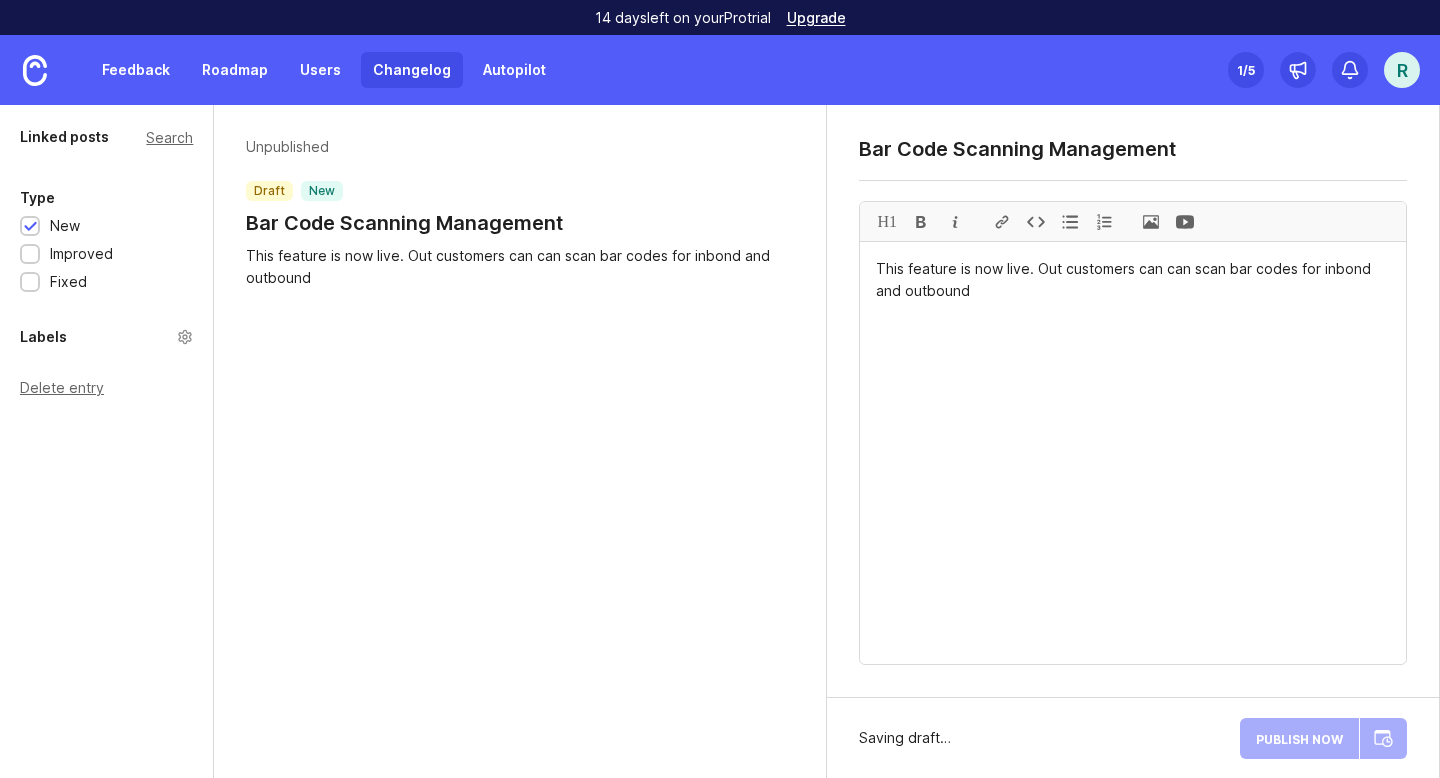 click on "This feature is now live. Out customers can can scan bar codes for inbond and outbound" at bounding box center [1133, 453] 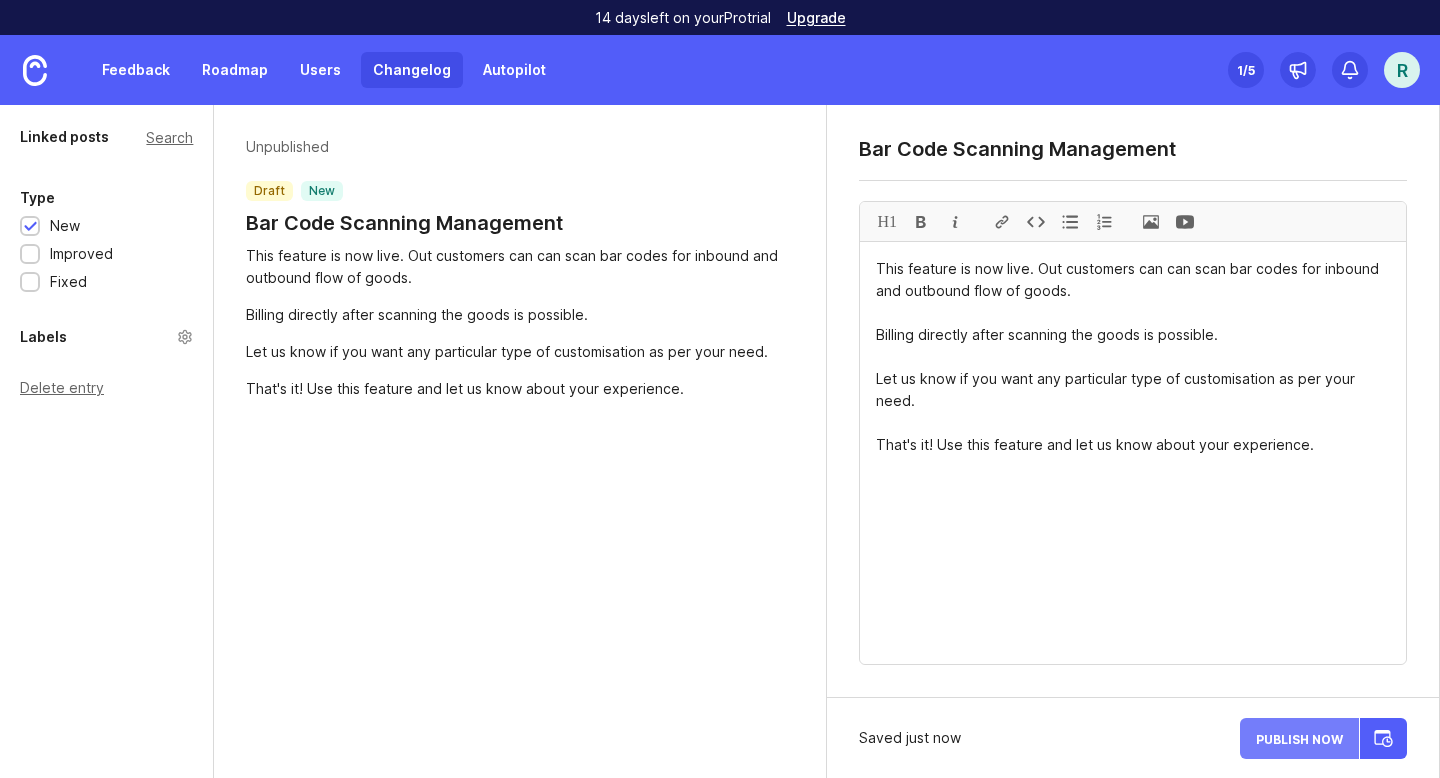 type on "This feature is now live. Out customers can can scan bar codes for inbound and outbound flow of goods.
Billing directly after scanning the goods is possible.
Let us know if you want any particular type of customisation as per your need.
That's it! Use this feature and let us know about your experience." 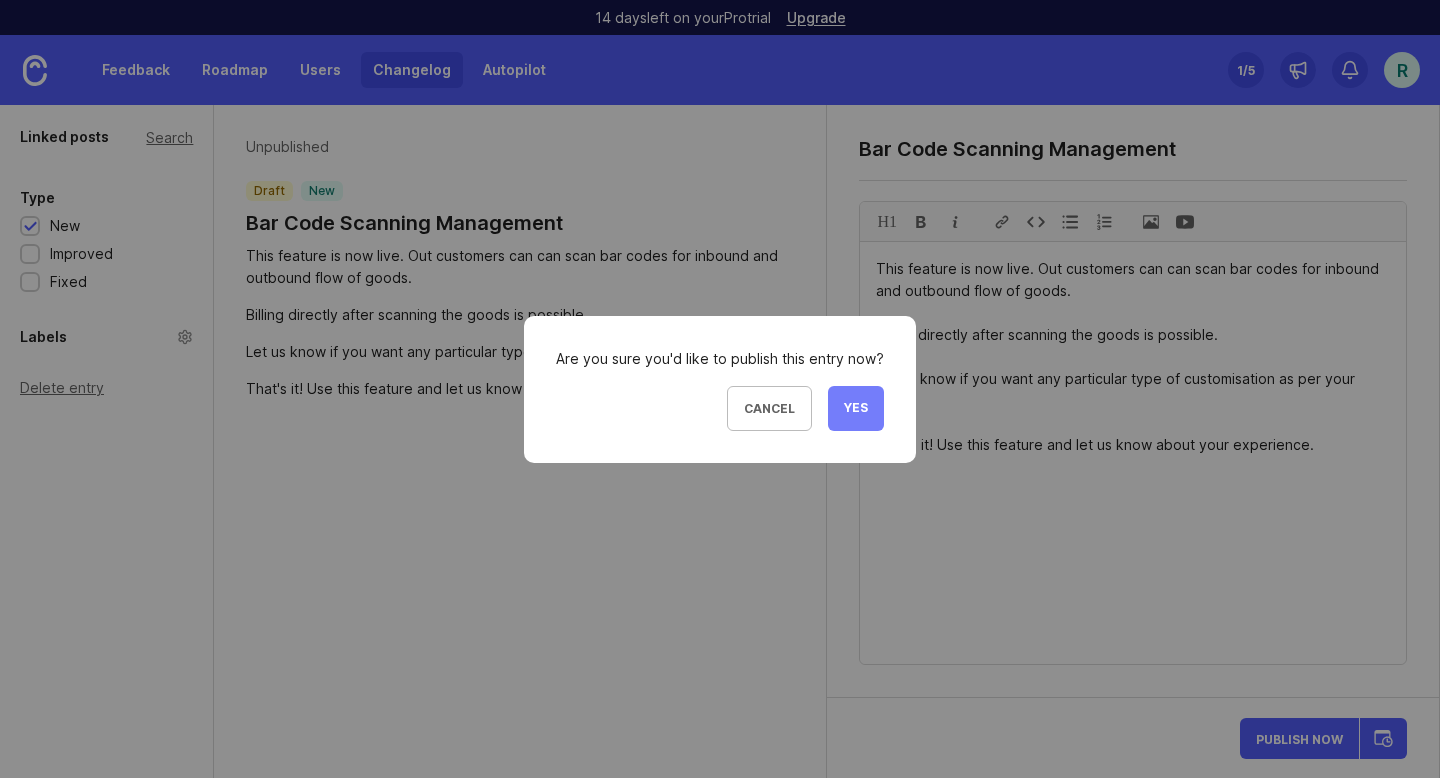 click on "Yes" at bounding box center [856, 408] 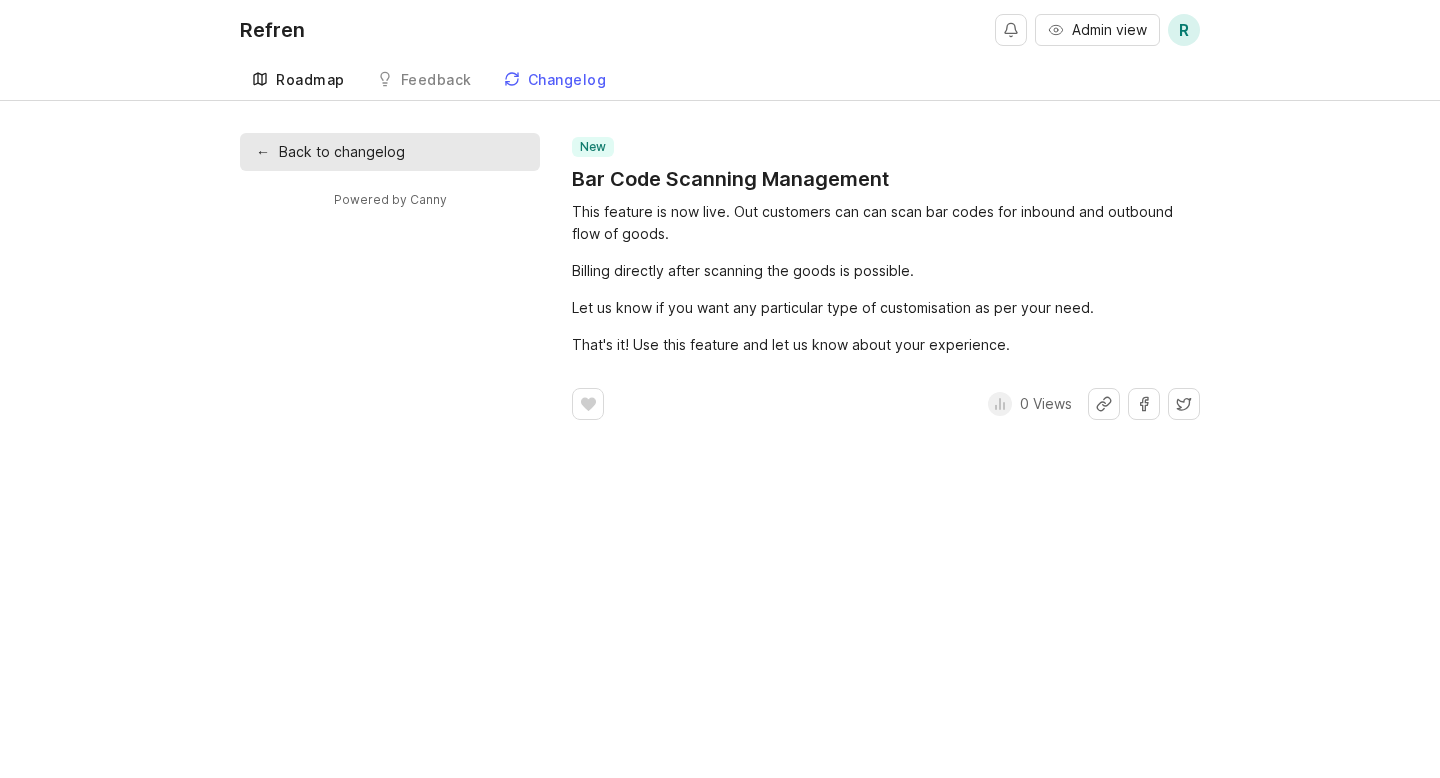 click on "Roadmap" at bounding box center (310, 80) 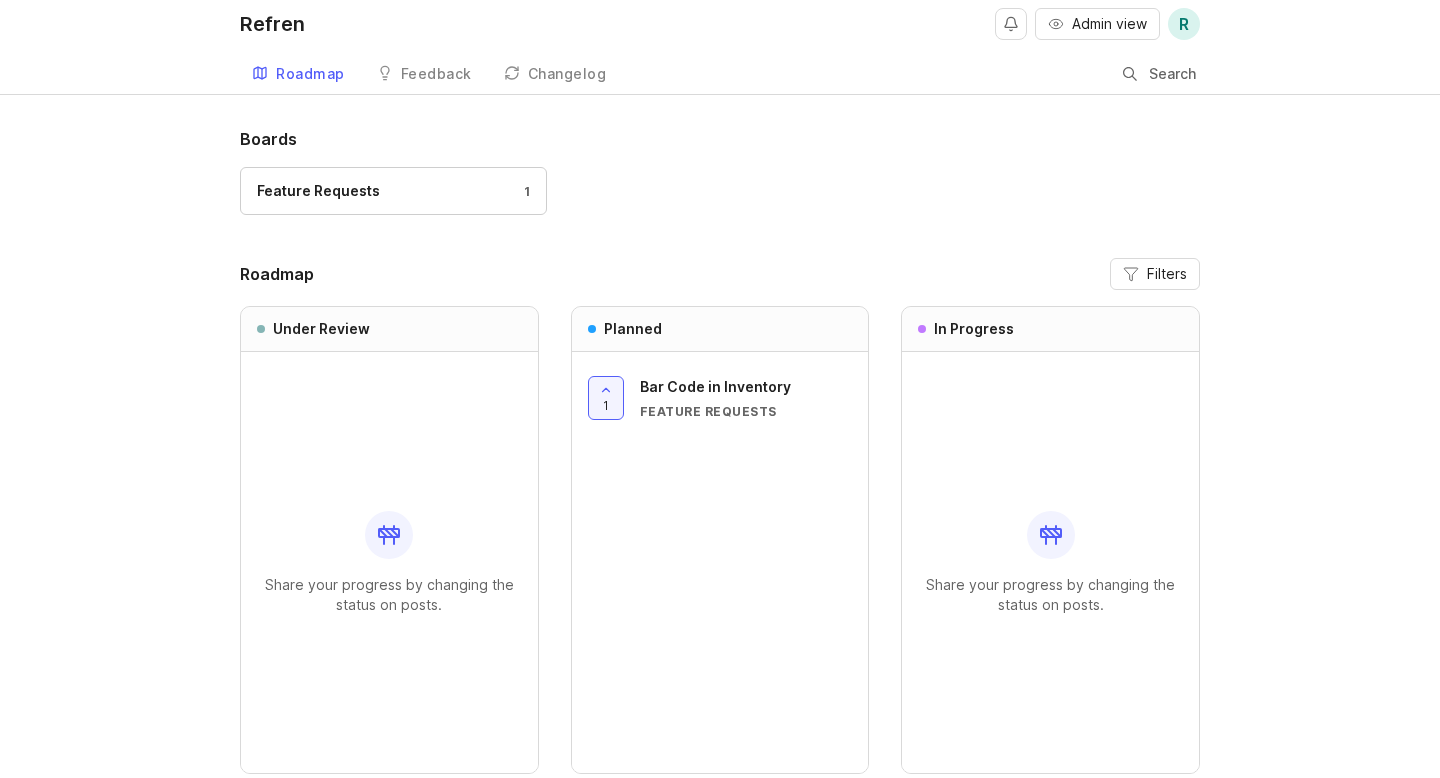 scroll, scrollTop: 111, scrollLeft: 0, axis: vertical 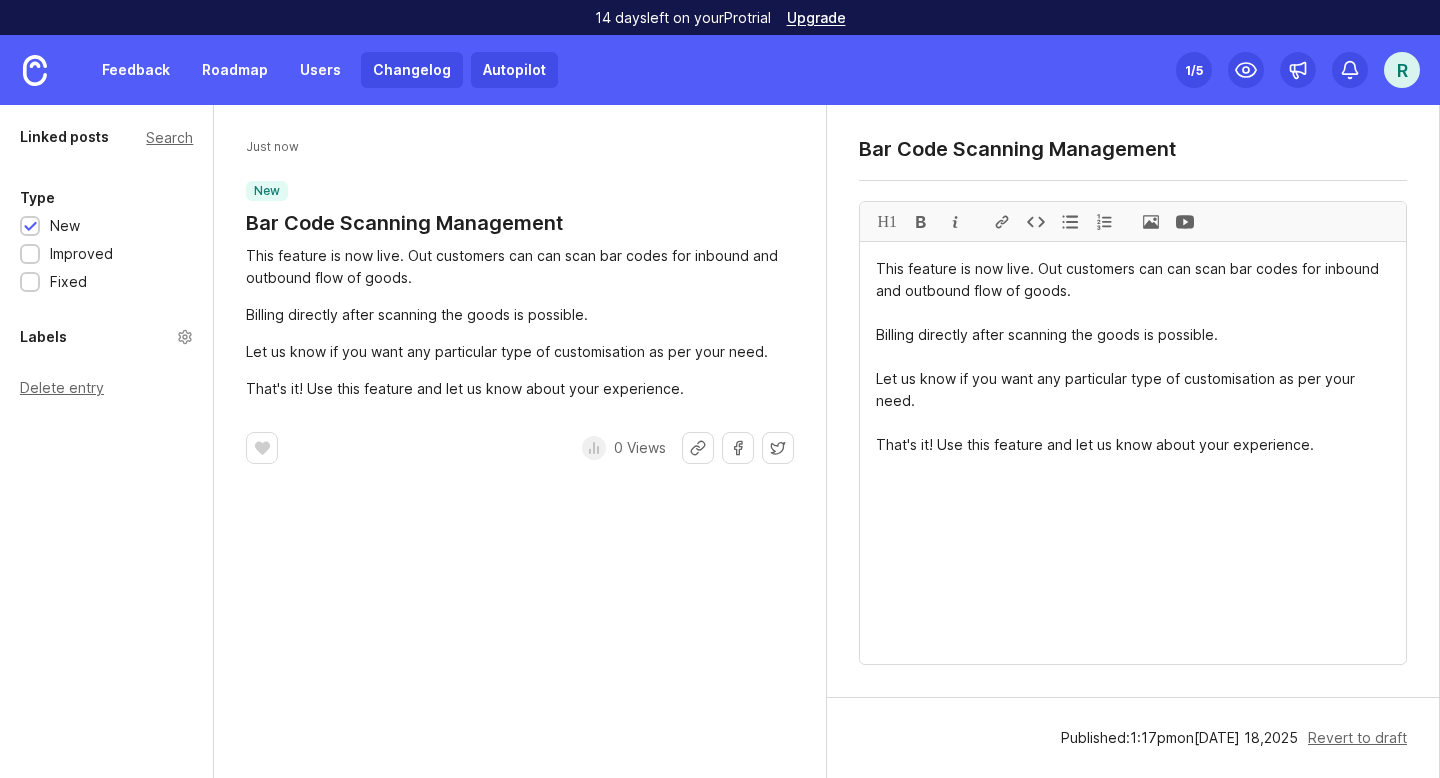click on "Autopilot" at bounding box center (514, 70) 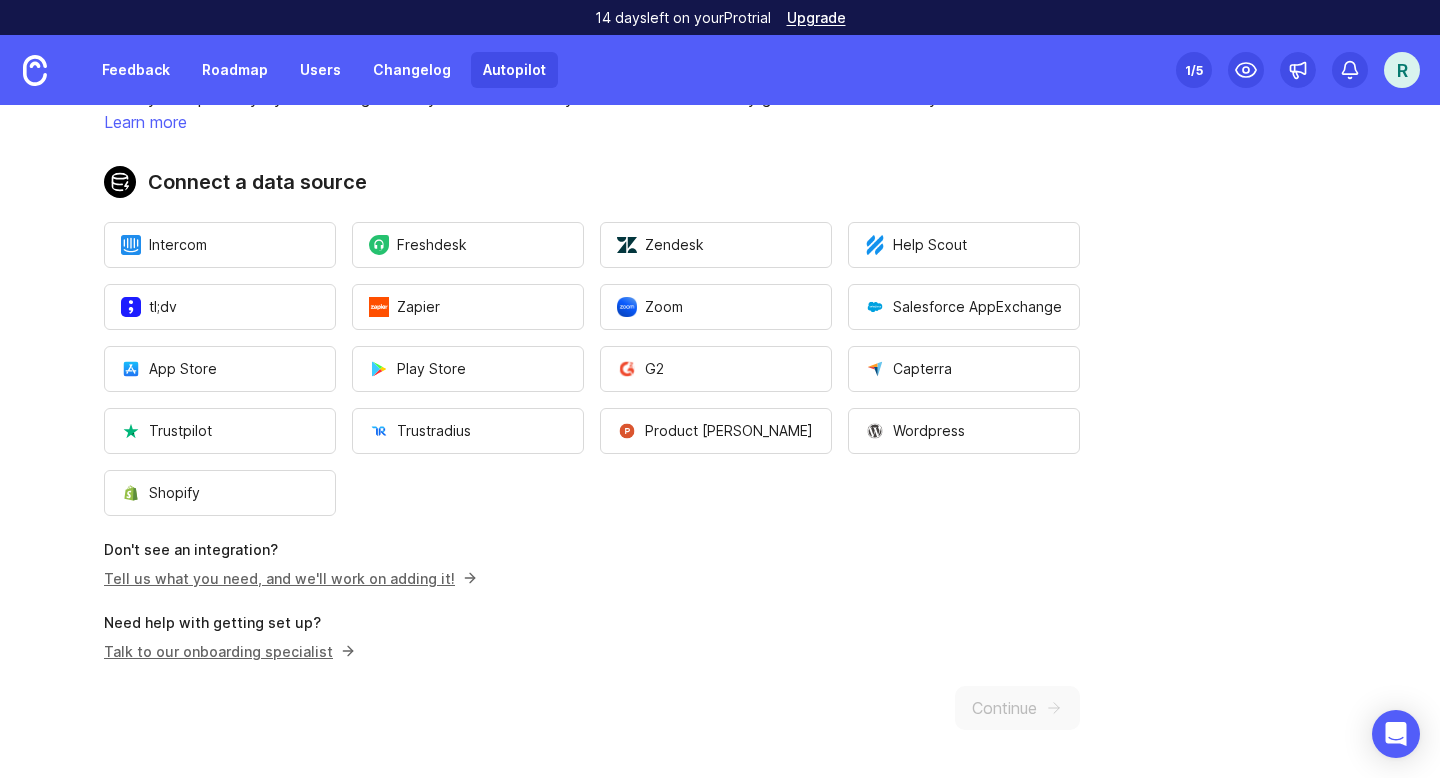 scroll, scrollTop: 0, scrollLeft: 0, axis: both 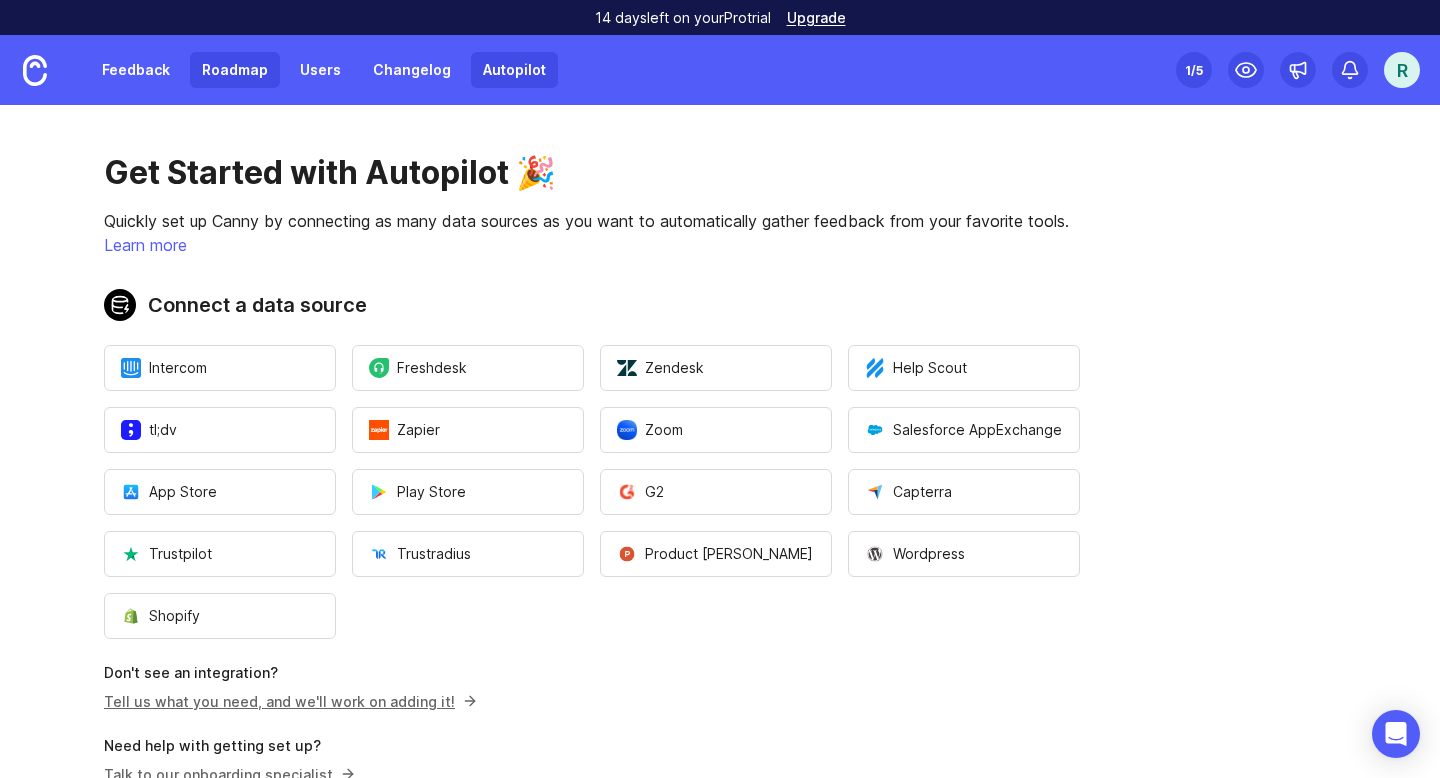 click on "Roadmap" at bounding box center (235, 70) 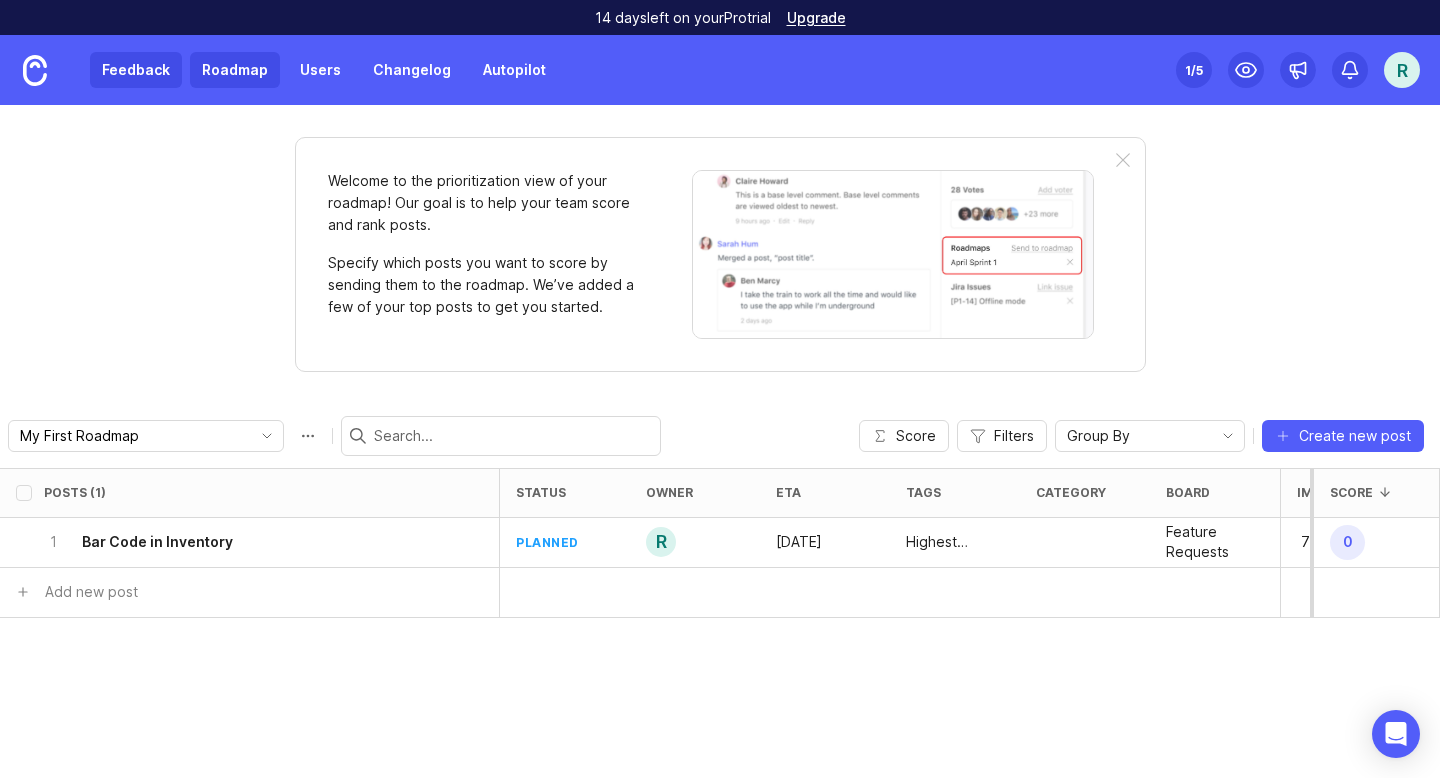 click on "Feedback" at bounding box center (136, 70) 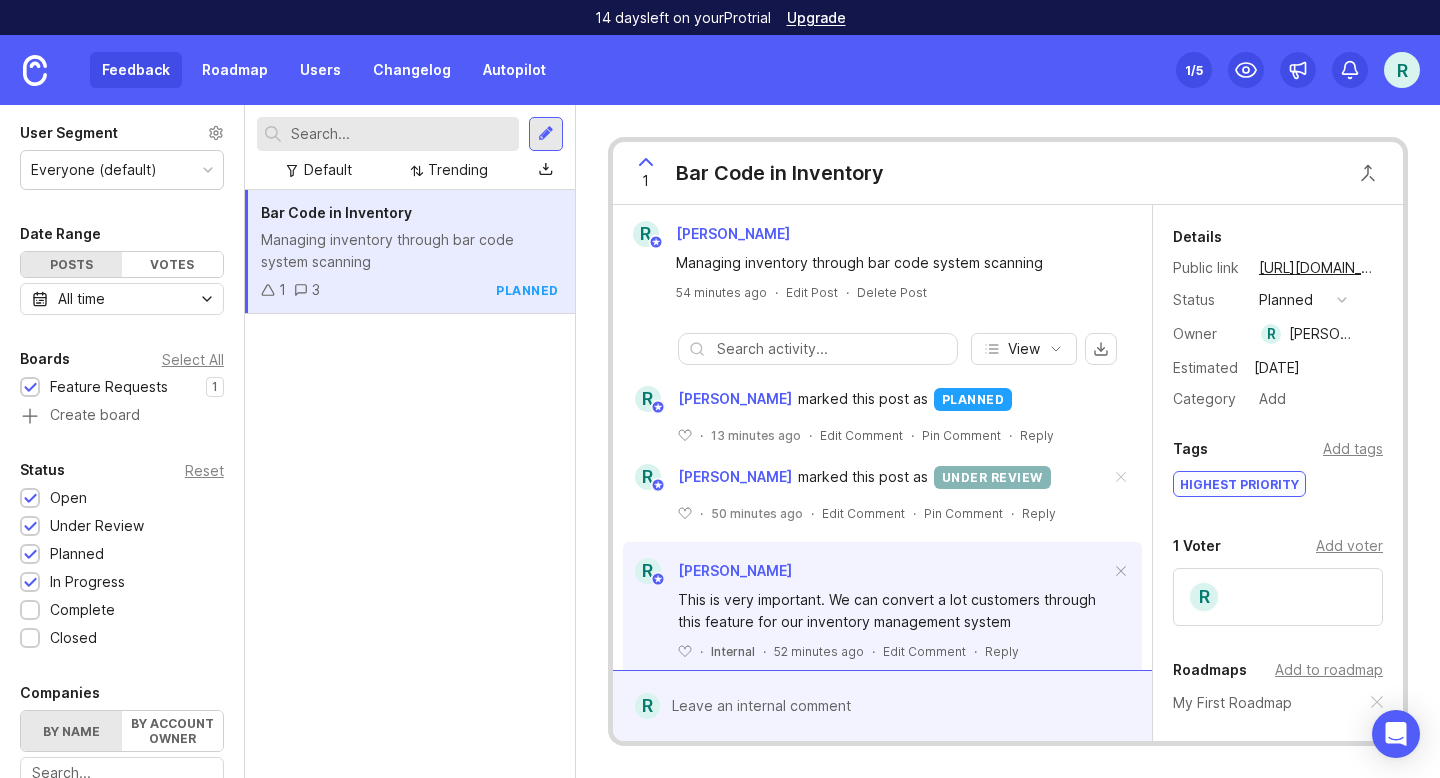 scroll, scrollTop: 38, scrollLeft: 0, axis: vertical 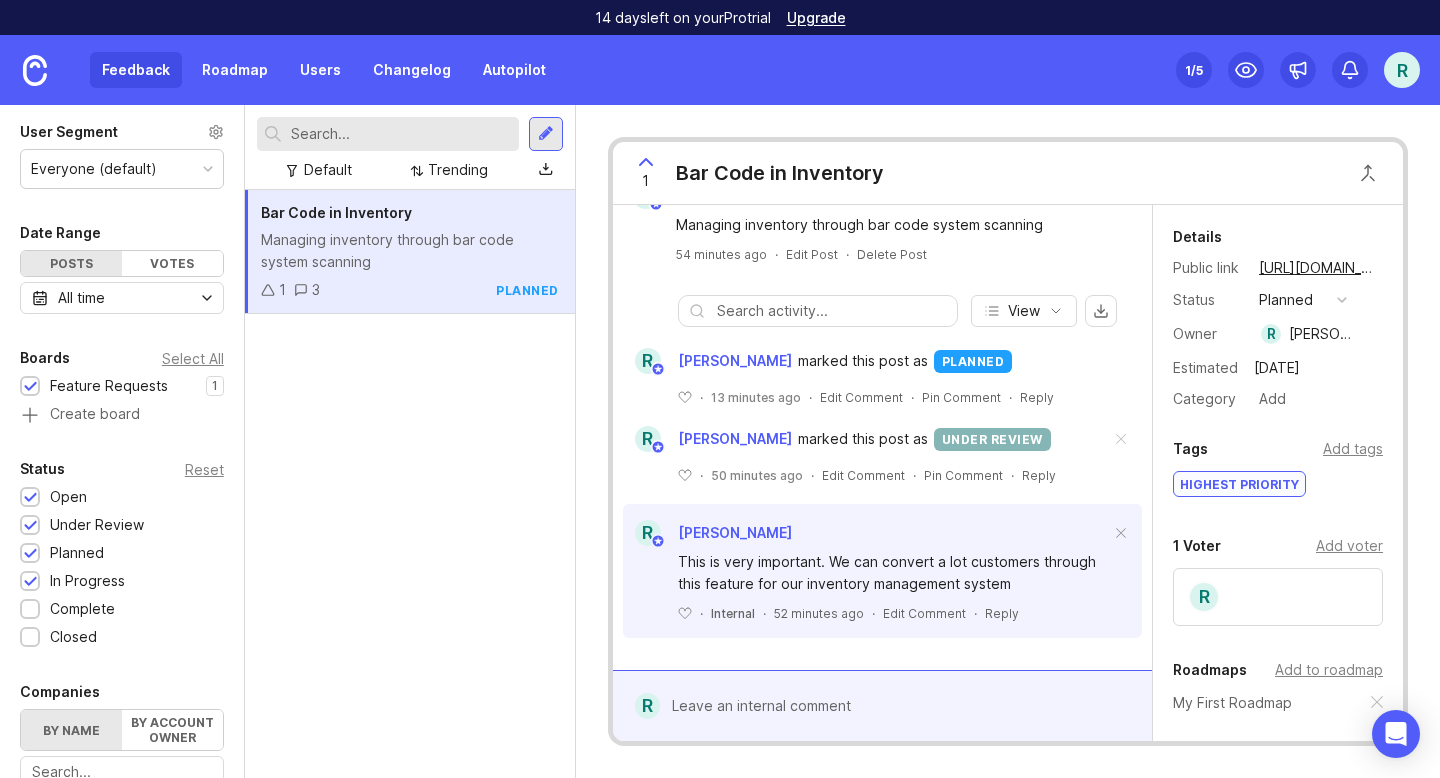click on "R" at bounding box center (1402, 70) 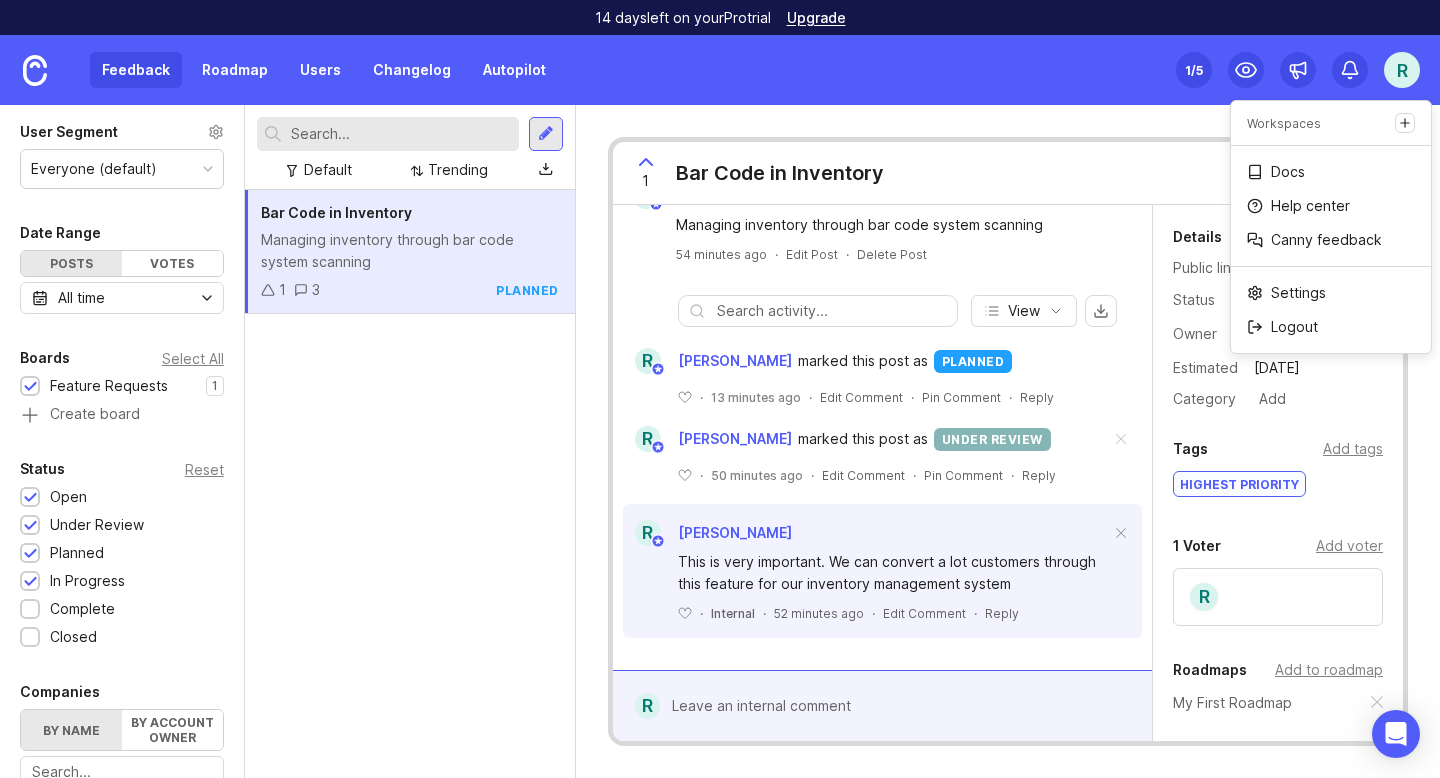 click on "Managing inventory through bar code system scanning" at bounding box center (410, 251) 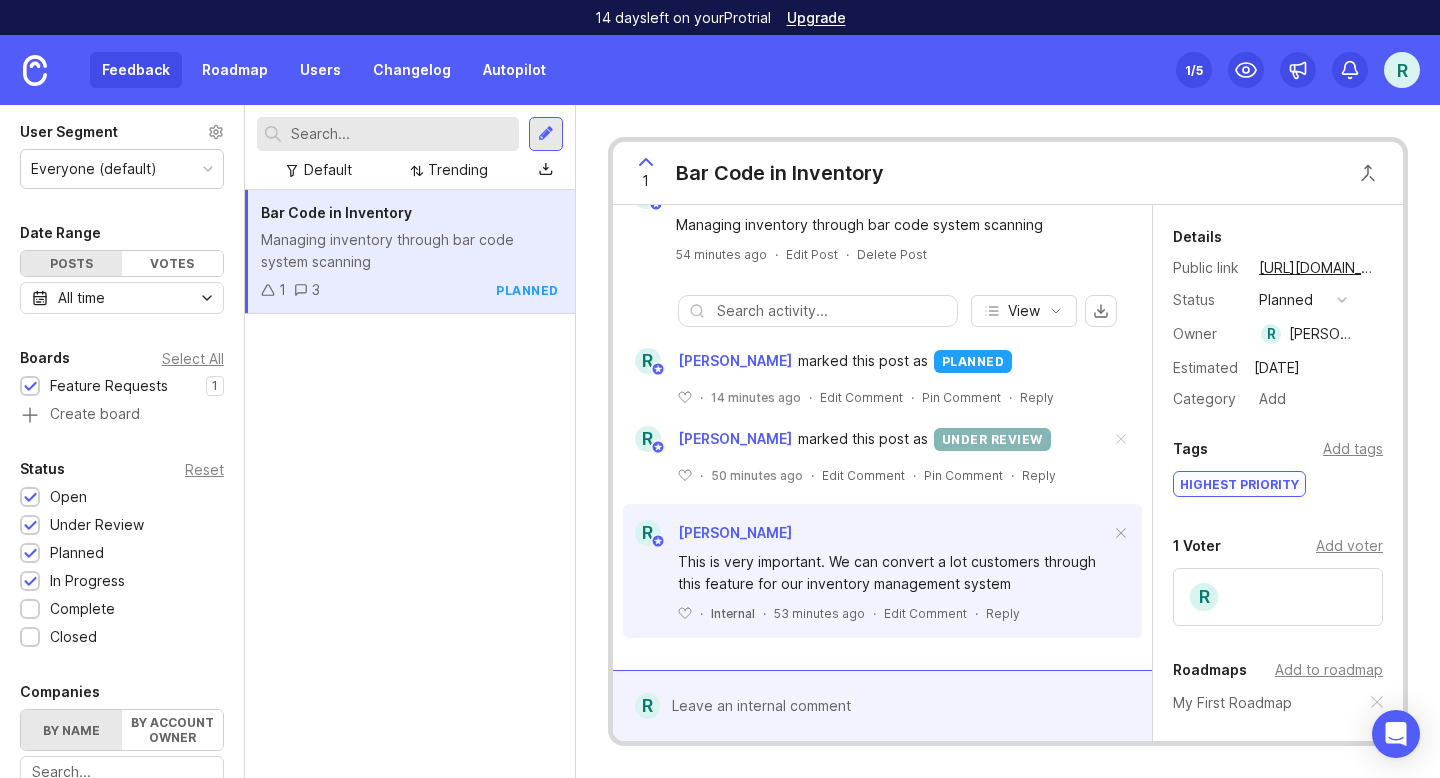 click on "Managing inventory through bar code system scanning" at bounding box center [410, 251] 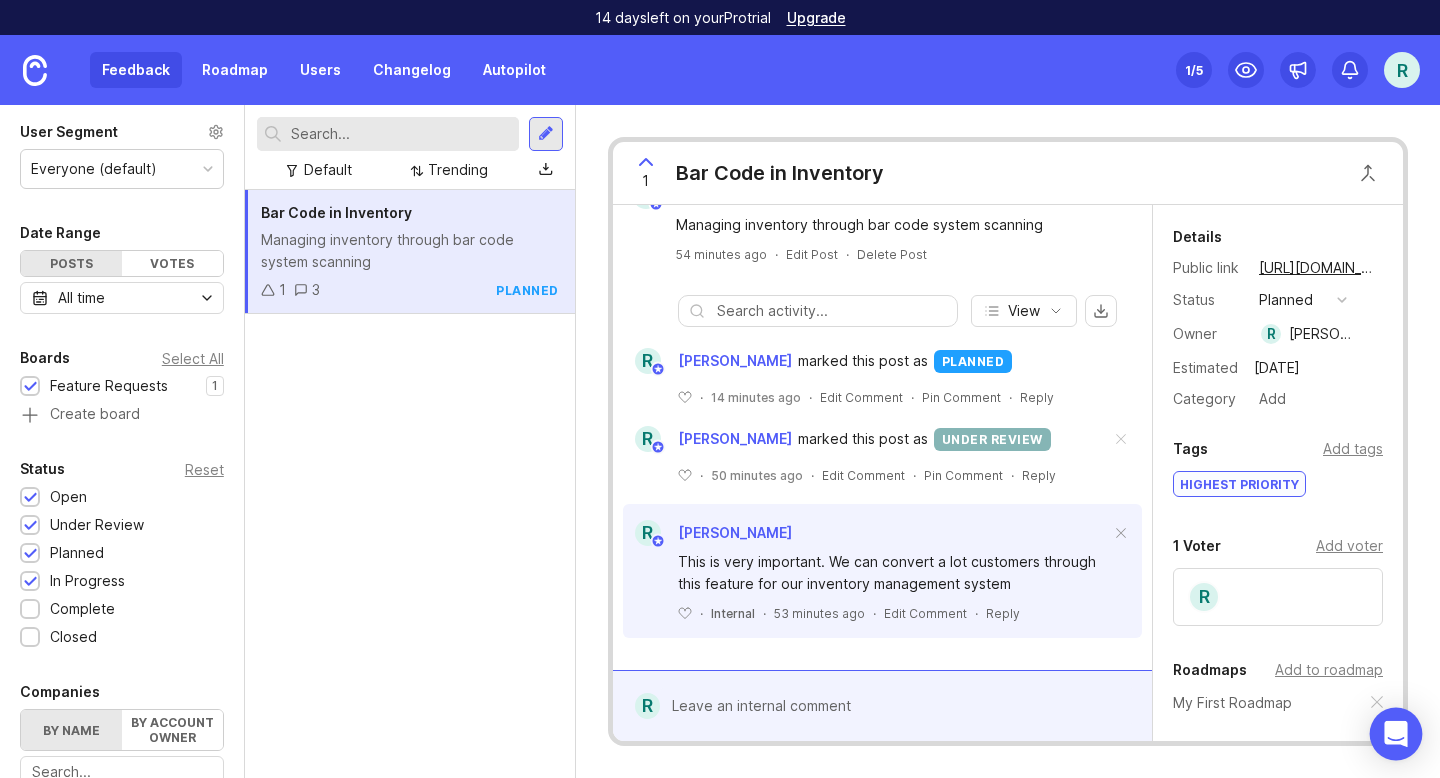click 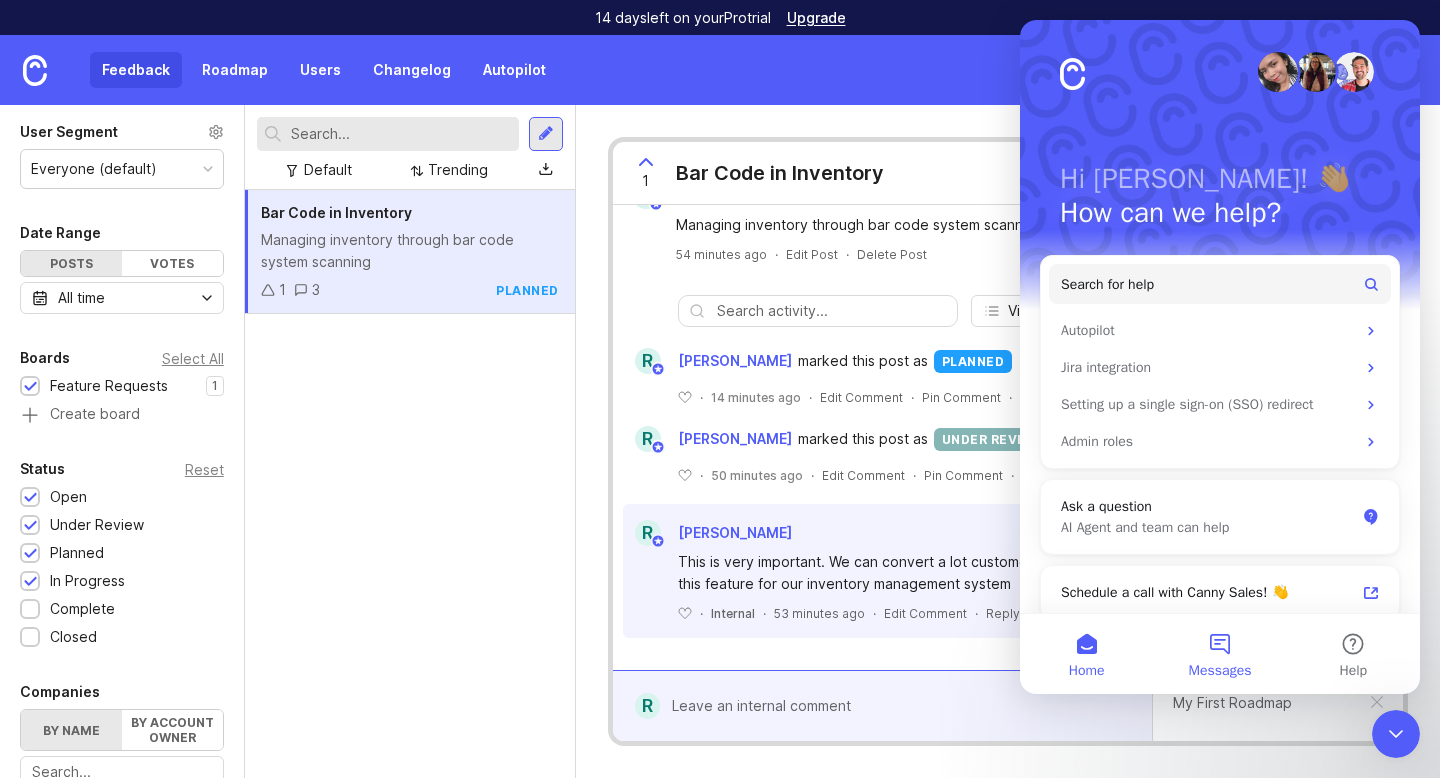 scroll, scrollTop: 0, scrollLeft: 0, axis: both 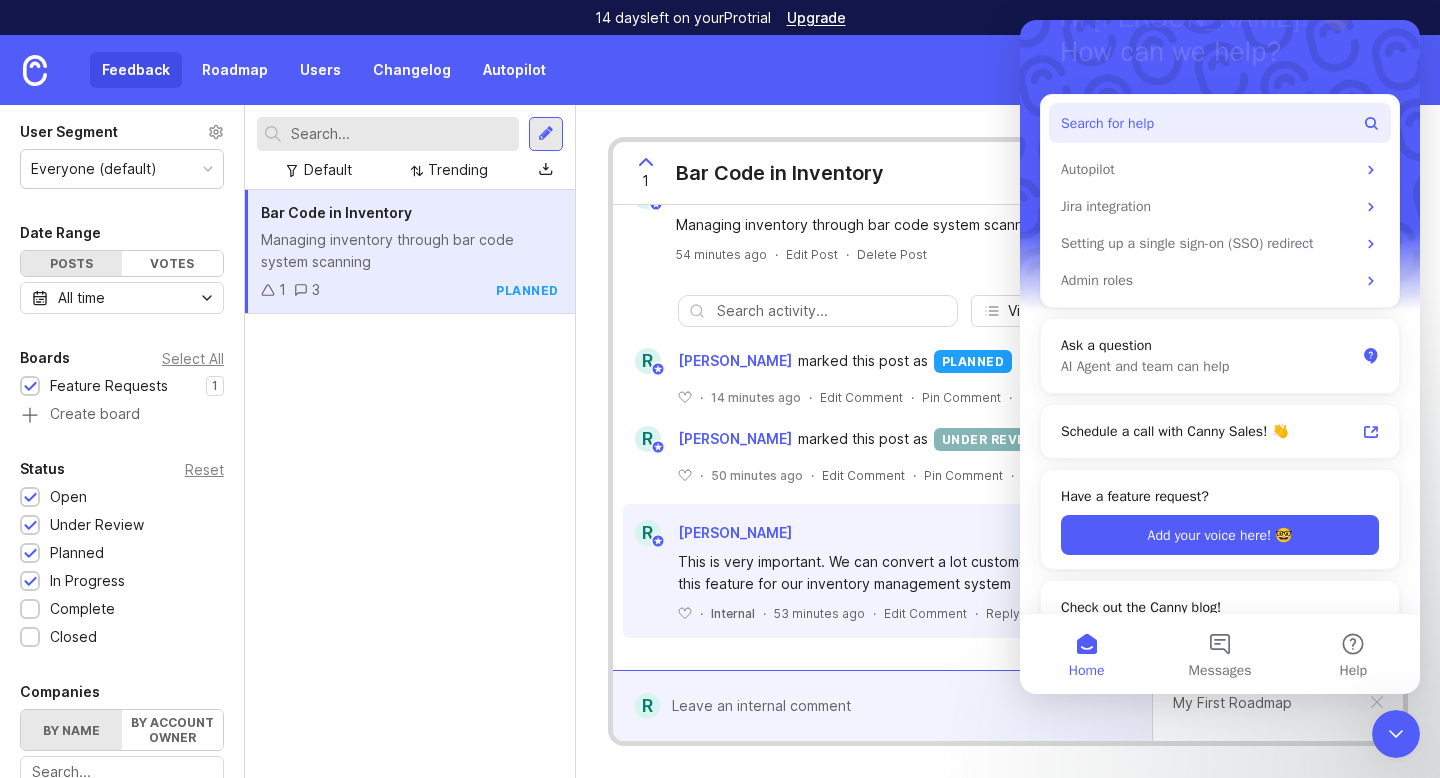 click on "Search for help" at bounding box center (1220, 123) 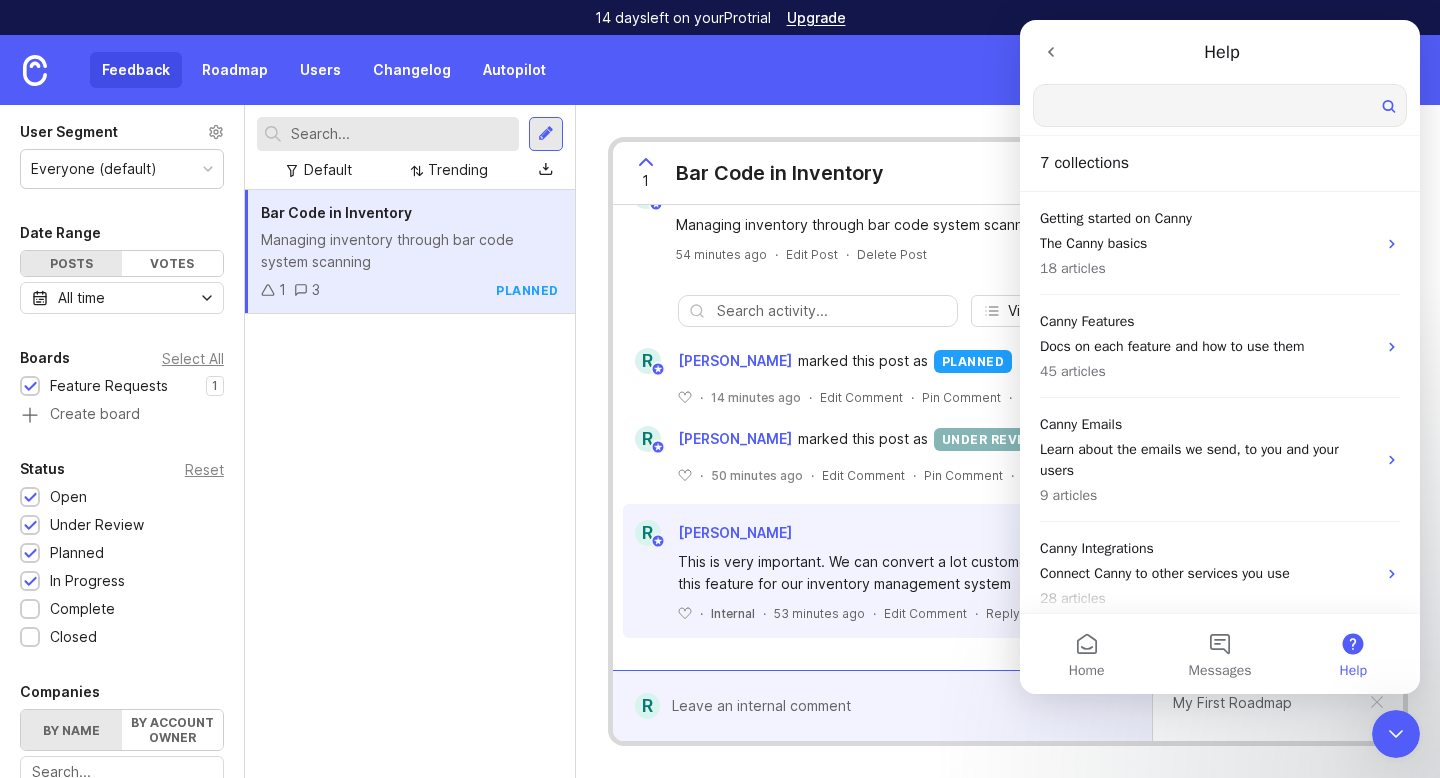 scroll, scrollTop: 0, scrollLeft: 0, axis: both 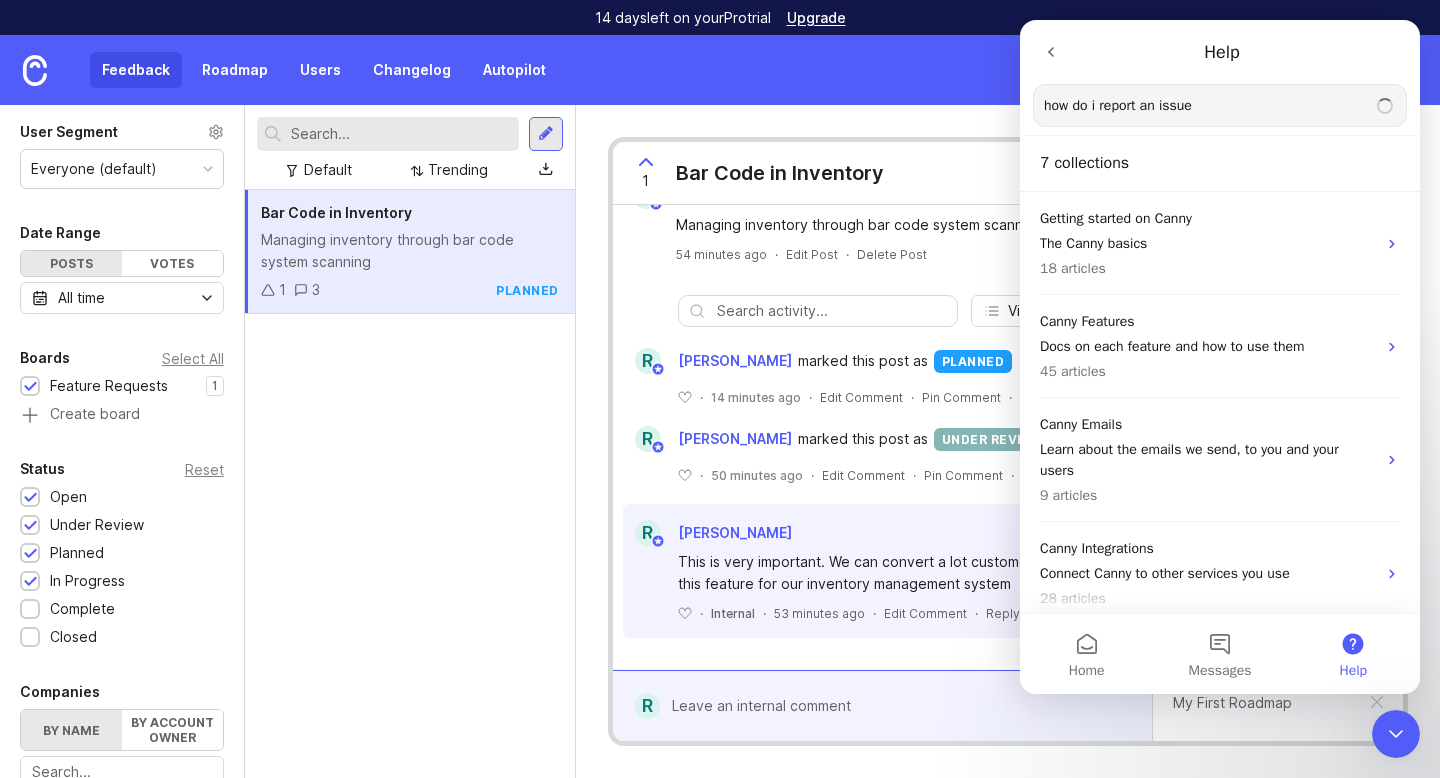type on "how do i report an issue" 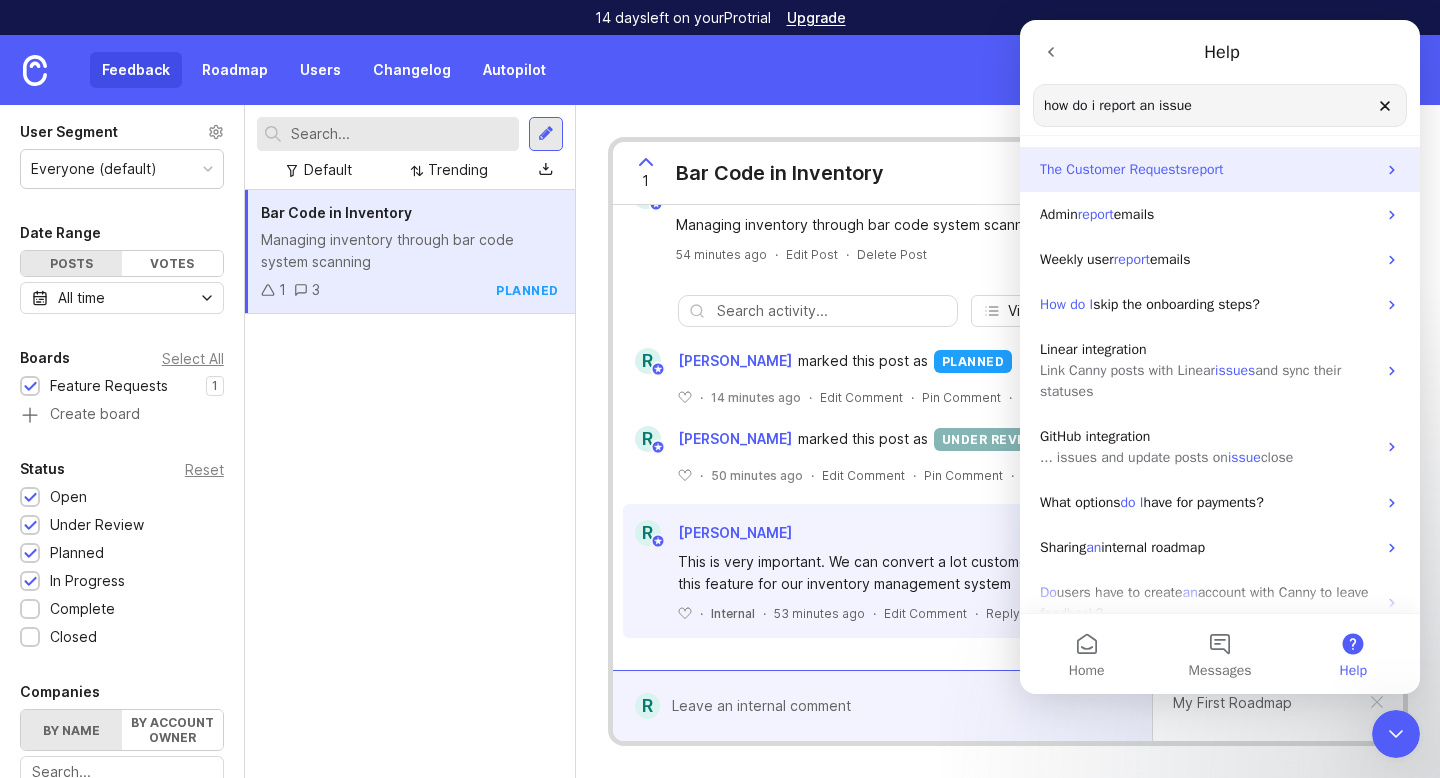 click on "The Customer Requests  report" at bounding box center [1220, 169] 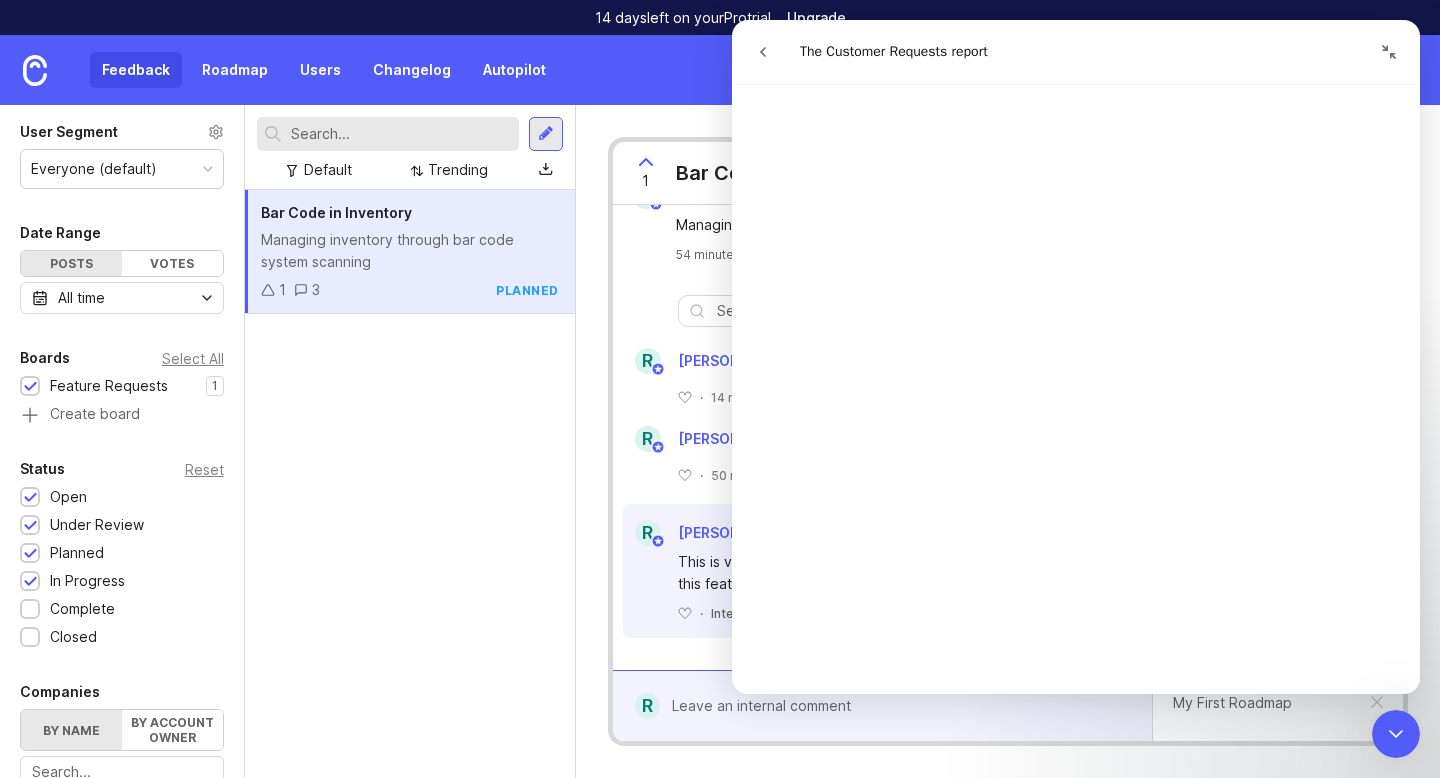 scroll, scrollTop: 76, scrollLeft: 0, axis: vertical 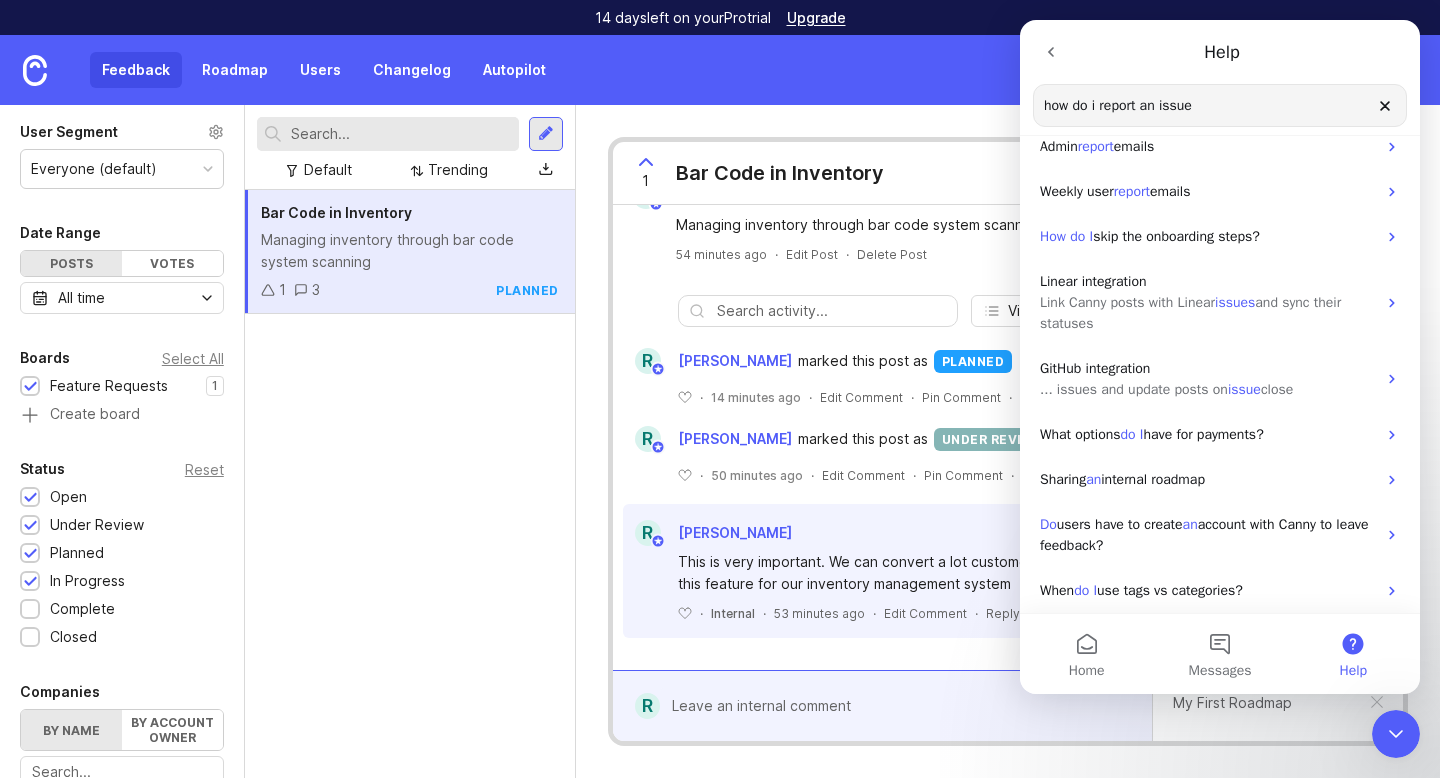 click 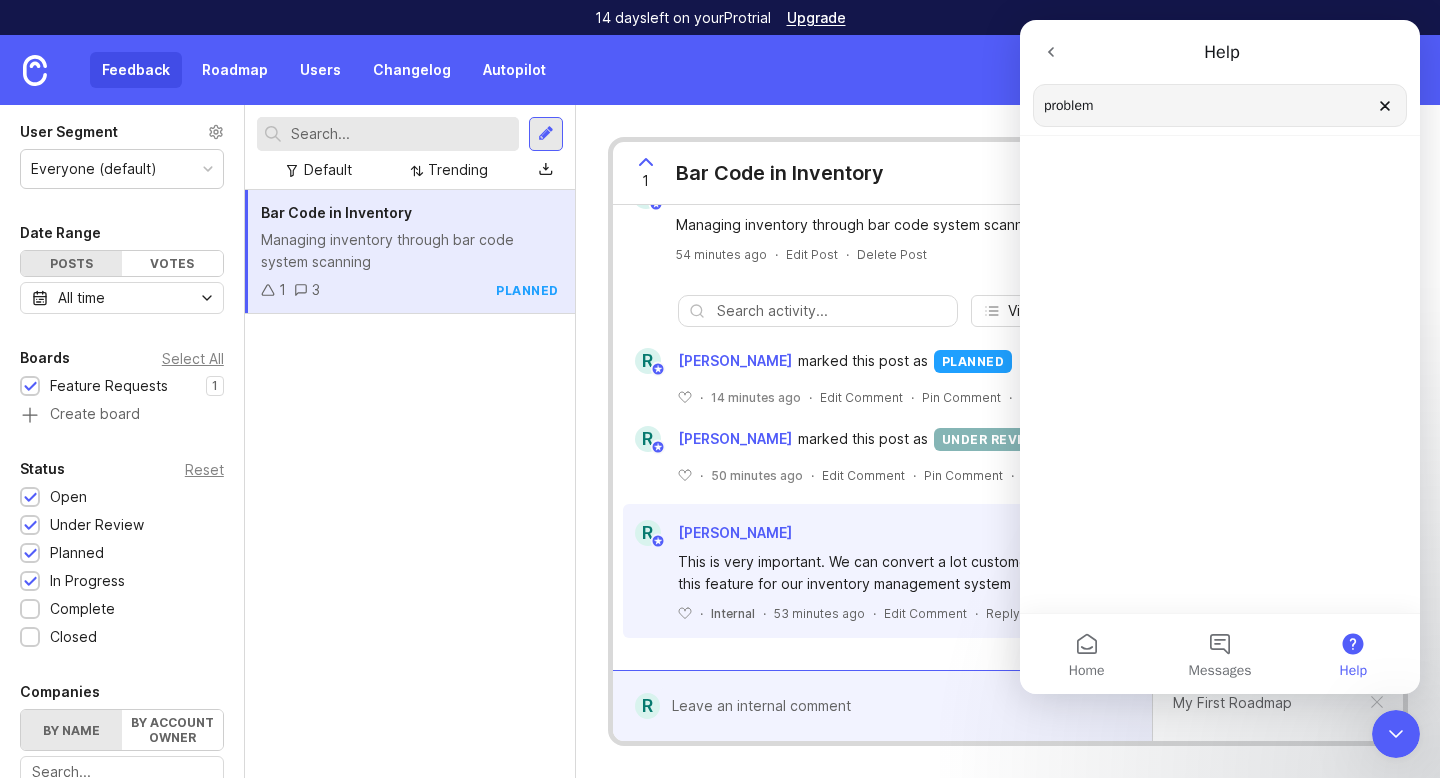 scroll, scrollTop: 0, scrollLeft: 0, axis: both 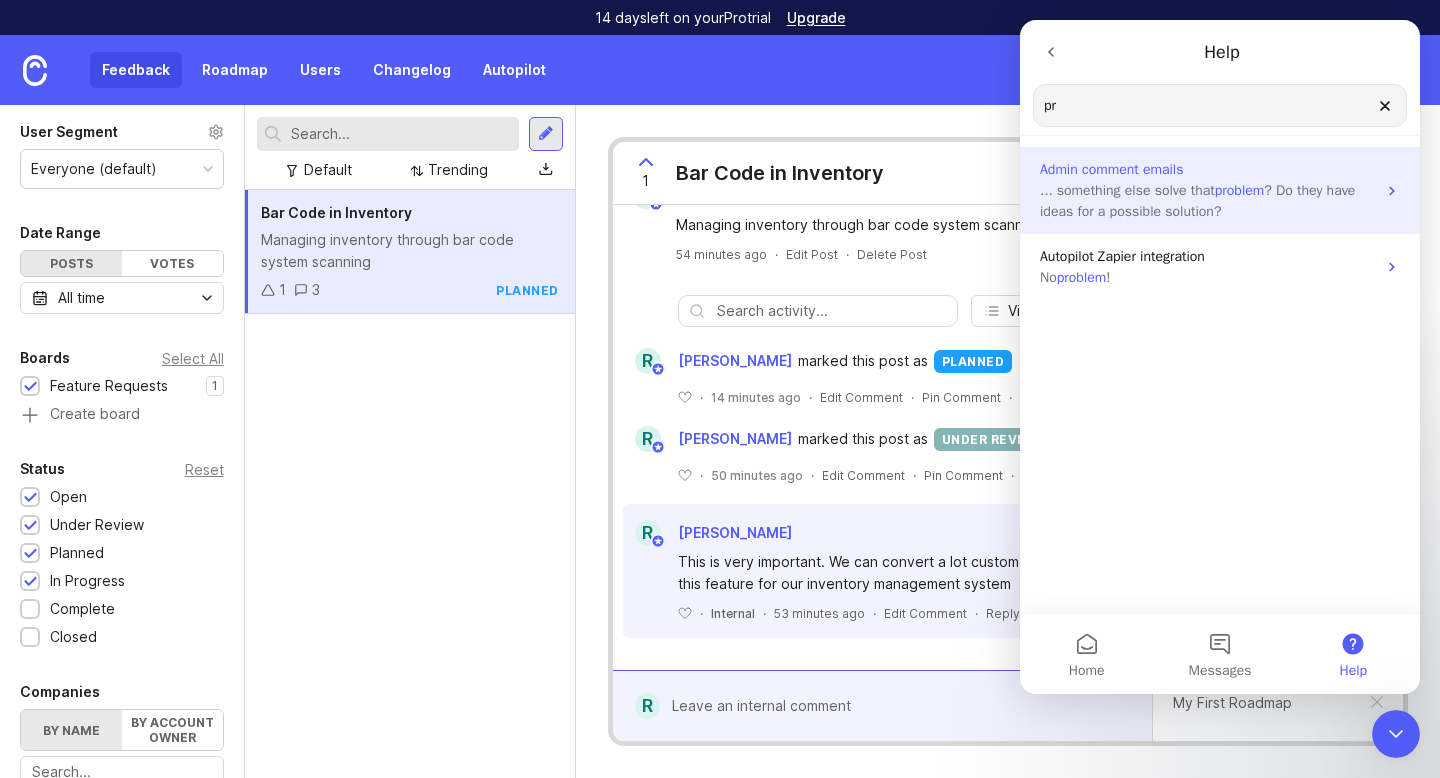 type on "p" 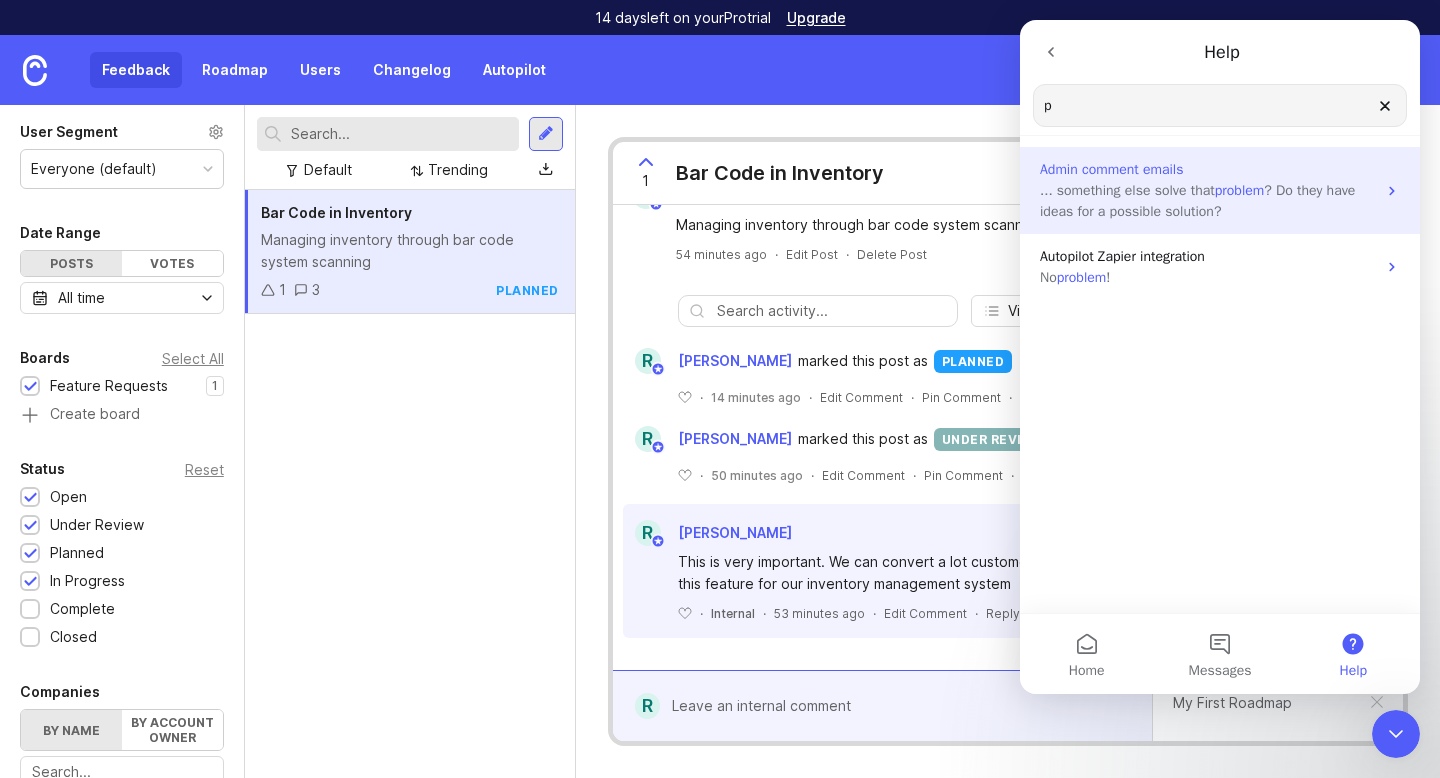type 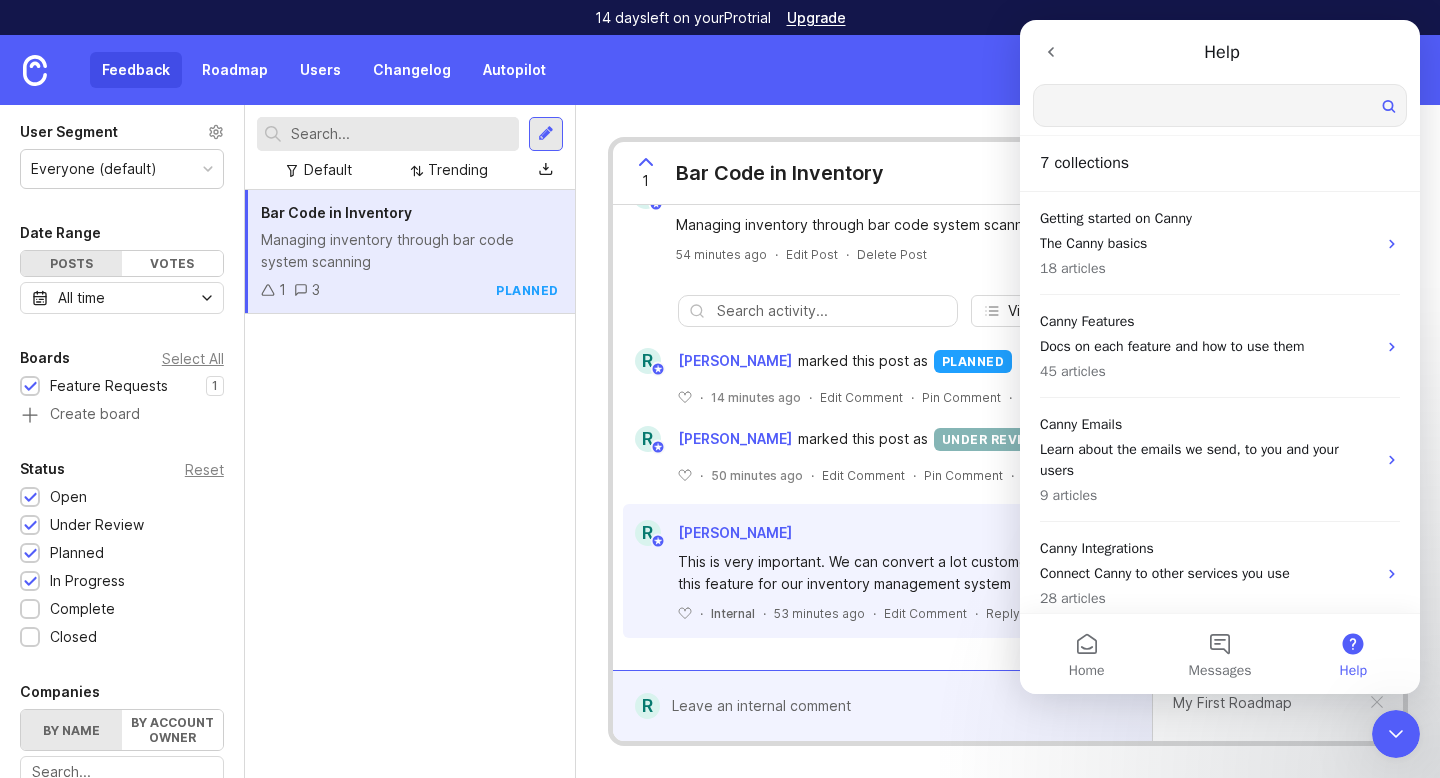 click on "Feedback Roadmap Users Changelog Autopilot   Set up Canny 1 /5 R" at bounding box center [720, 70] 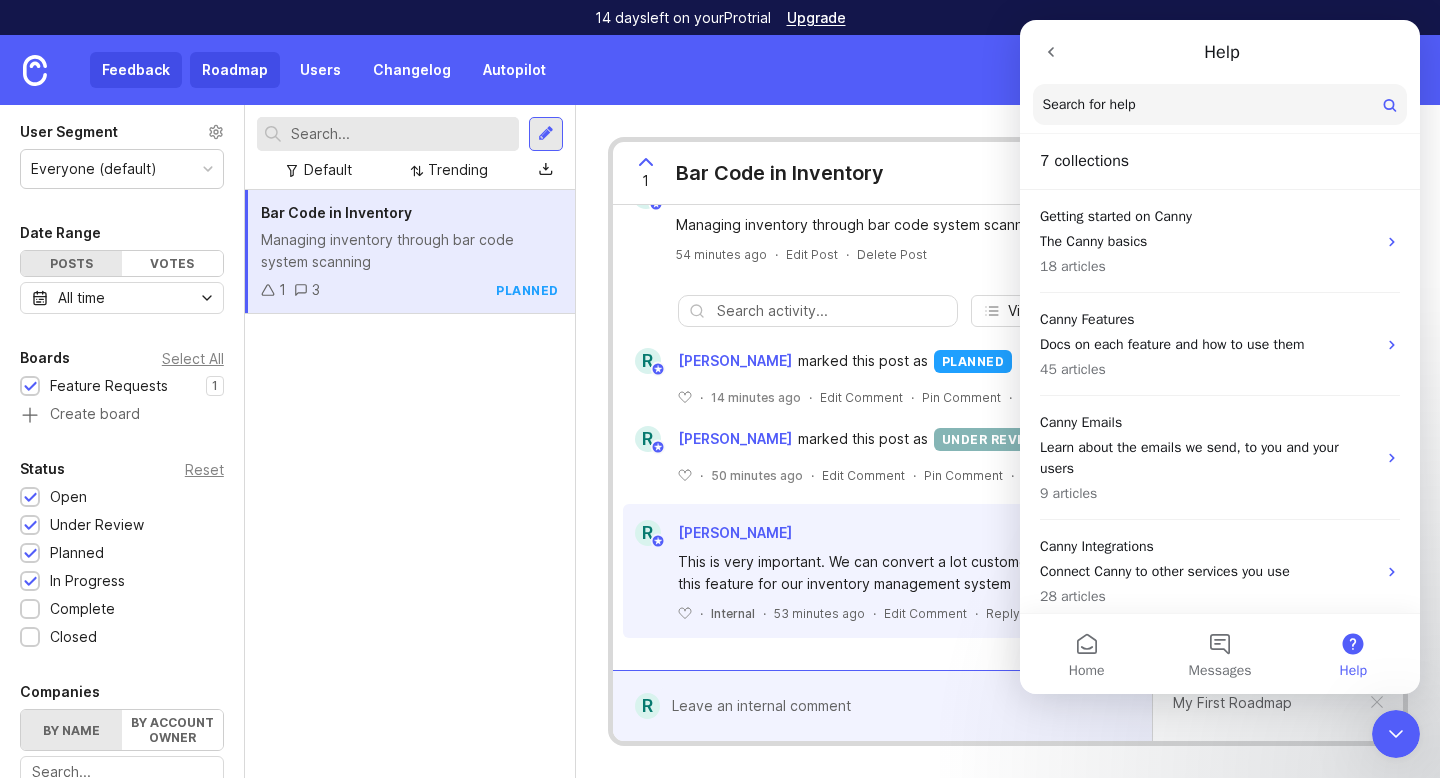 click on "Roadmap" at bounding box center (235, 70) 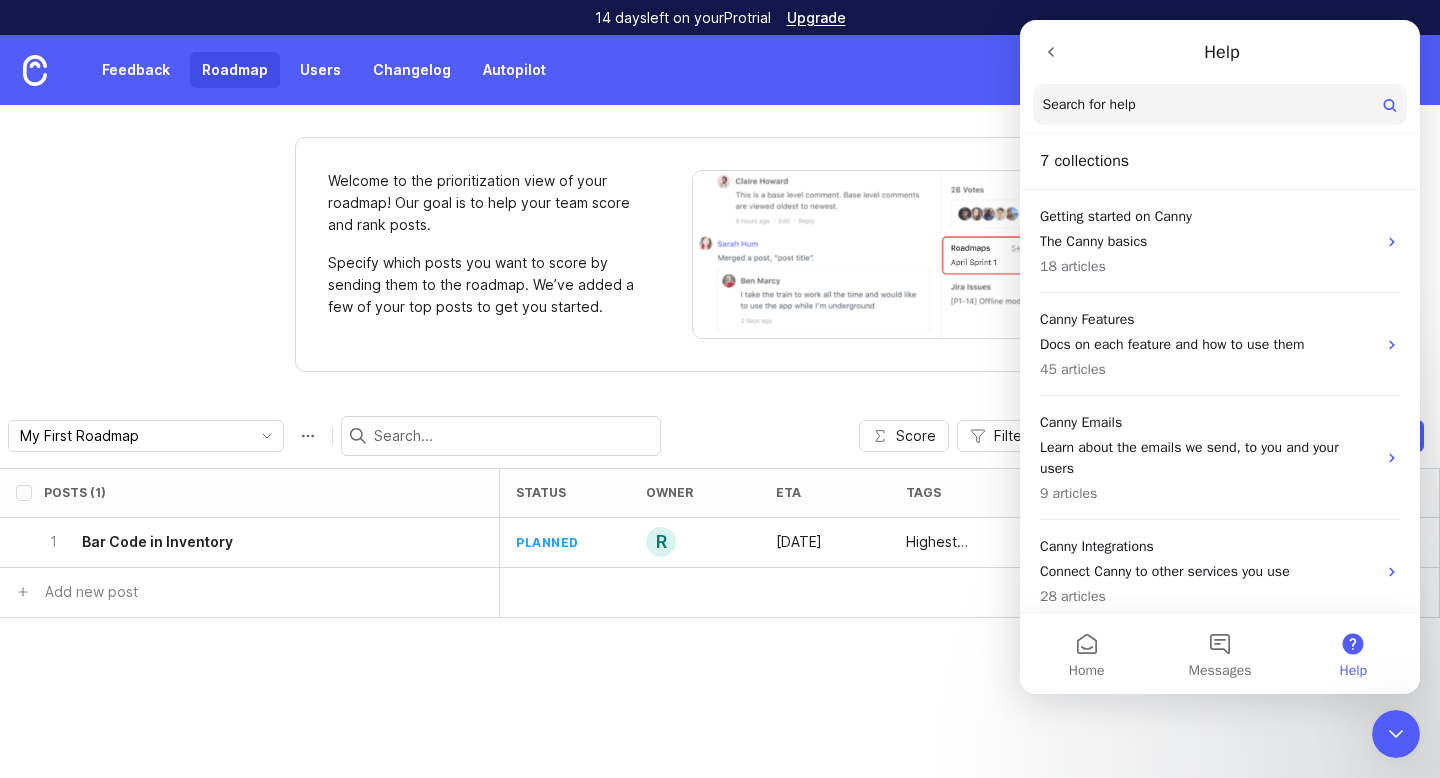 click 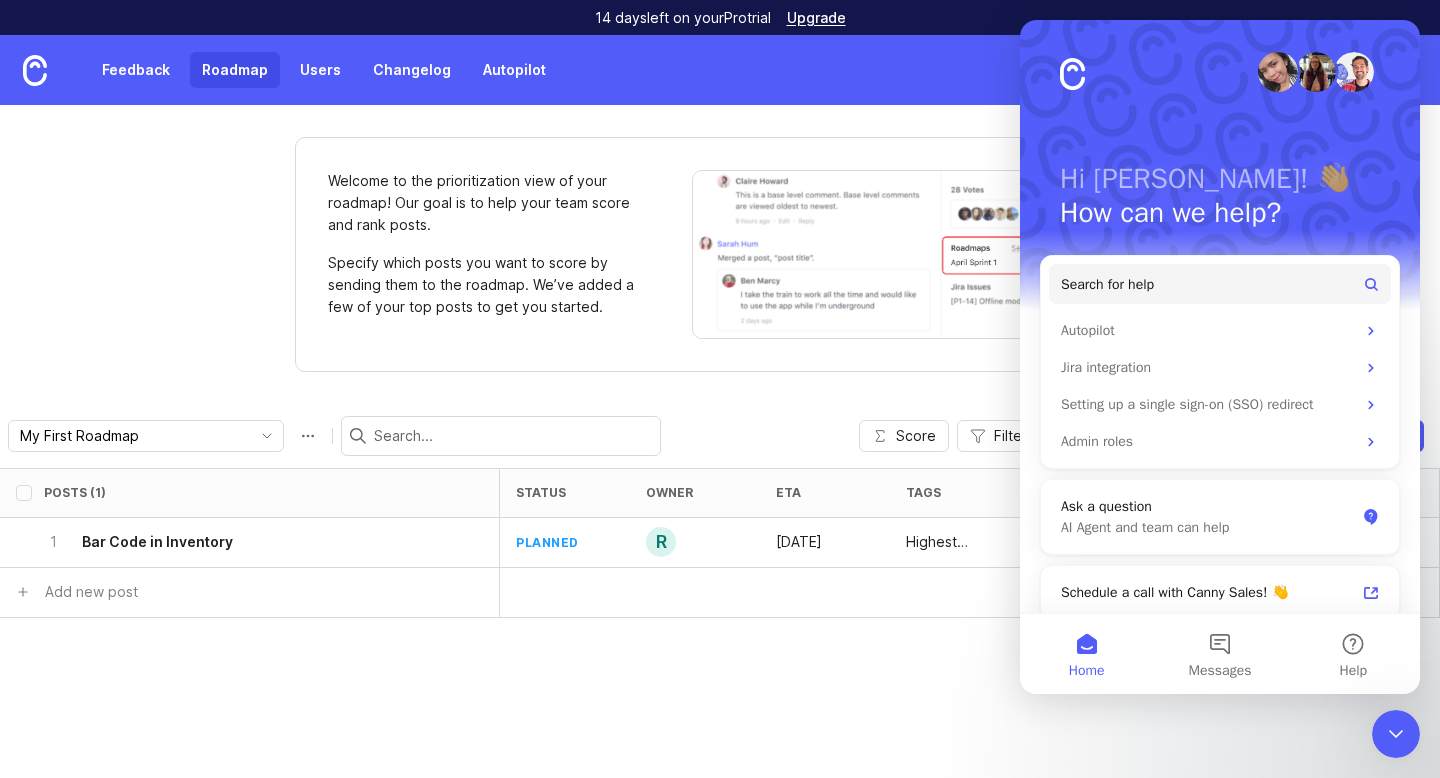 click on "Welcome to the prioritization view of your roadmap! Our goal is to help your team score and rank posts. Specify which posts you want to score by sending them to the roadmap. We’ve added a few of your top posts to get you started." at bounding box center (720, 254) 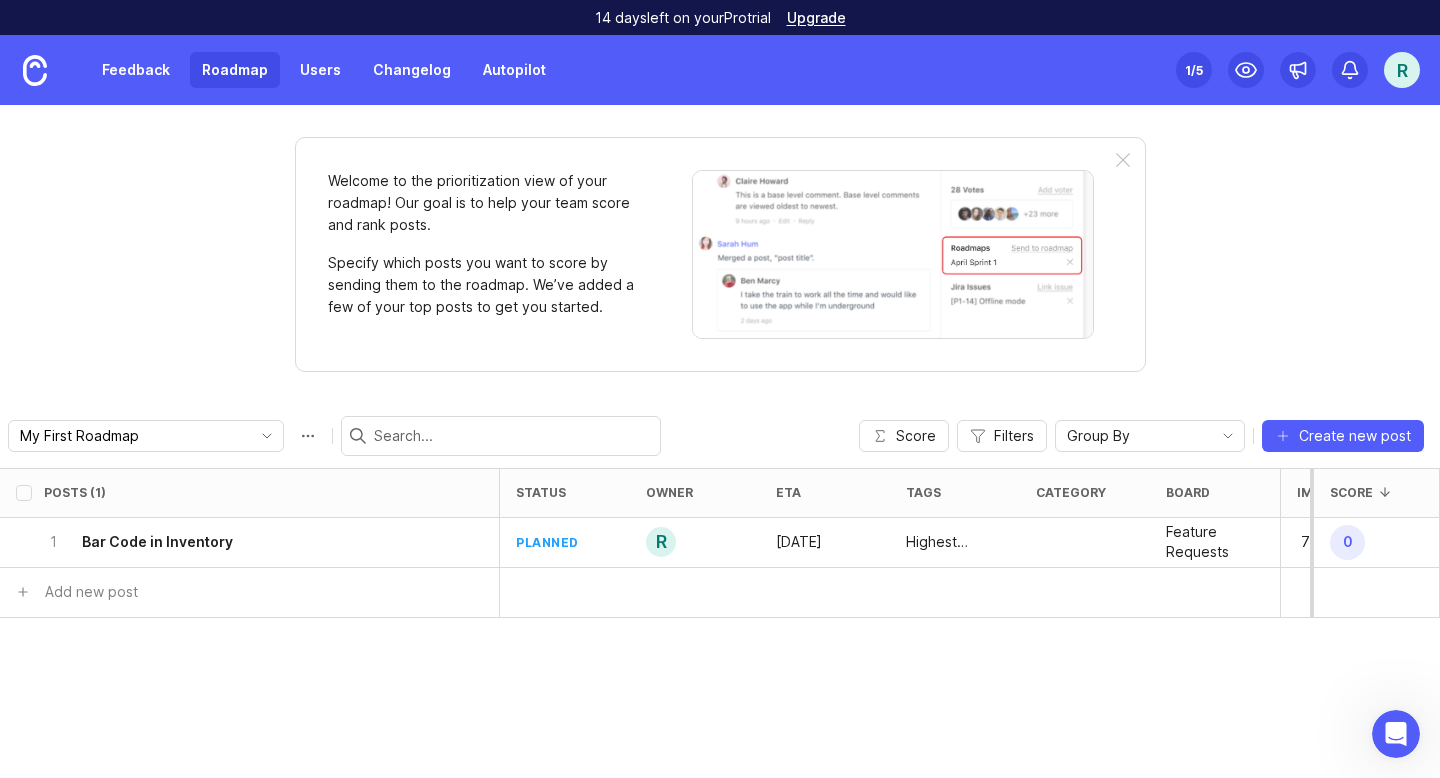 scroll, scrollTop: 0, scrollLeft: 0, axis: both 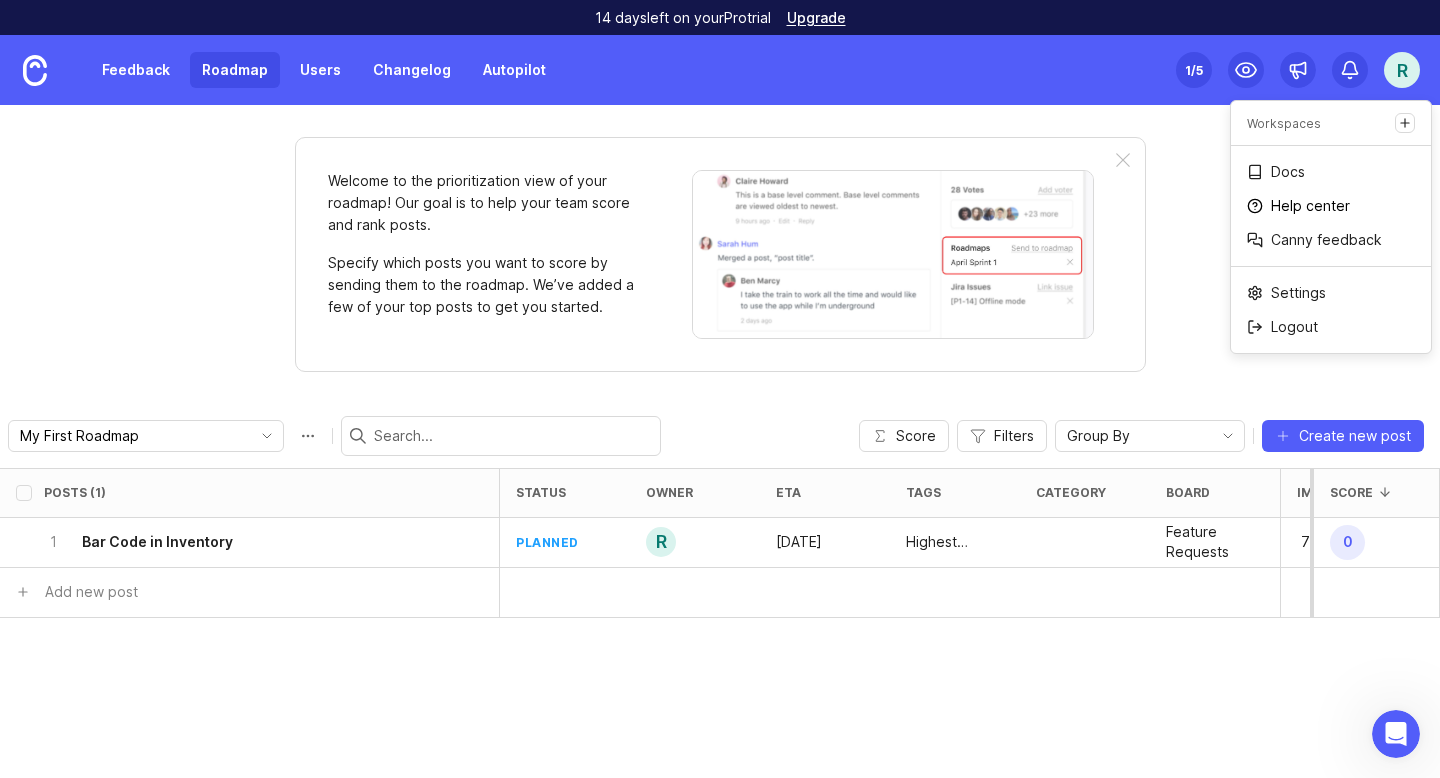 click on "Help center" at bounding box center (1310, 206) 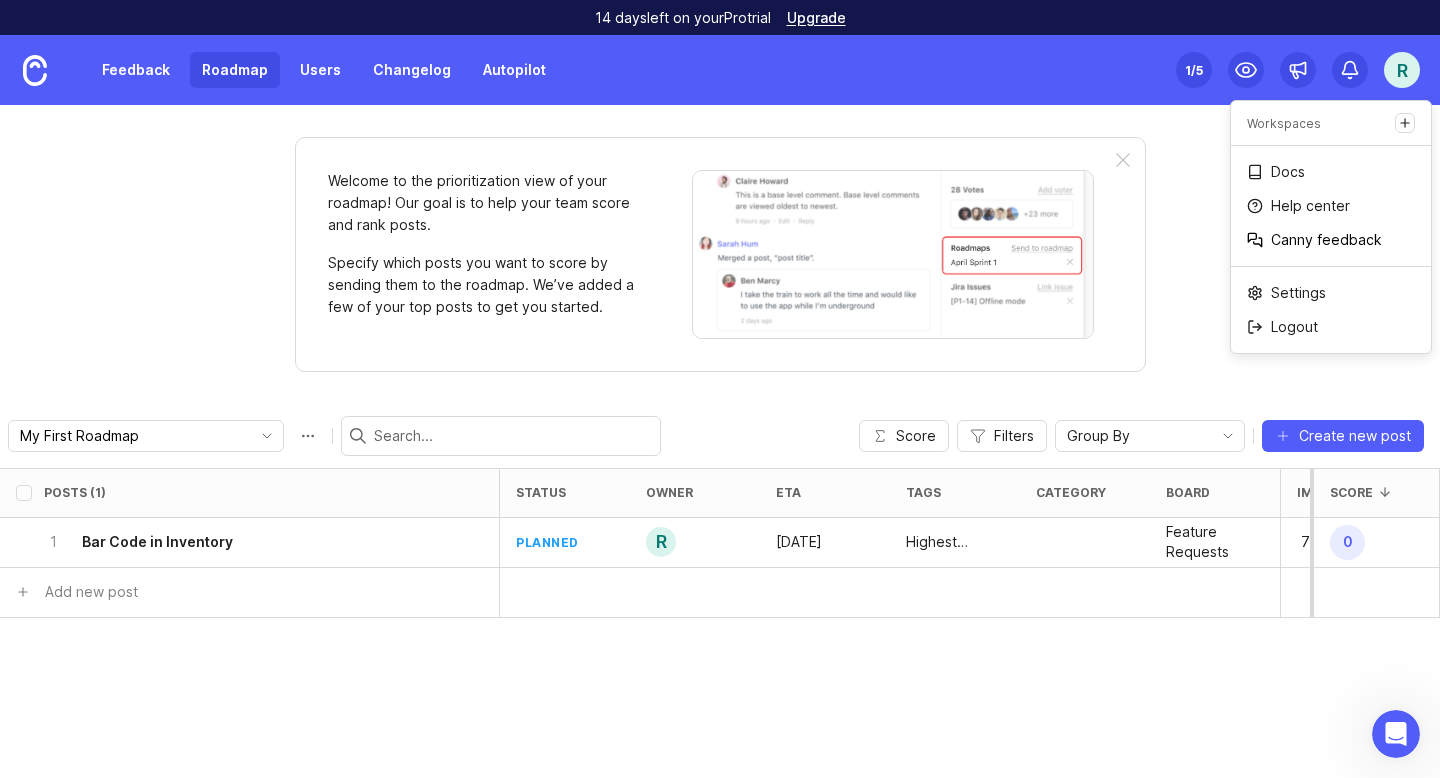 click on "Canny feedback" at bounding box center (1326, 240) 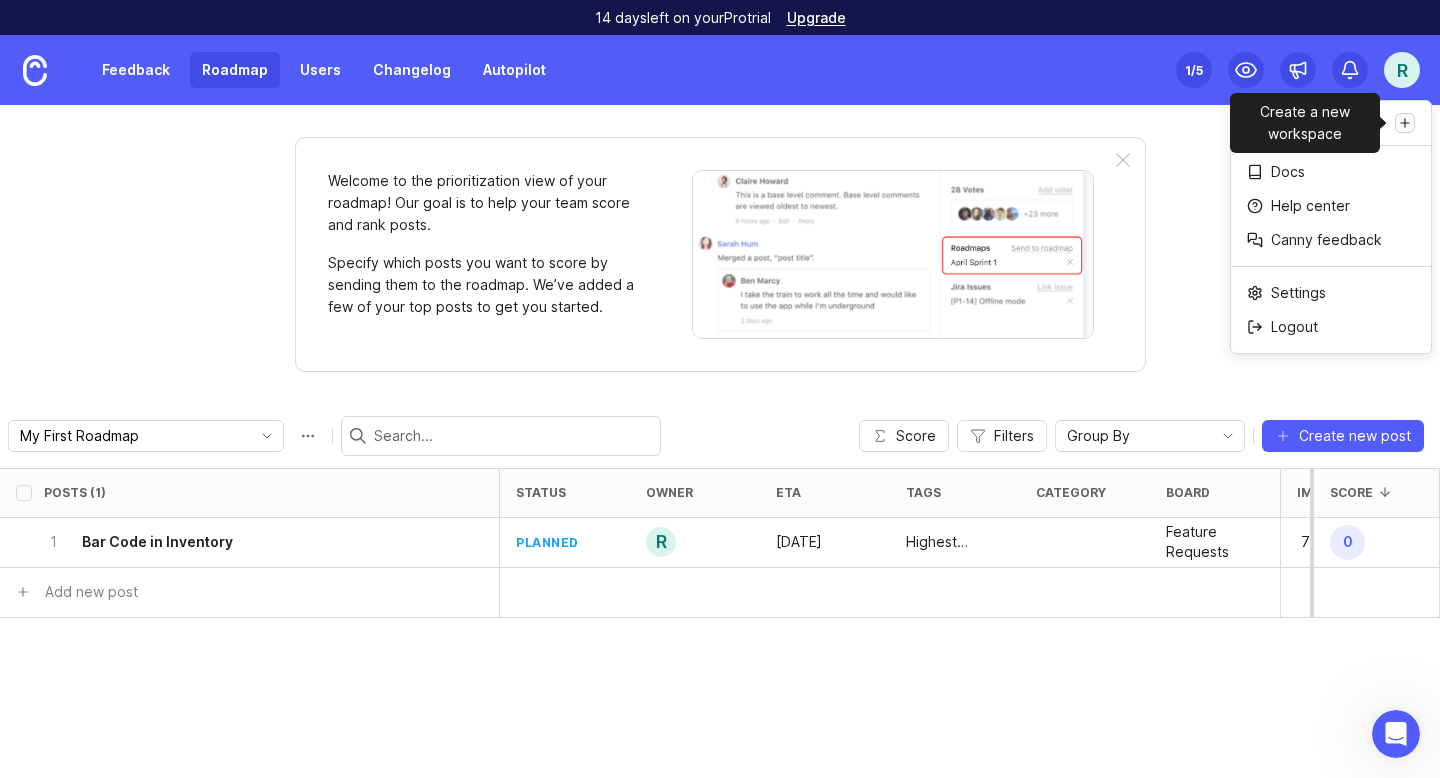 click 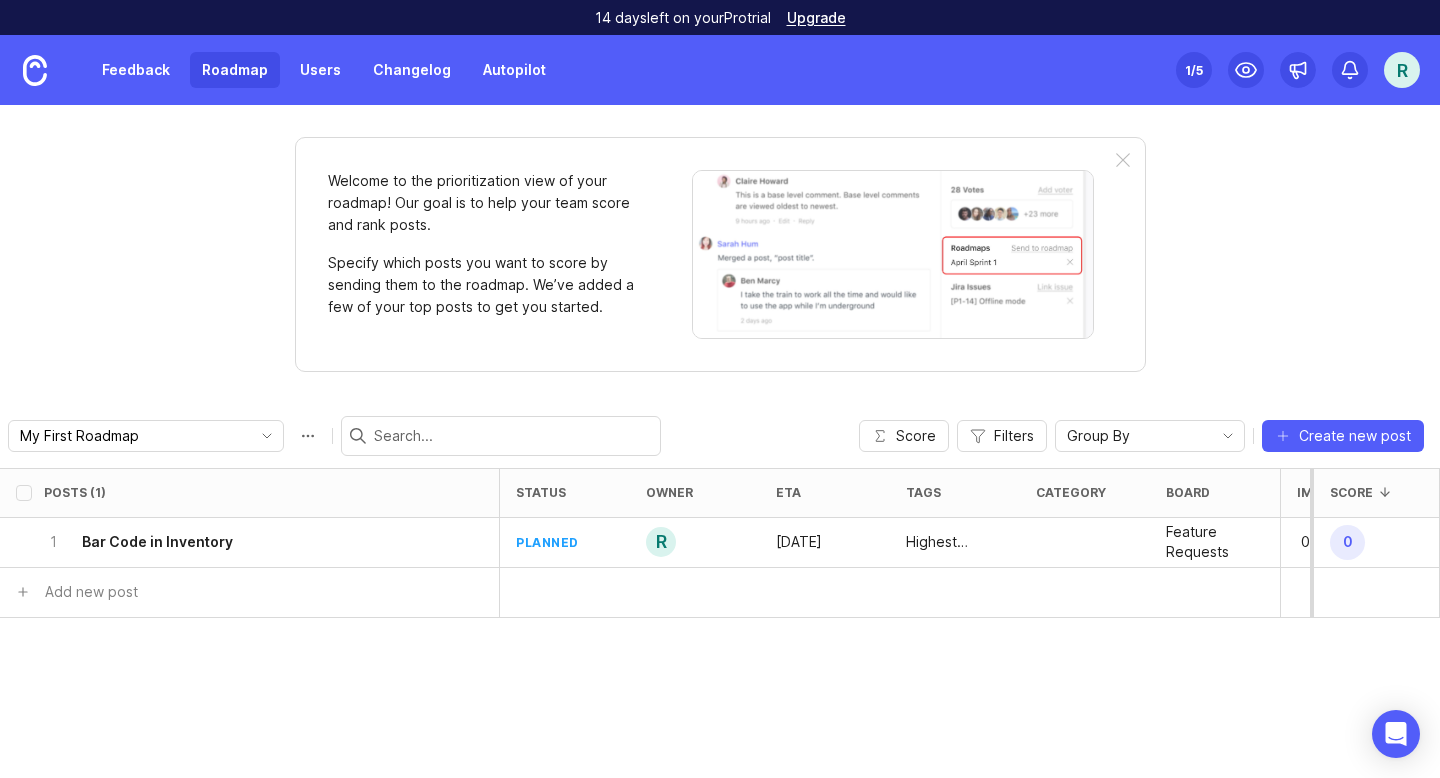 scroll, scrollTop: 0, scrollLeft: 0, axis: both 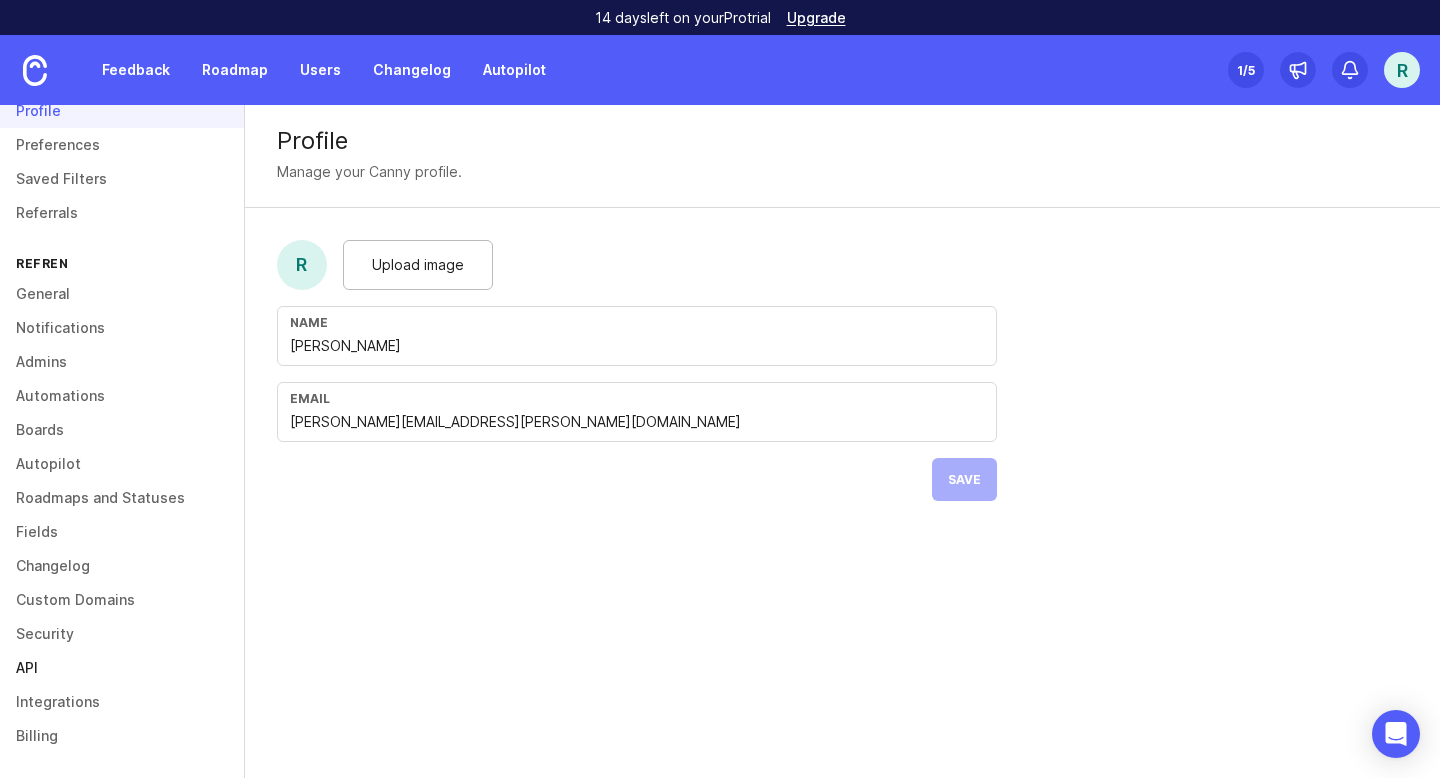 click on "API" at bounding box center (122, 668) 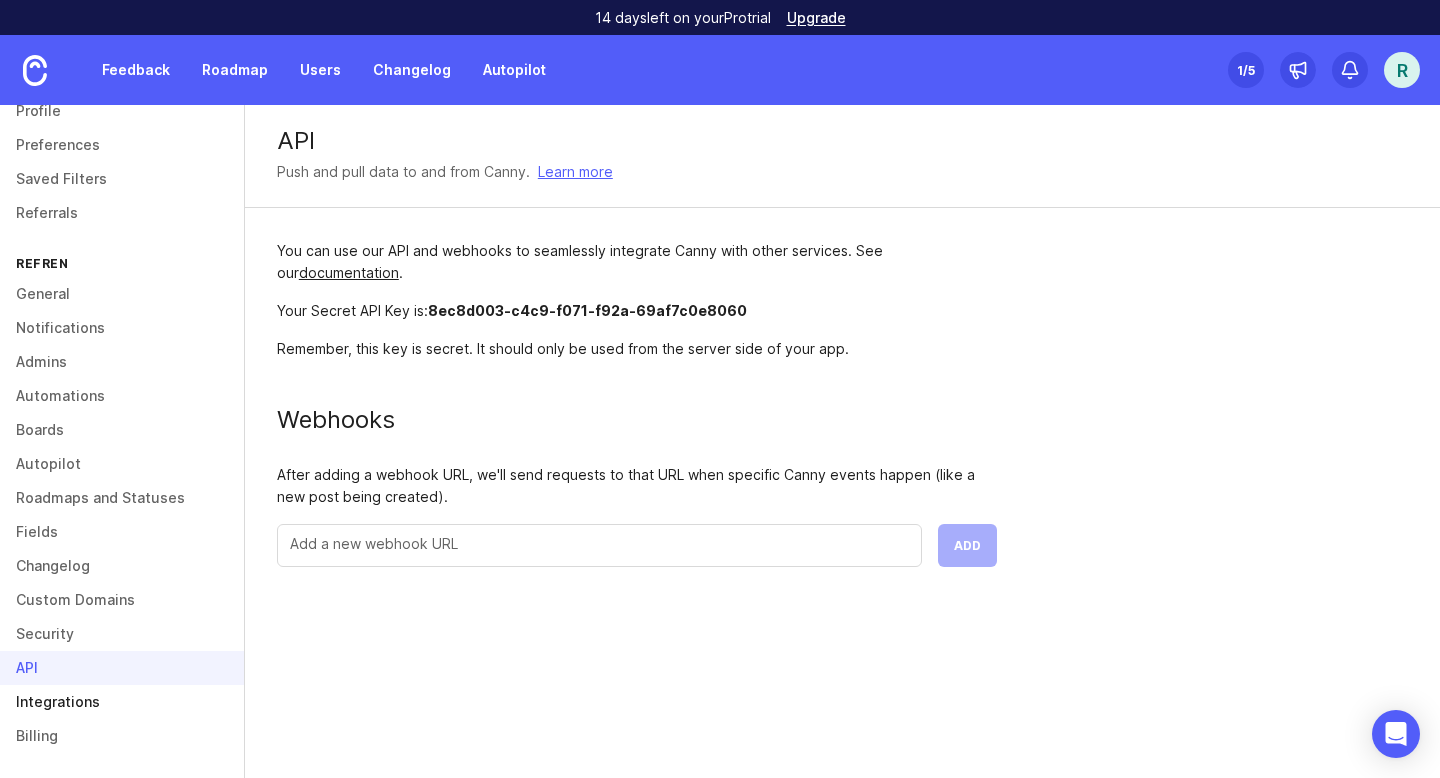 click on "Integrations" at bounding box center (122, 702) 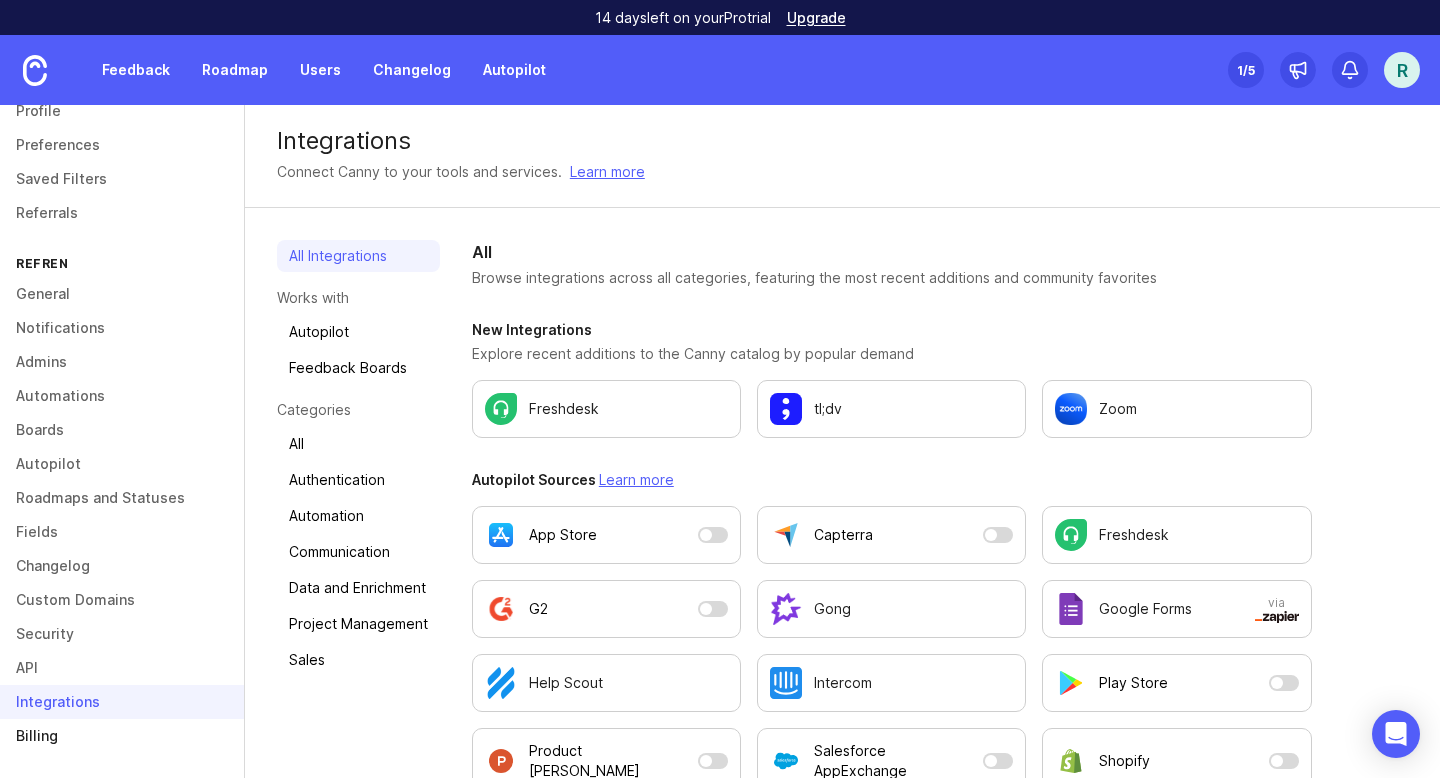 click on "Billing" at bounding box center [122, 736] 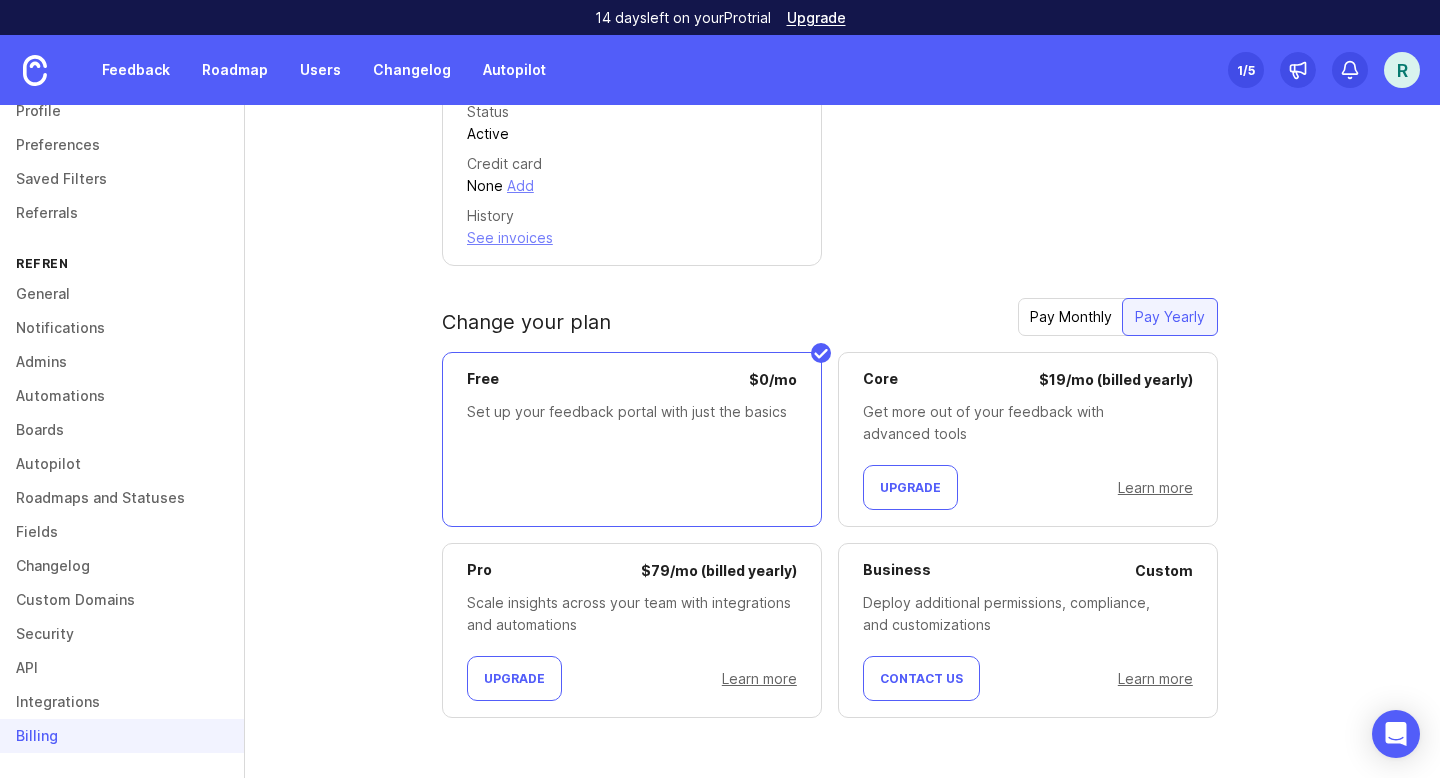 scroll, scrollTop: 478, scrollLeft: 0, axis: vertical 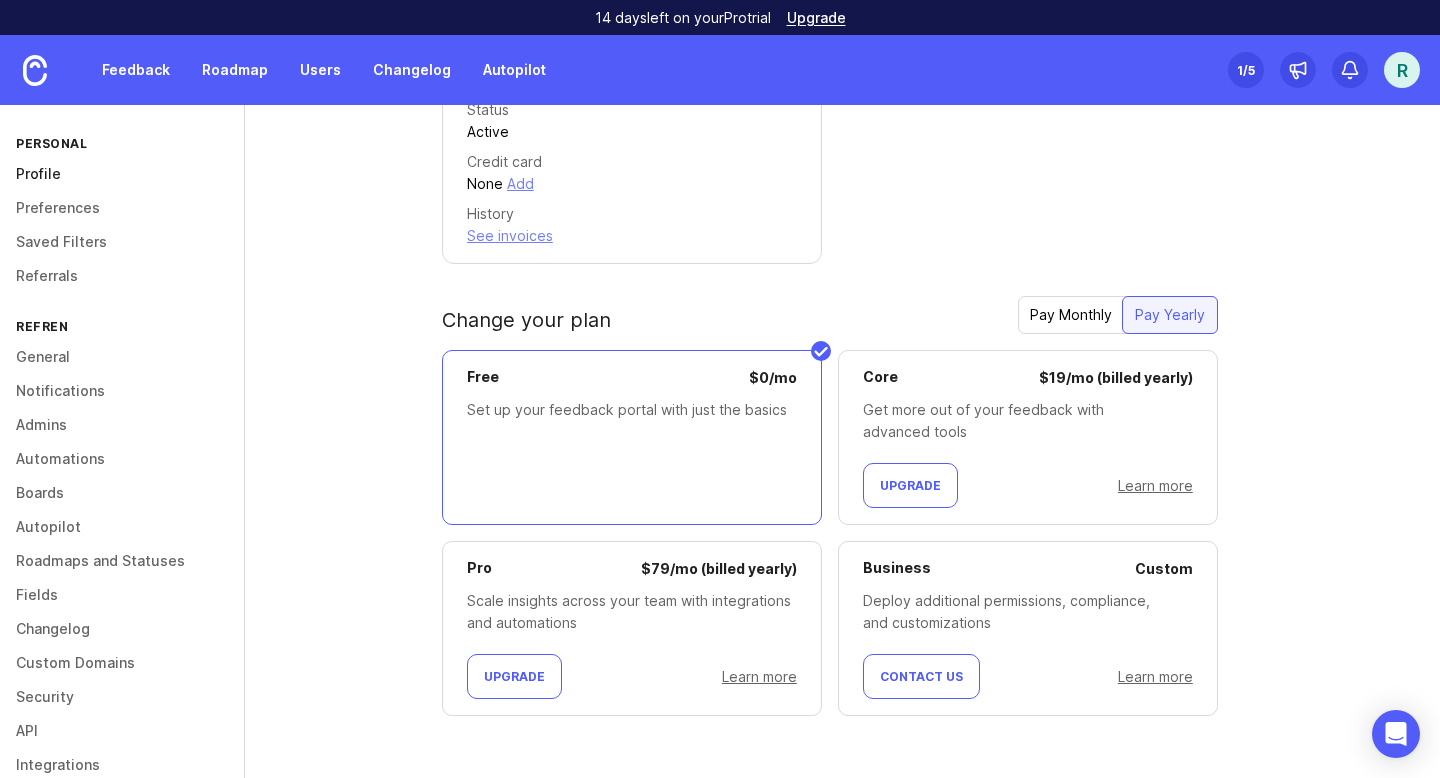 click on "Profile" at bounding box center [122, 174] 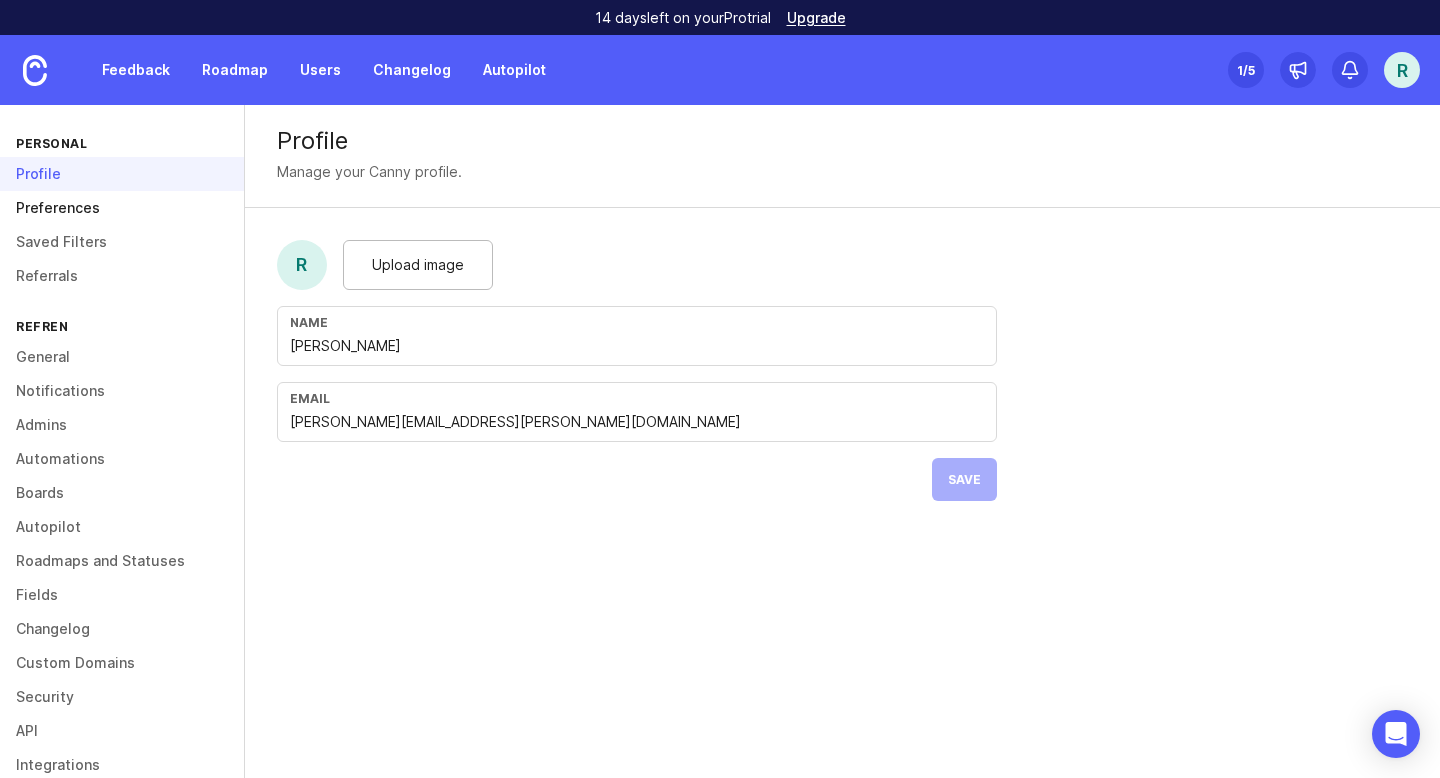 click on "Preferences" at bounding box center [122, 208] 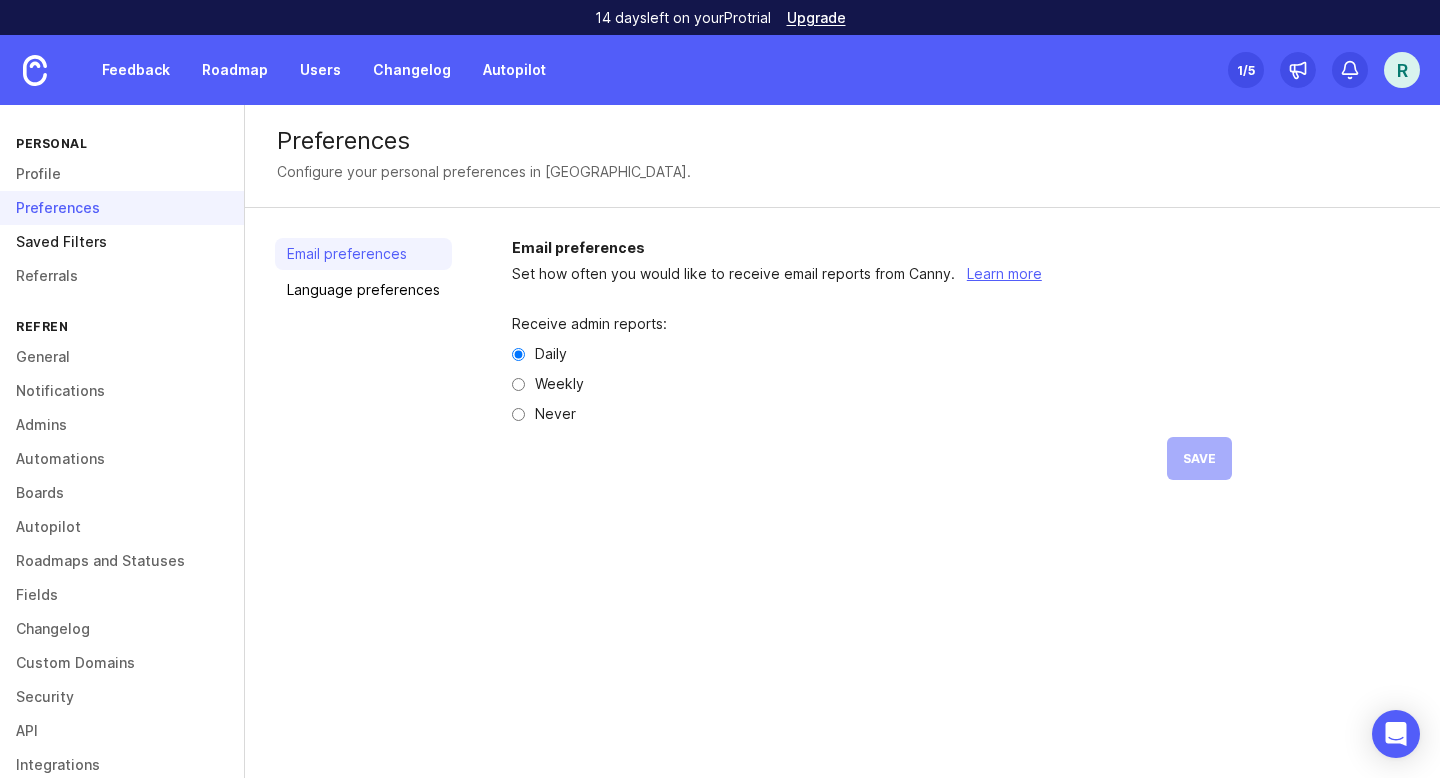 click on "Saved Filters" at bounding box center [122, 242] 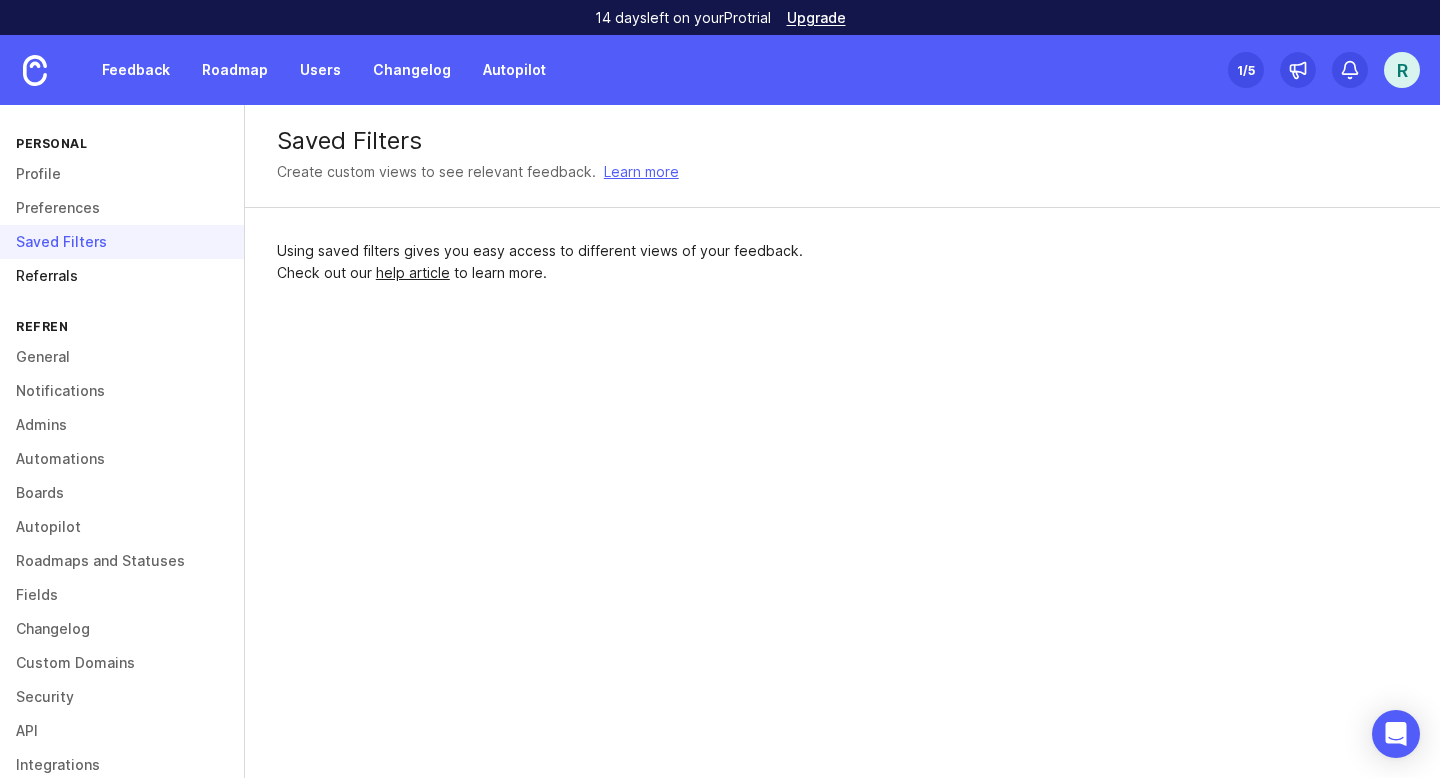 click on "Referrals" at bounding box center (122, 276) 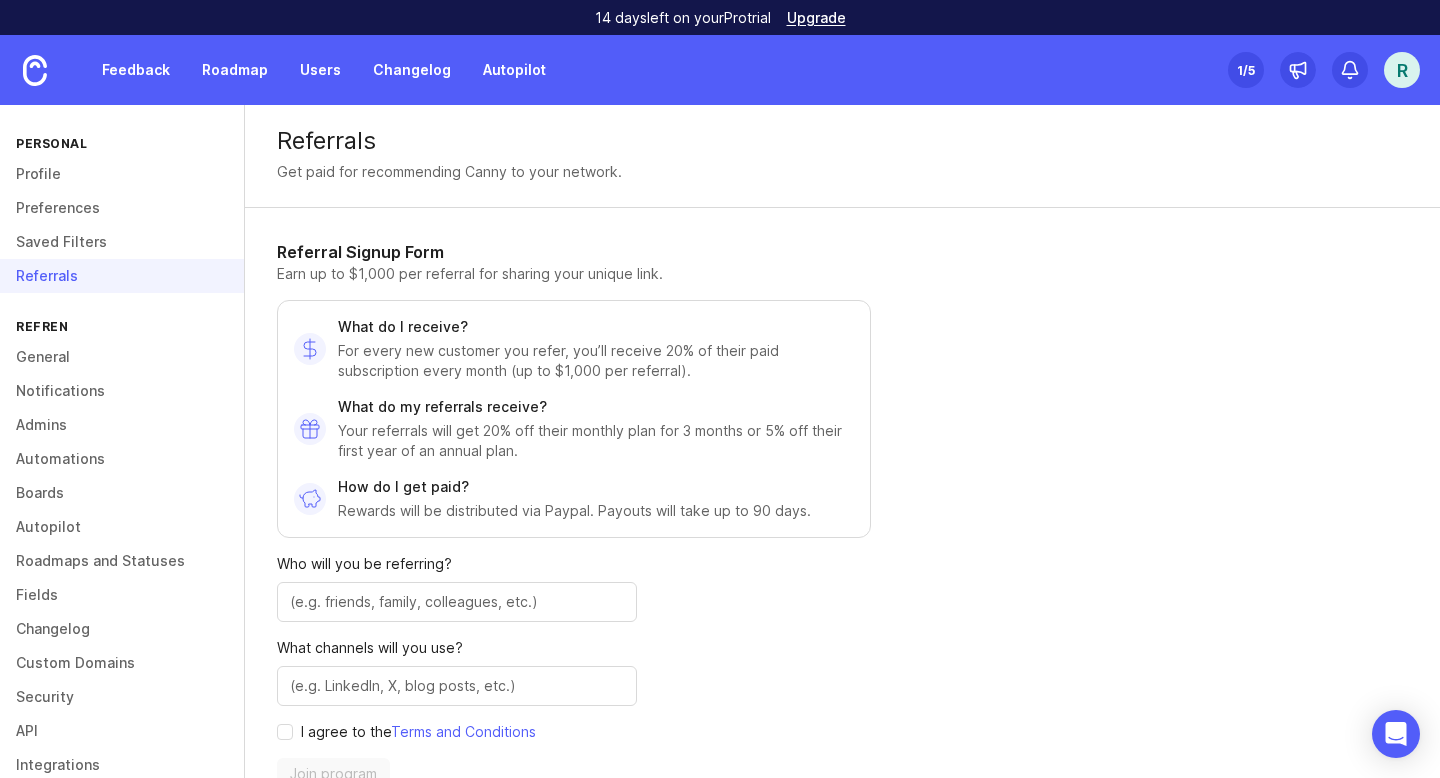 scroll, scrollTop: 194, scrollLeft: 0, axis: vertical 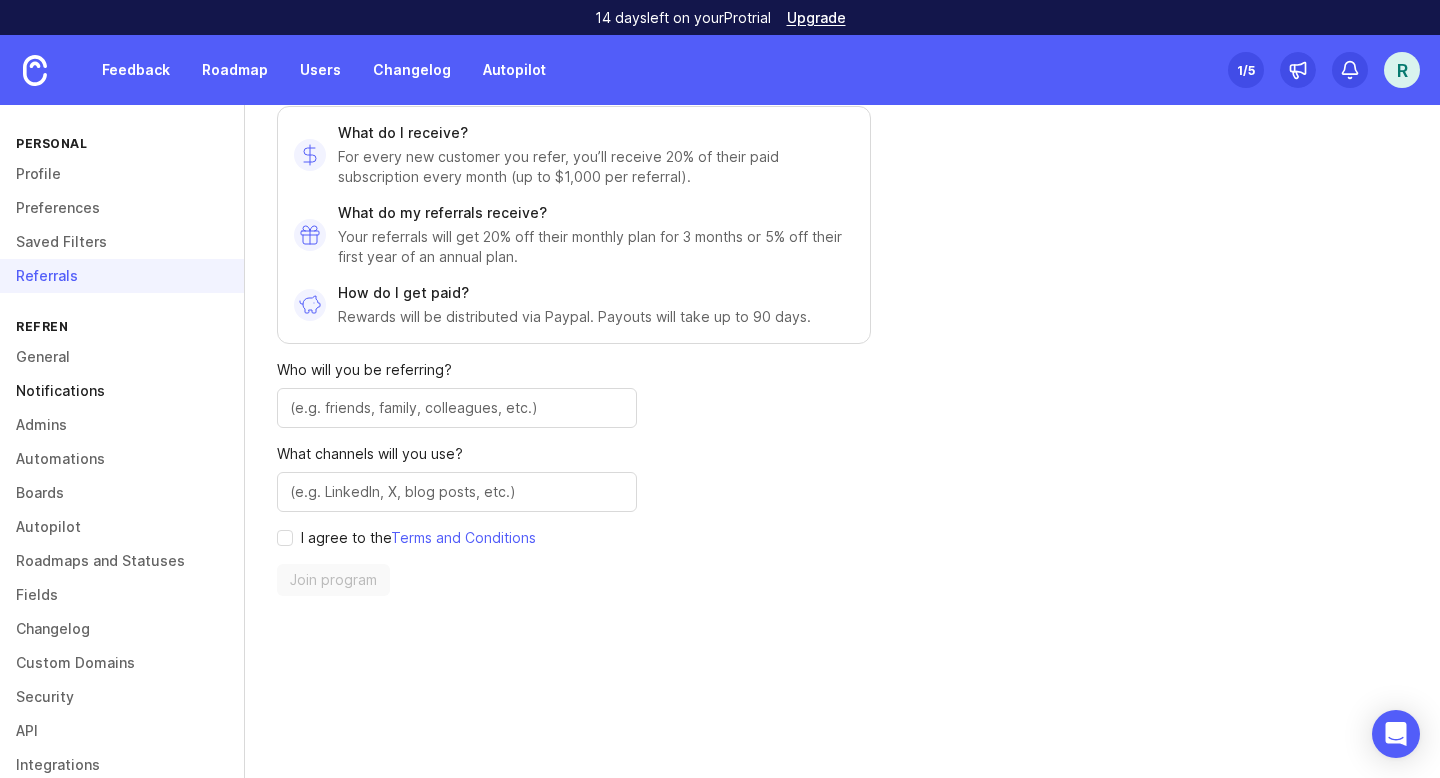 click on "Notifications" at bounding box center (122, 391) 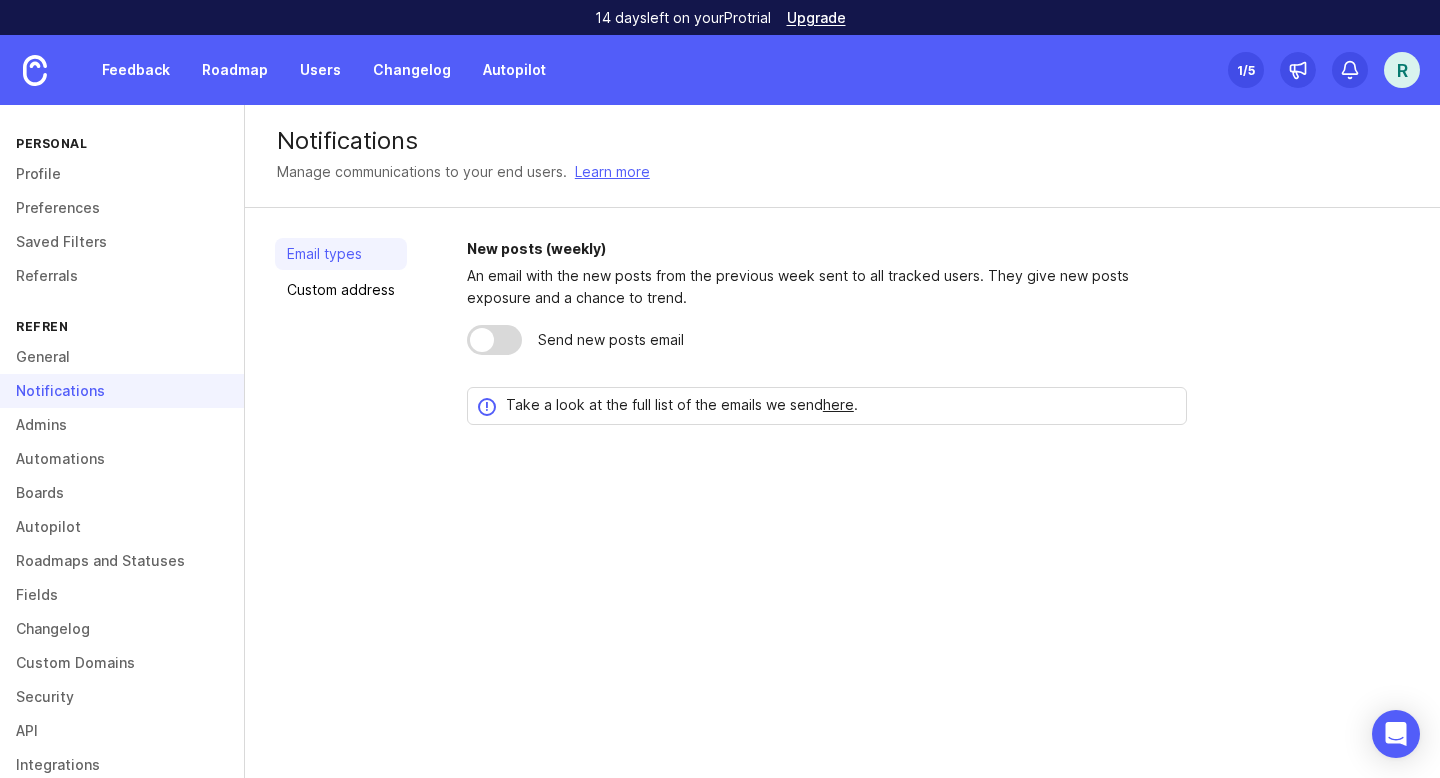 scroll, scrollTop: 0, scrollLeft: 0, axis: both 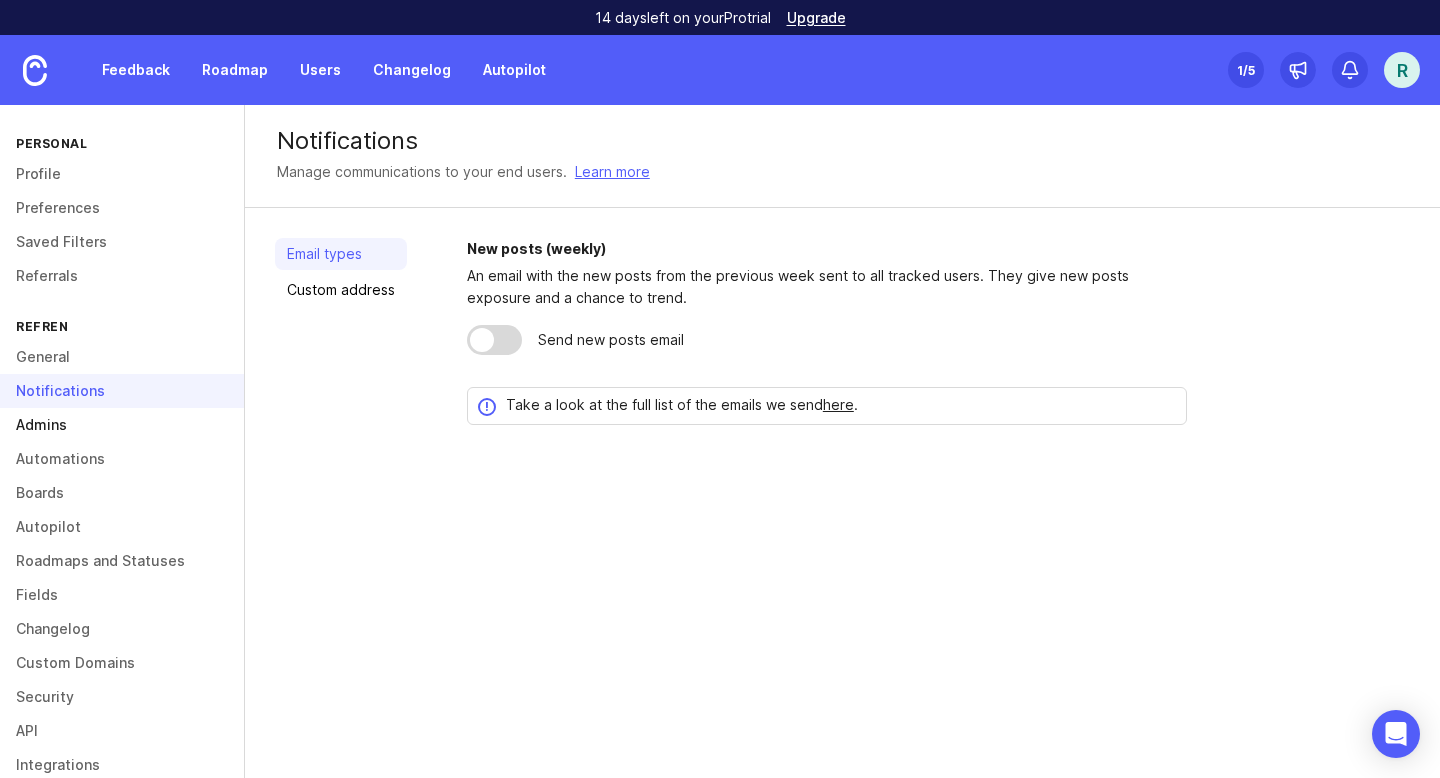 click on "Admins" at bounding box center [122, 425] 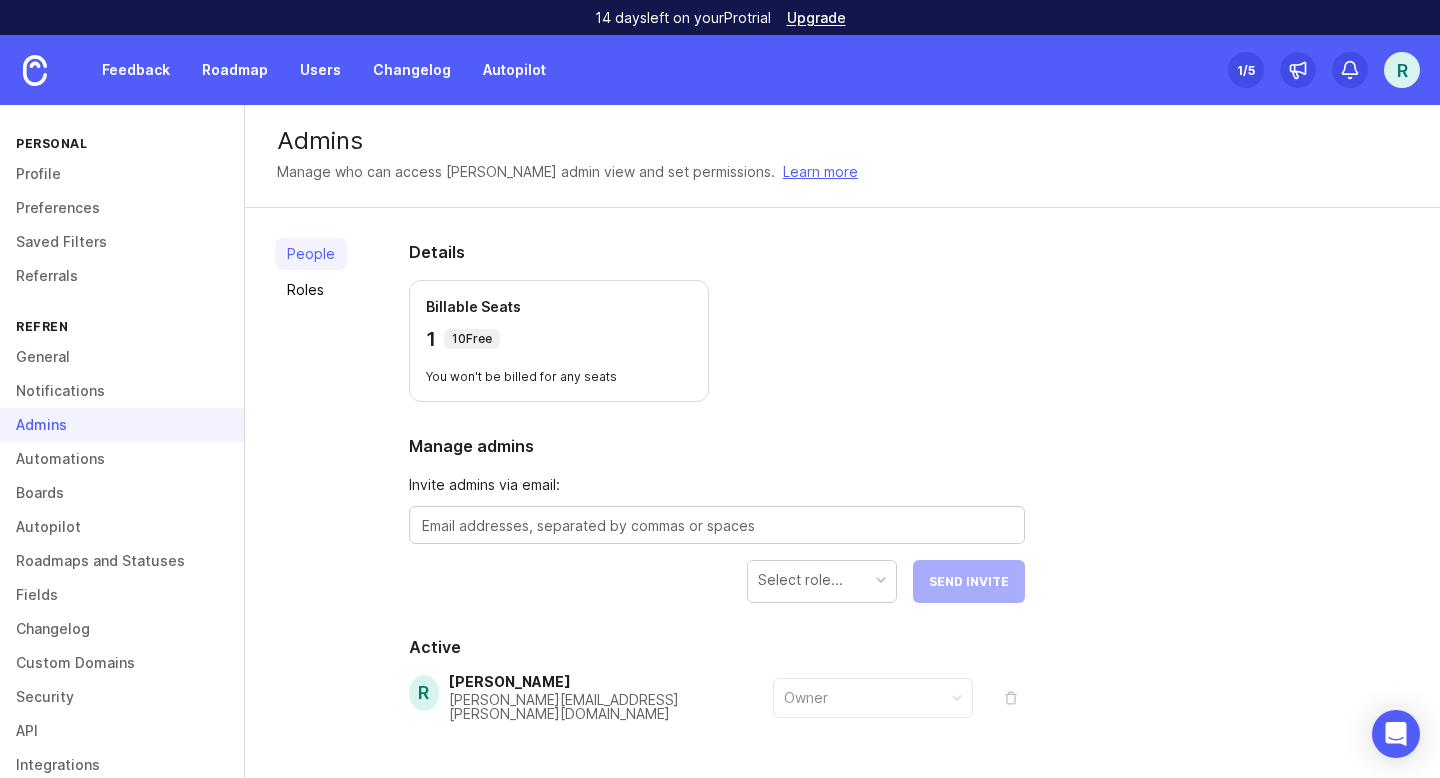 scroll, scrollTop: 65, scrollLeft: 0, axis: vertical 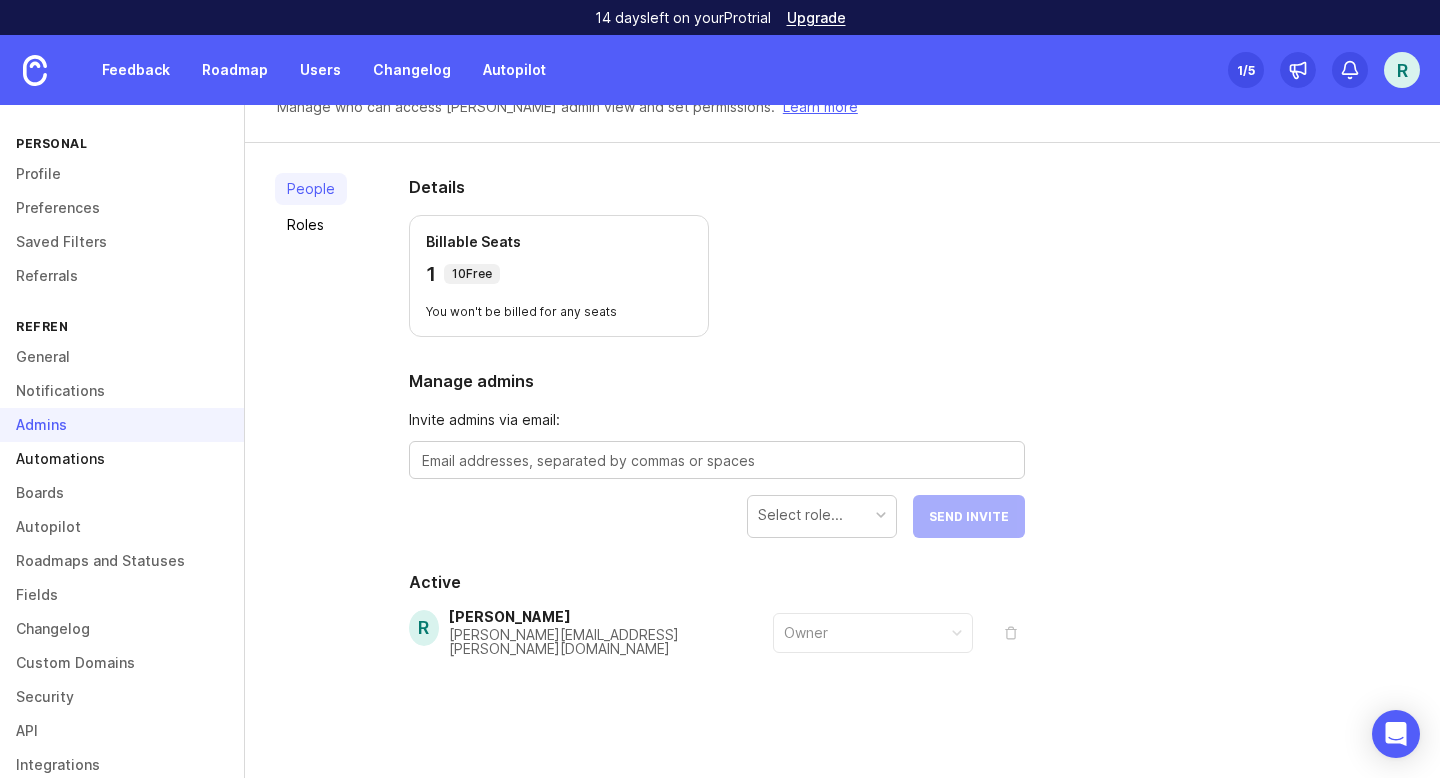 click on "Automations" at bounding box center [122, 459] 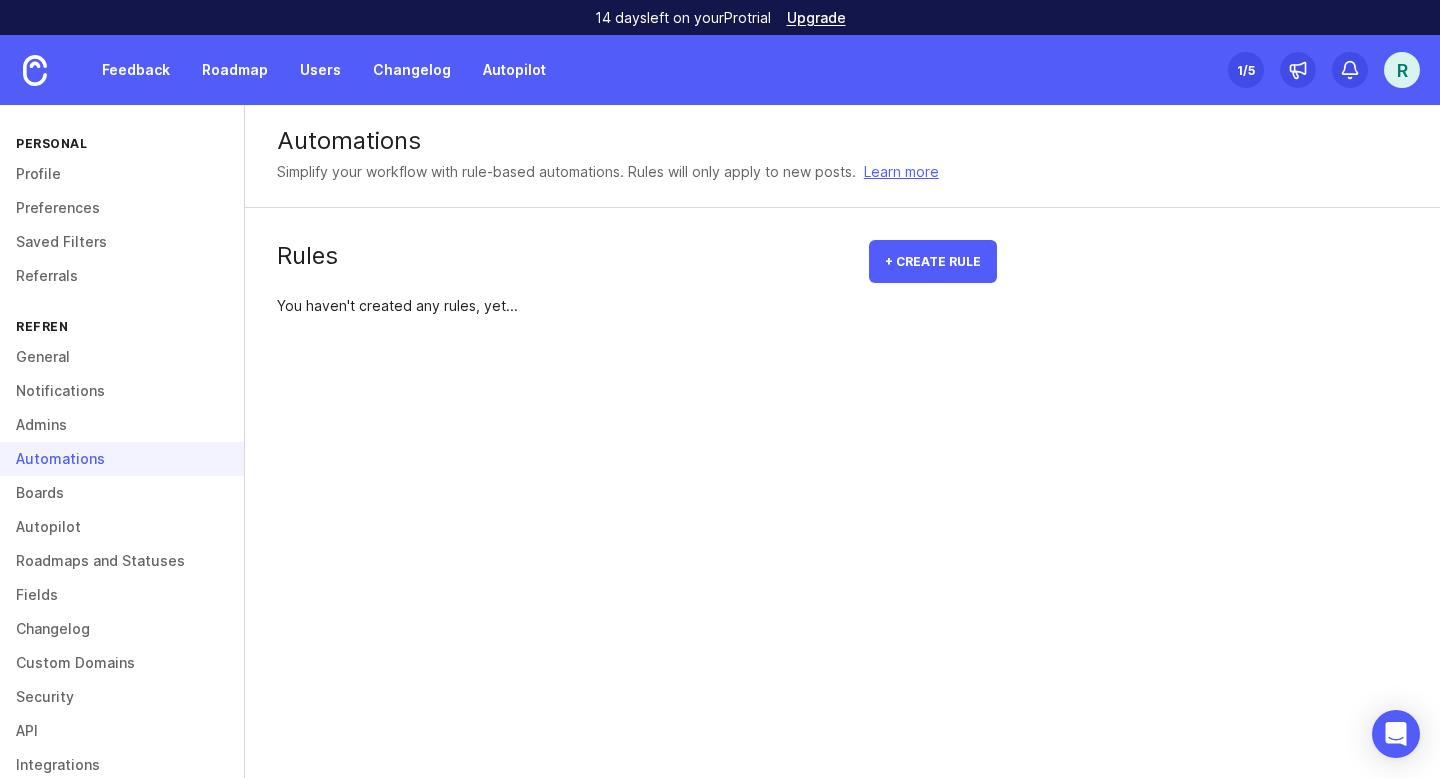 scroll, scrollTop: 0, scrollLeft: 0, axis: both 